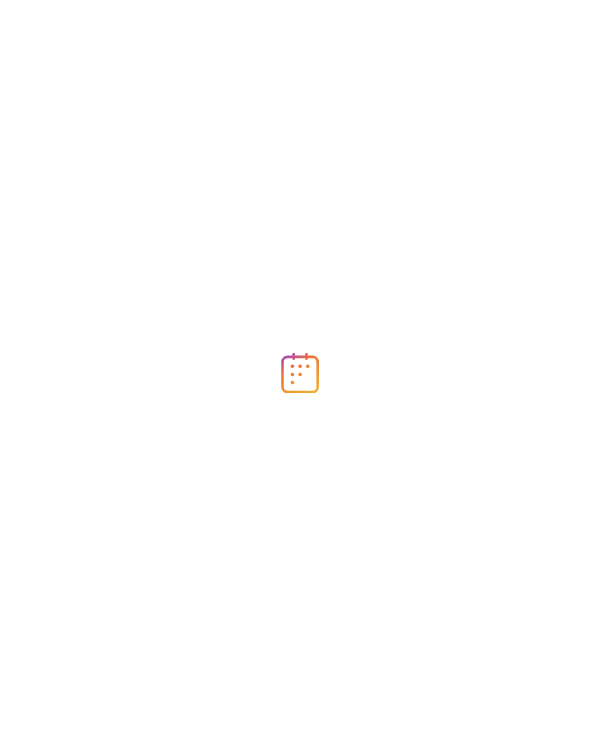 scroll, scrollTop: 0, scrollLeft: 0, axis: both 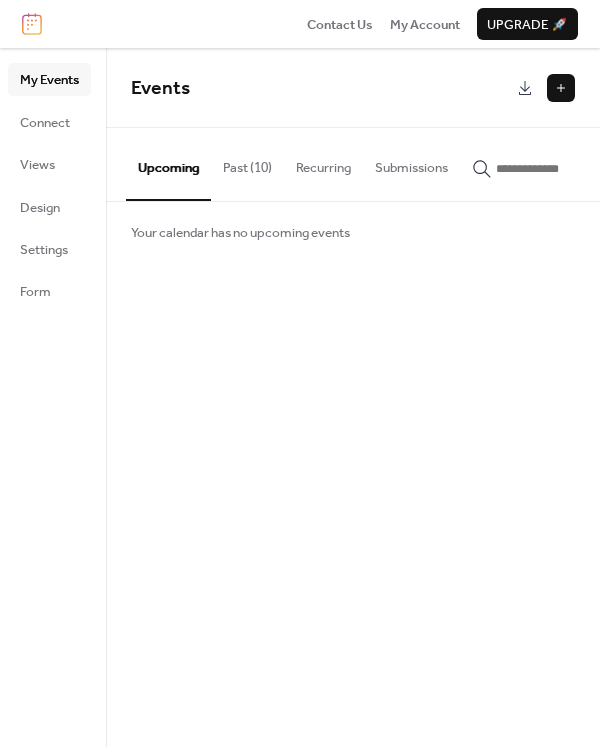 click on "Past  (10)" at bounding box center [247, 163] 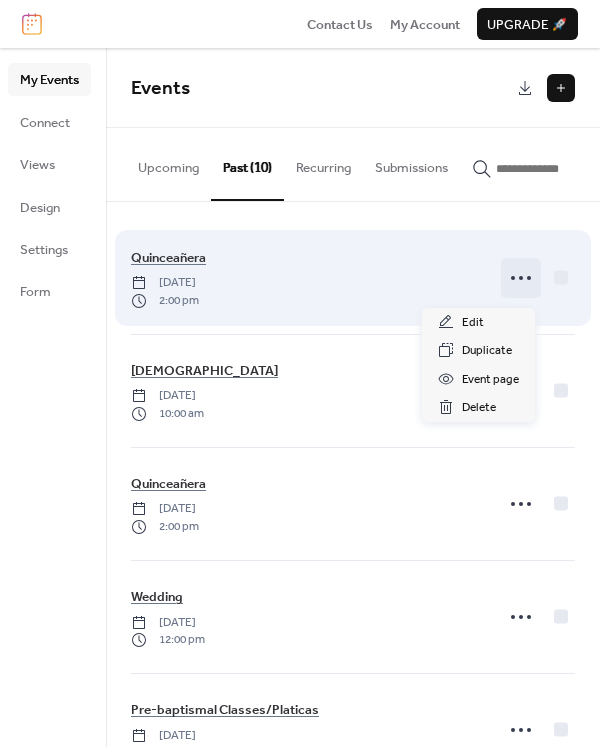 click 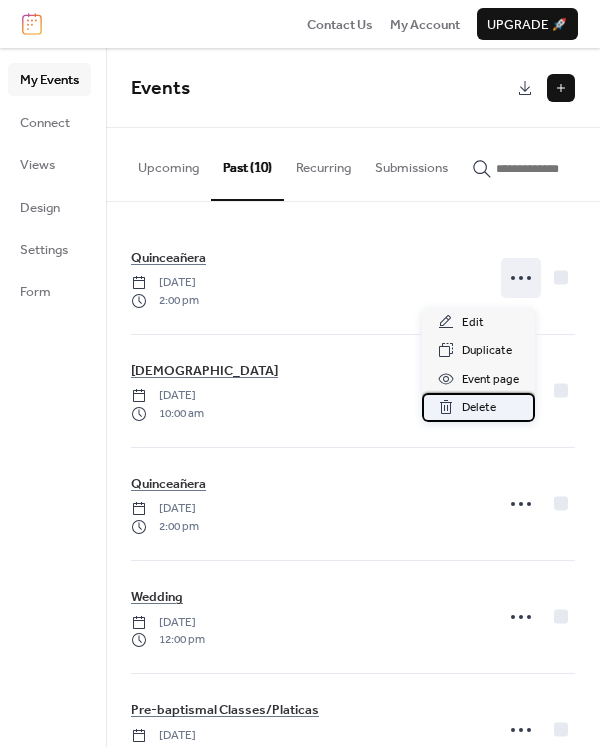 click on "Delete" at bounding box center [479, 408] 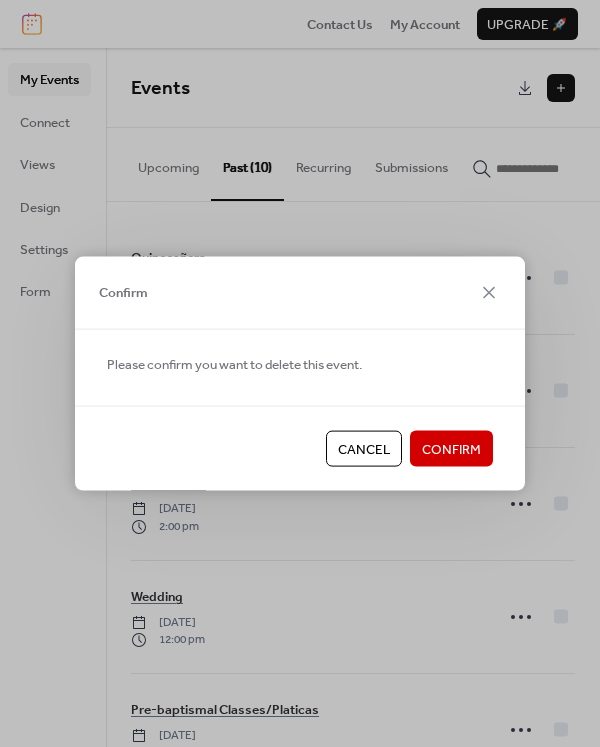 click on "Confirm" at bounding box center [451, 450] 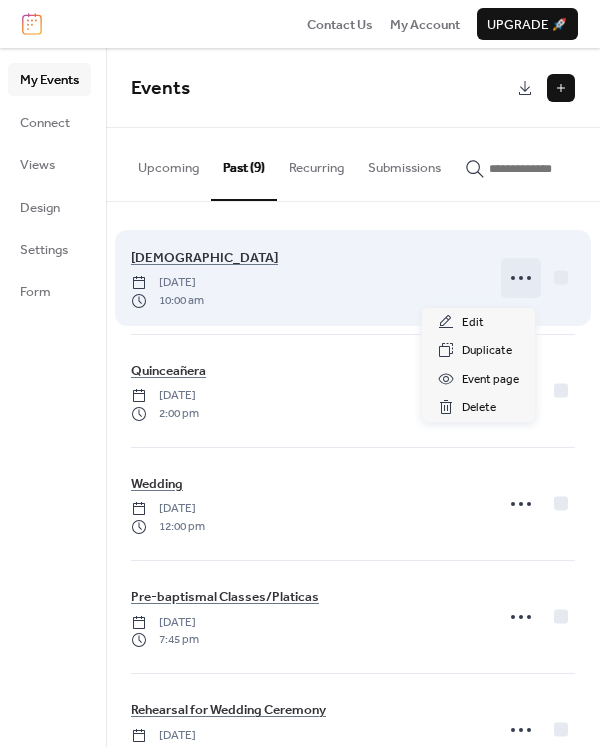 click 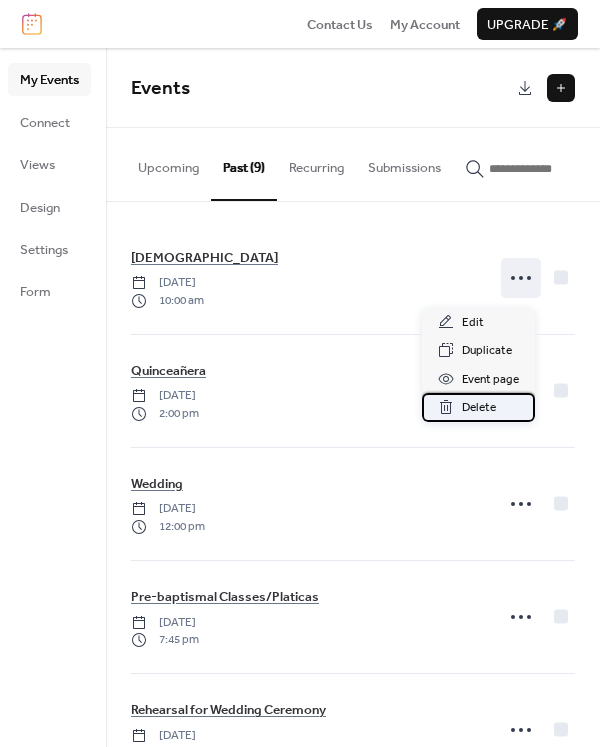 click on "Delete" at bounding box center [479, 408] 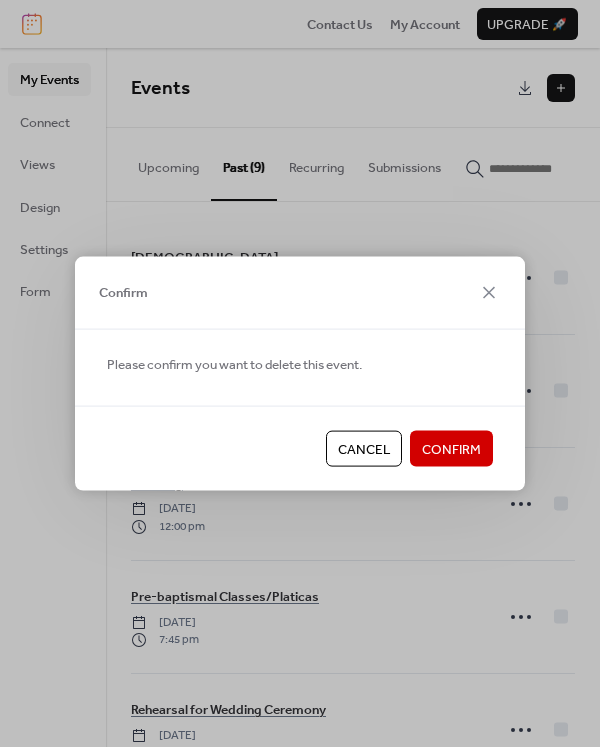 click on "Confirm" at bounding box center [451, 449] 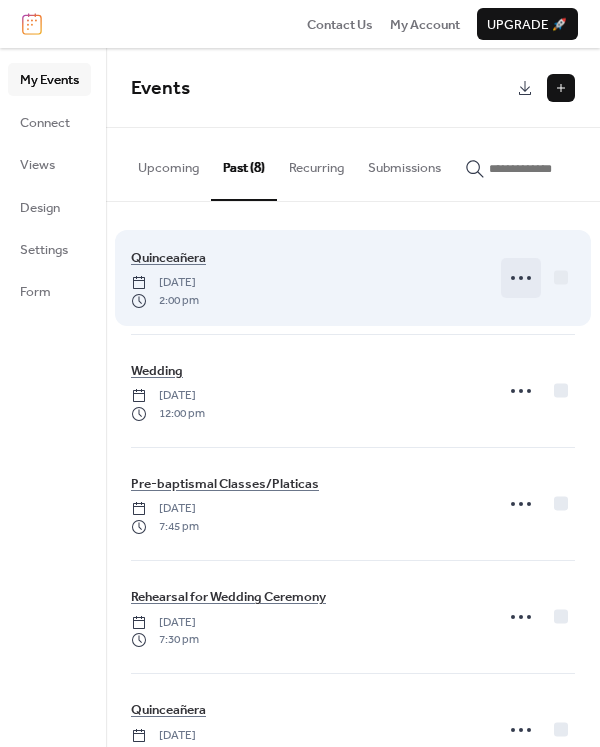 click 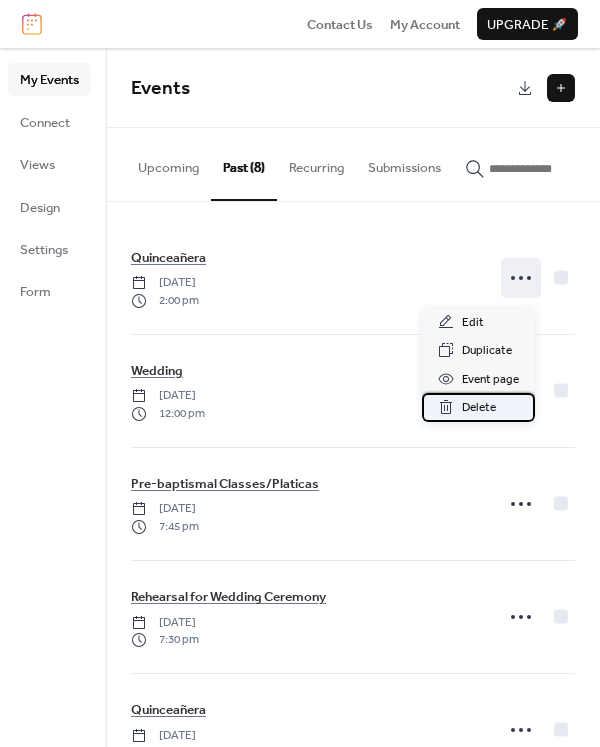 click on "Delete" at bounding box center [479, 408] 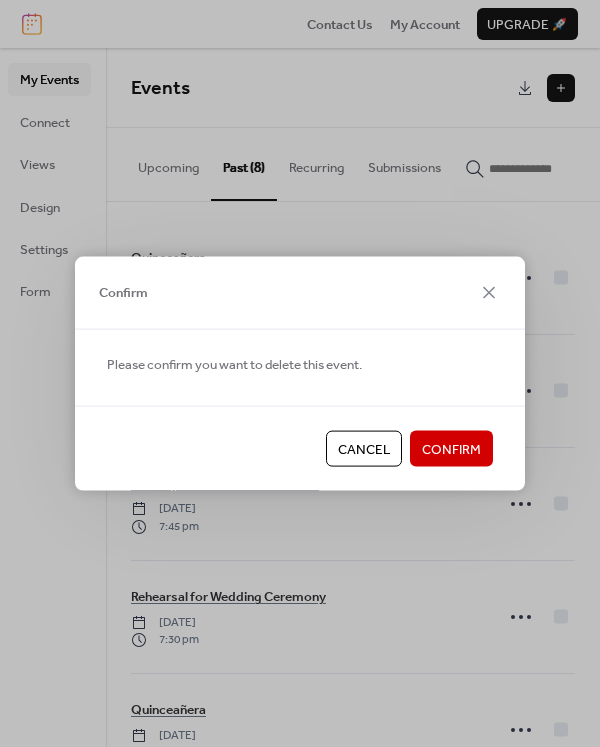 click on "Confirm" at bounding box center (451, 450) 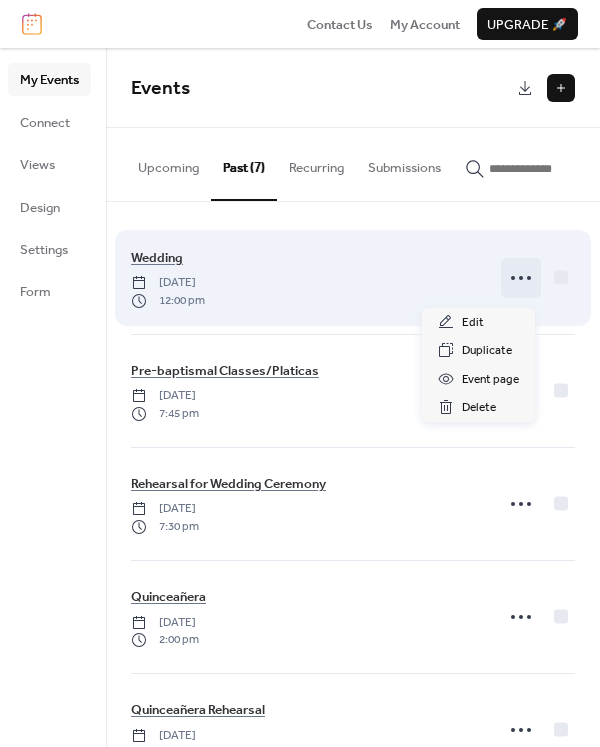 click 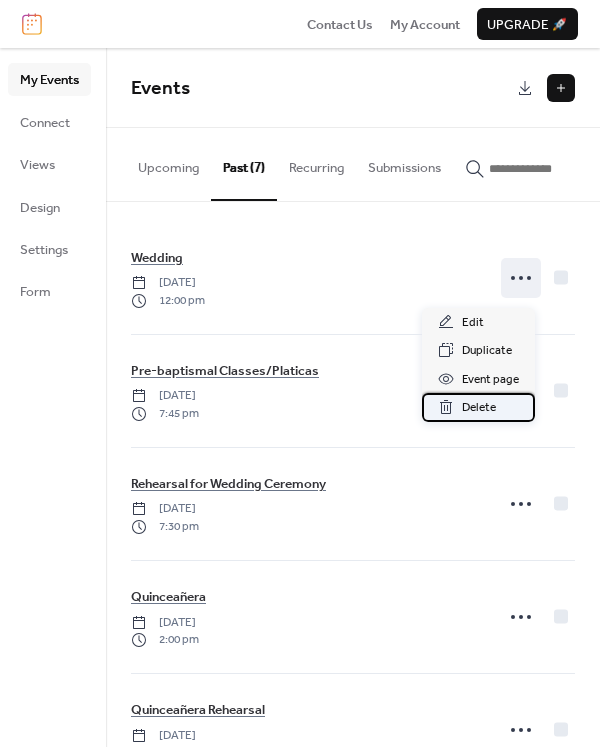 click on "Delete" at bounding box center [479, 408] 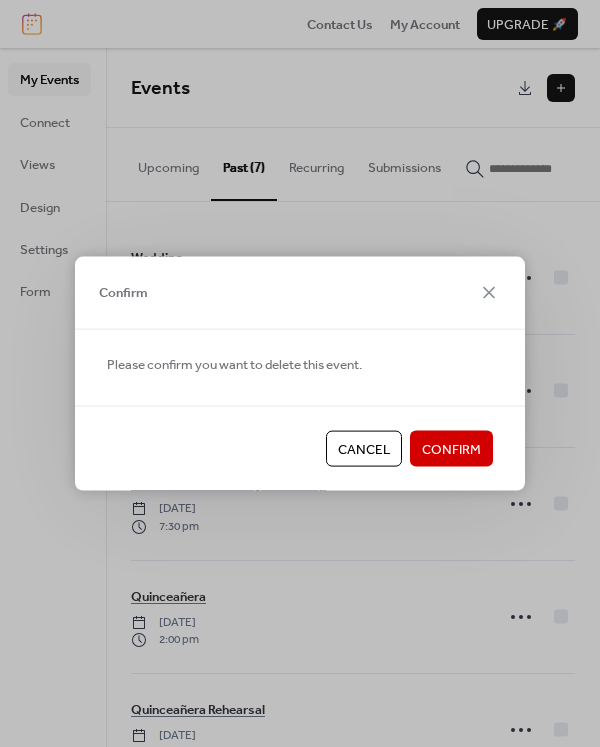 click on "Confirm" at bounding box center (451, 450) 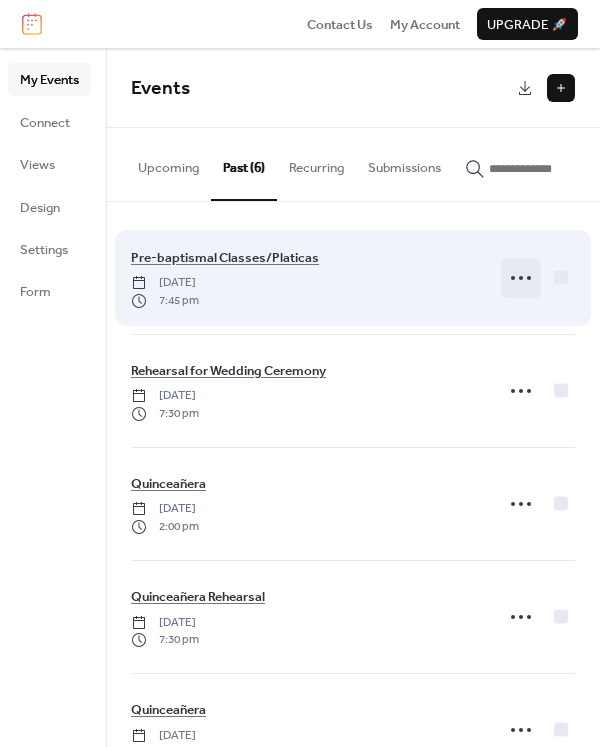 click 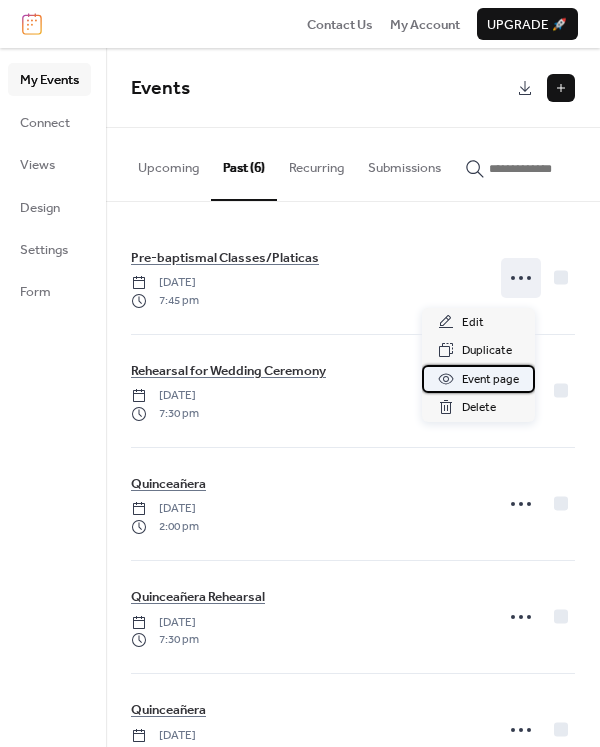 click on "Event page" at bounding box center (478, 379) 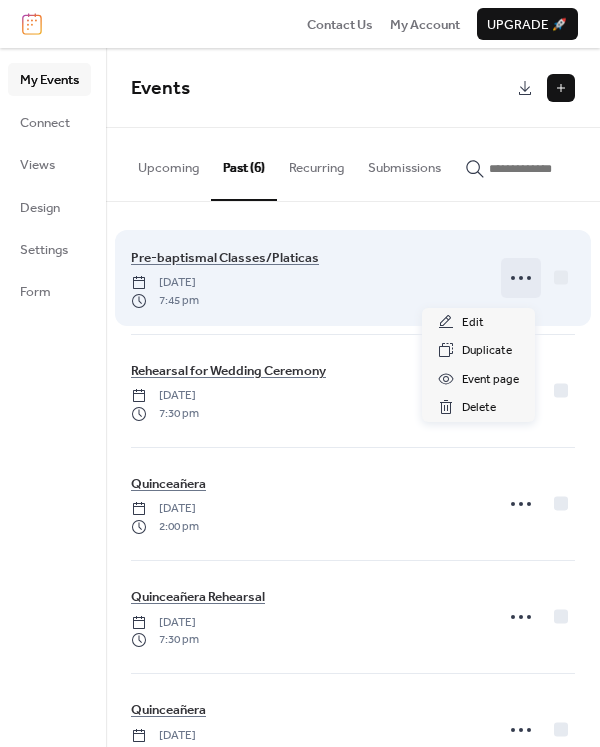 click 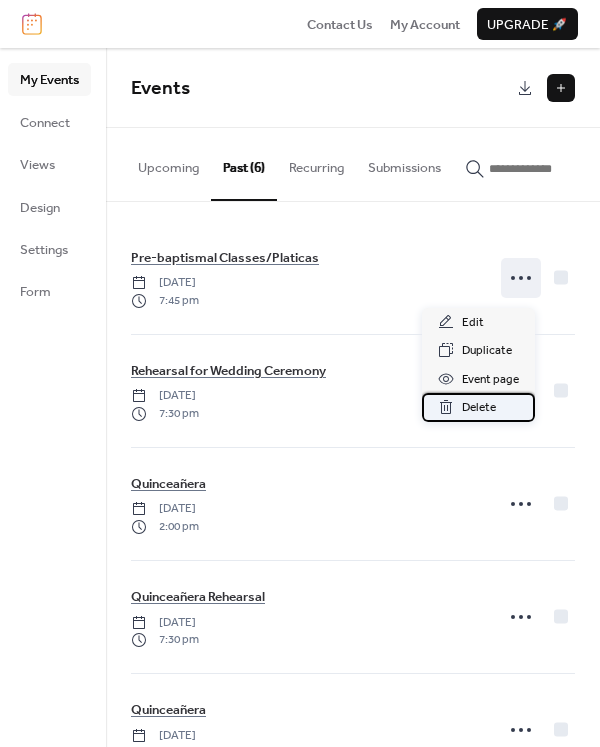 click on "Delete" at bounding box center [478, 407] 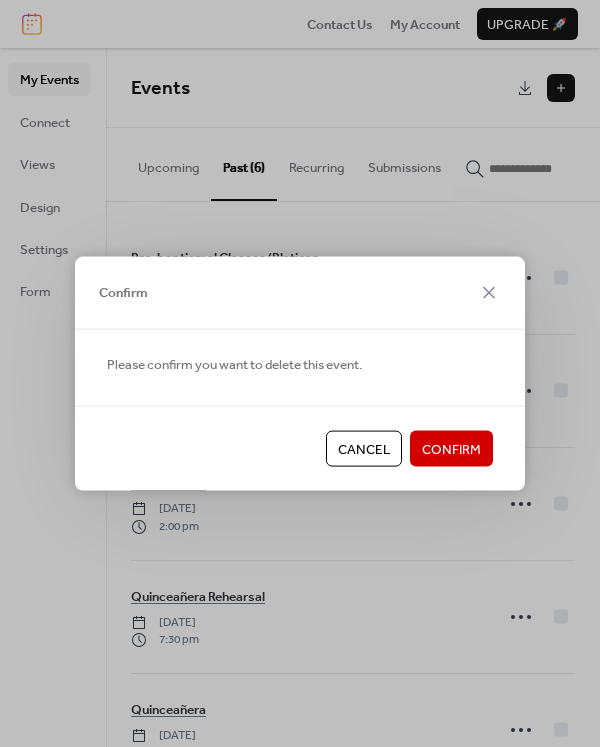 click on "Confirm" at bounding box center [451, 450] 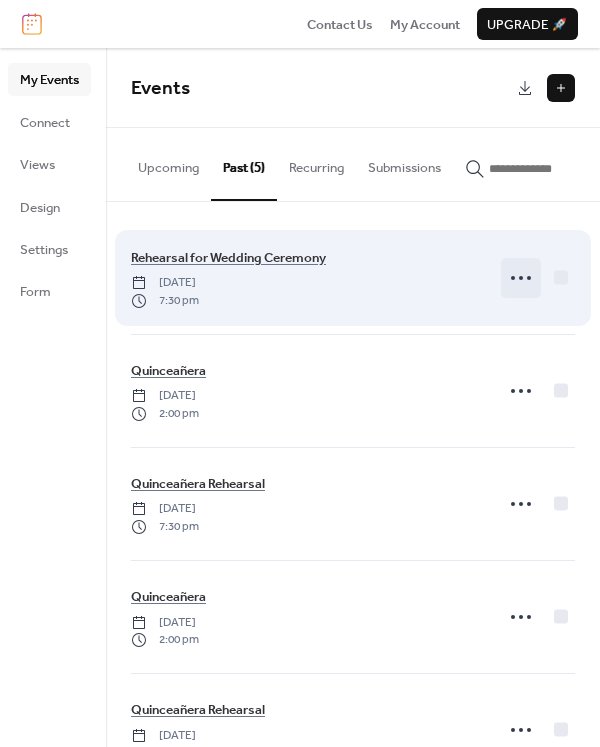 click 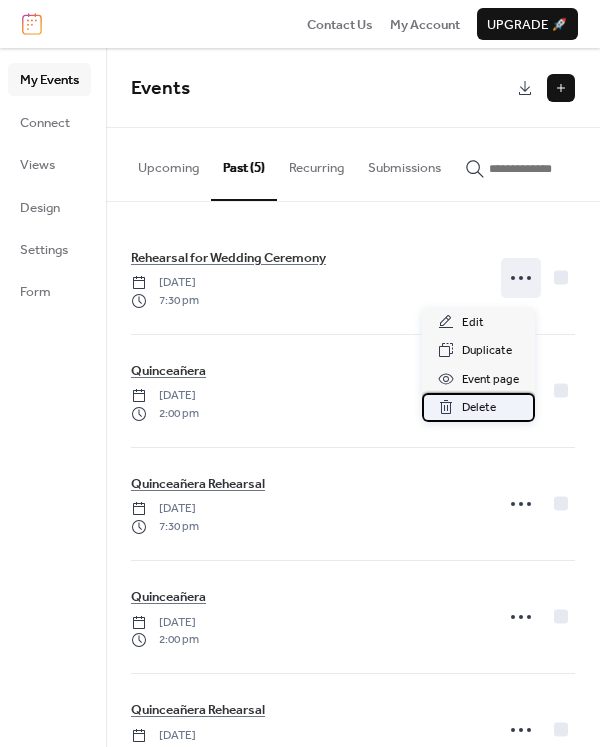 click on "Delete" at bounding box center [479, 408] 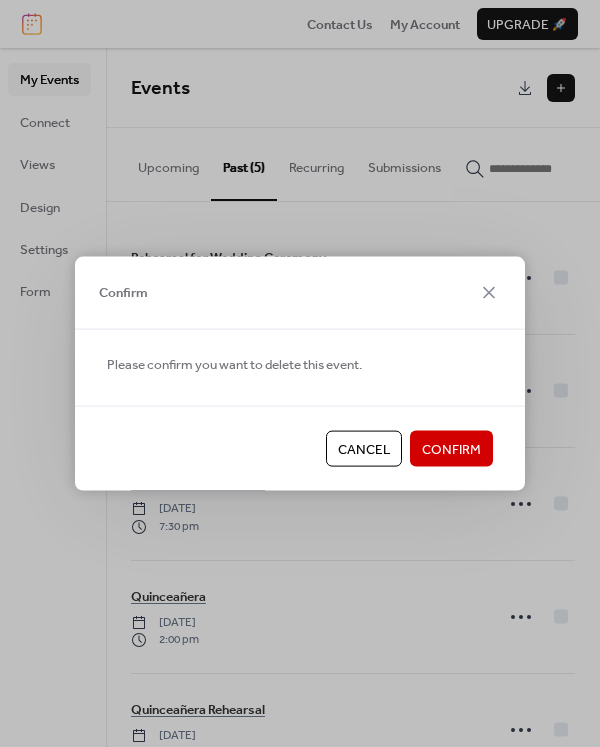 click on "Confirm" at bounding box center [451, 450] 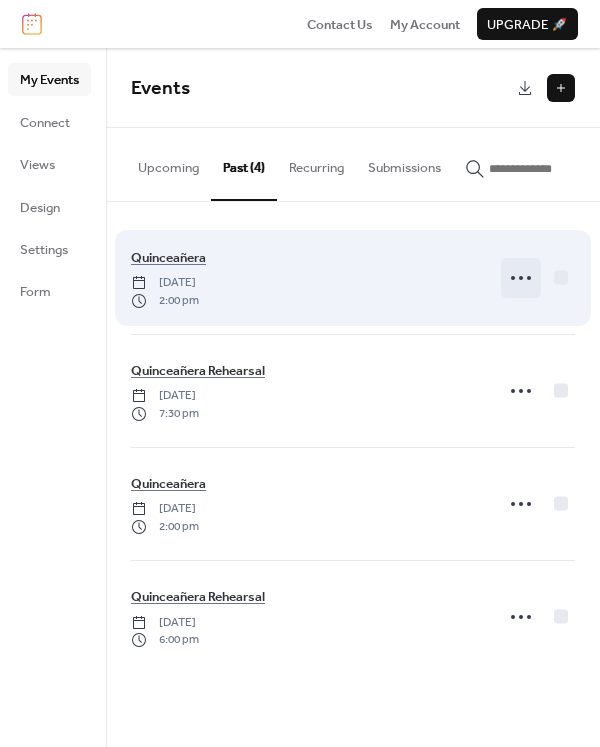 click 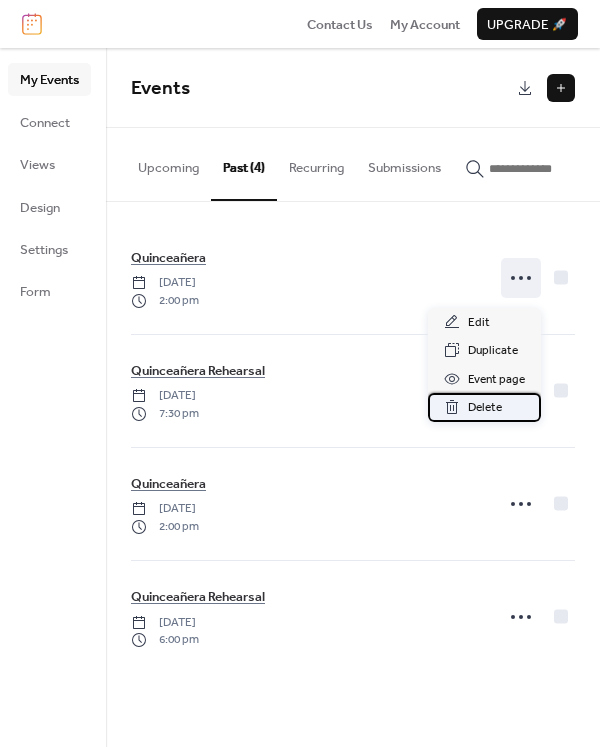 click on "Delete" at bounding box center [485, 408] 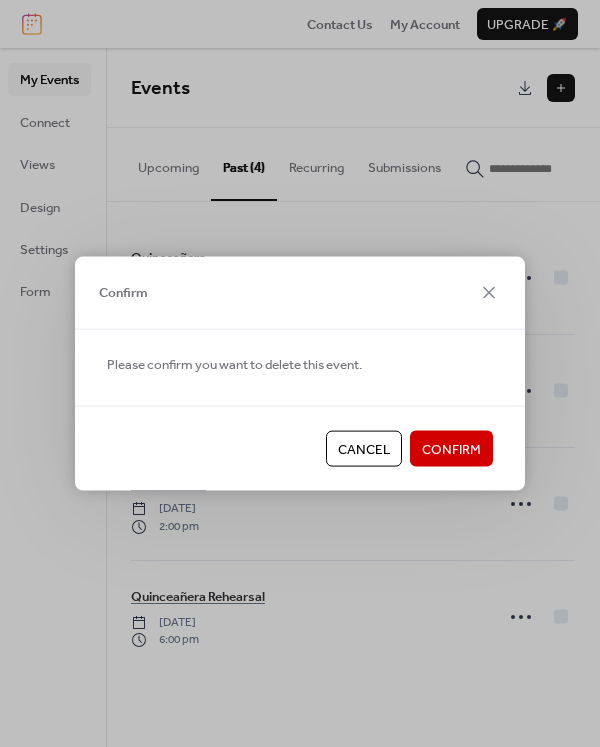 click on "Confirm" at bounding box center [451, 450] 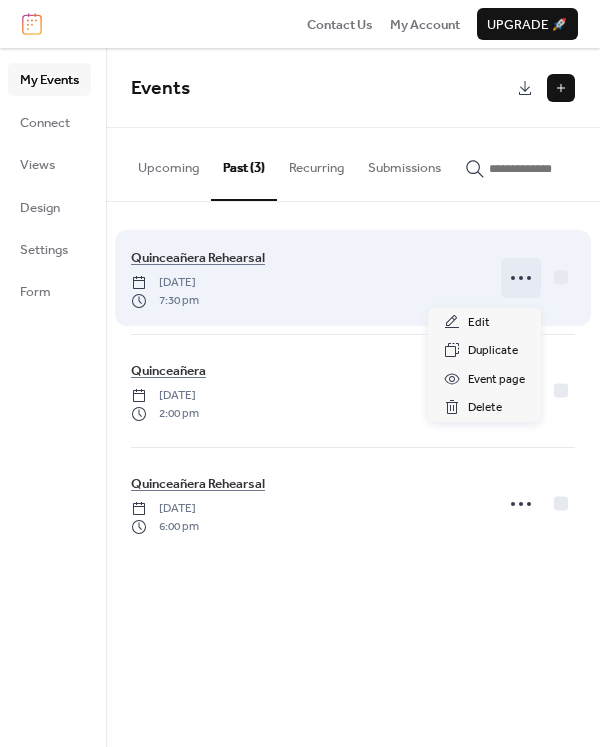 click 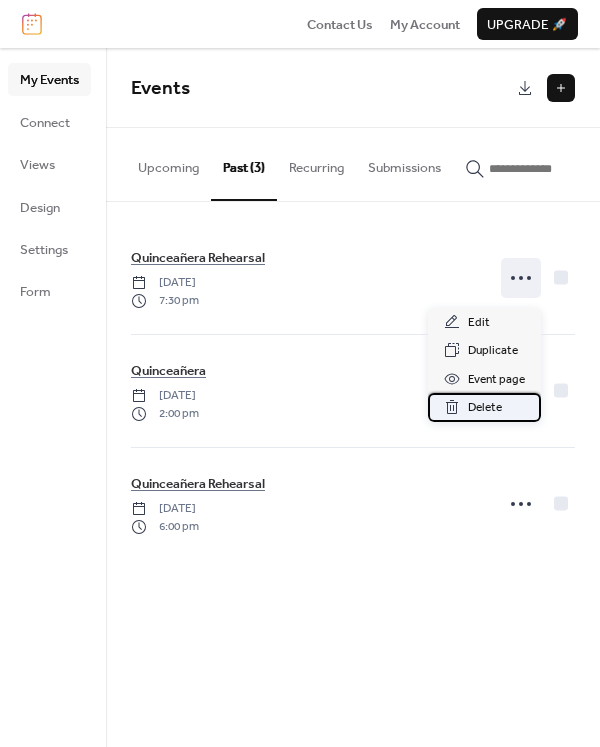 click on "Delete" at bounding box center (485, 408) 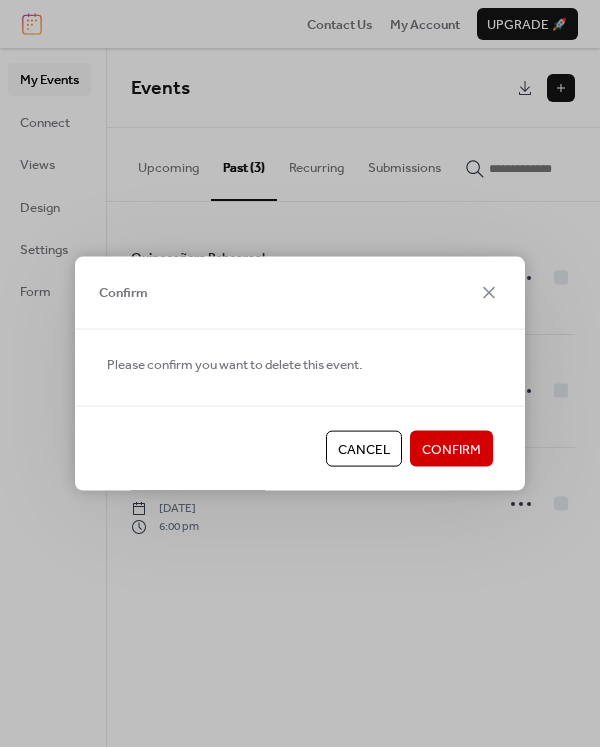 click on "Confirm" at bounding box center (451, 449) 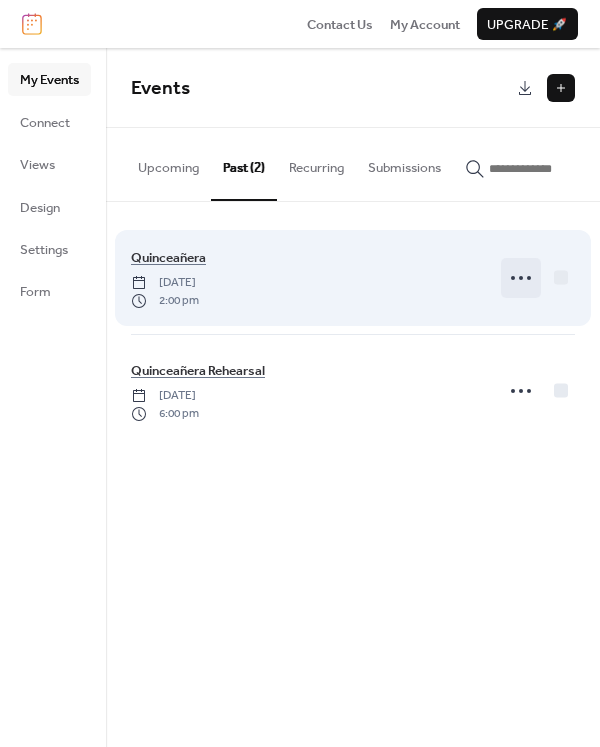click 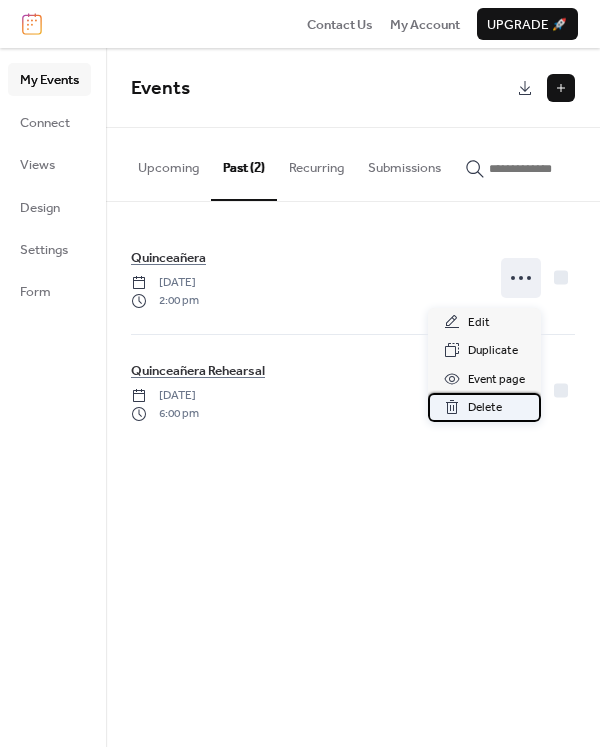 click on "Delete" at bounding box center [484, 407] 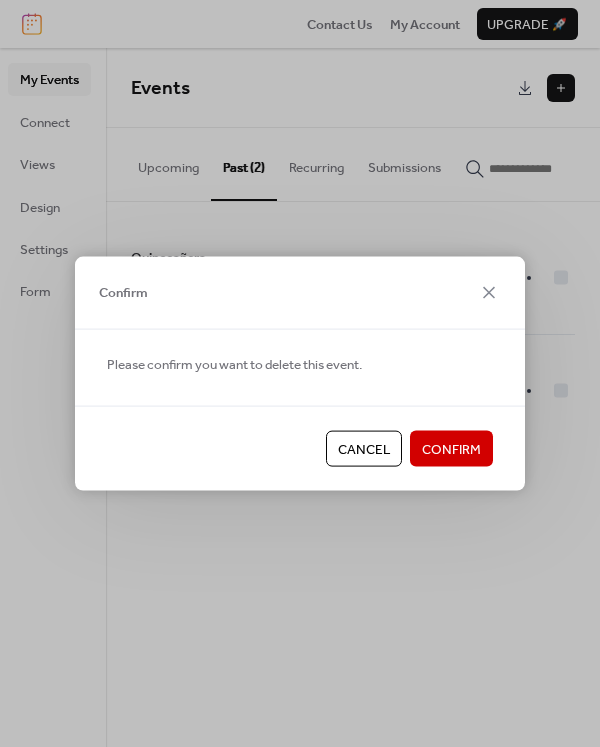 drag, startPoint x: 456, startPoint y: 460, endPoint x: 503, endPoint y: 363, distance: 107.78683 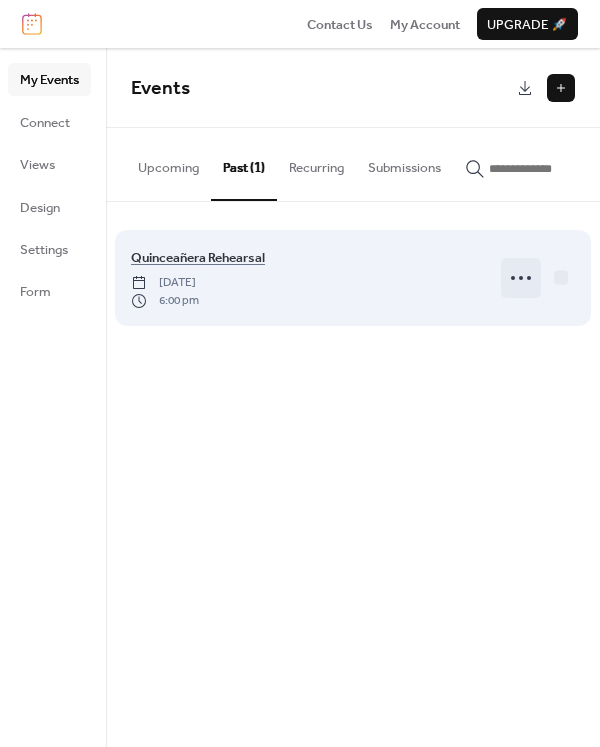 click 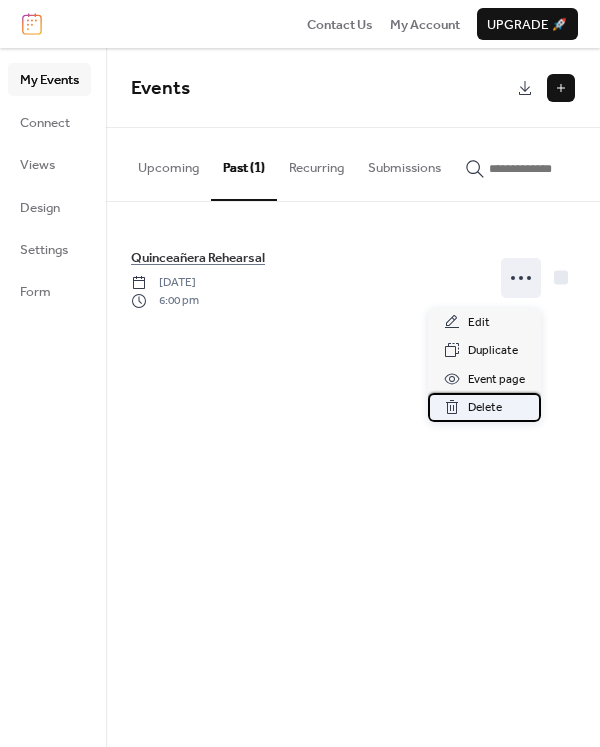 click on "Delete" at bounding box center (484, 407) 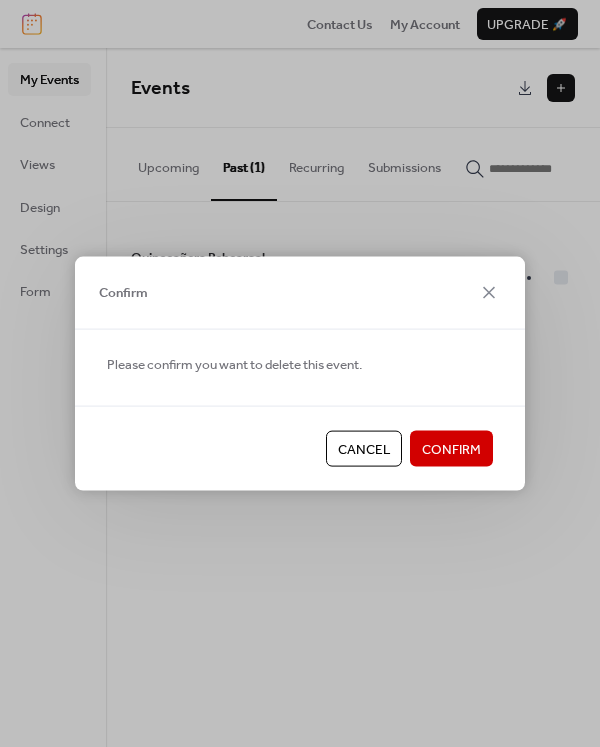 click on "Confirm" at bounding box center (451, 449) 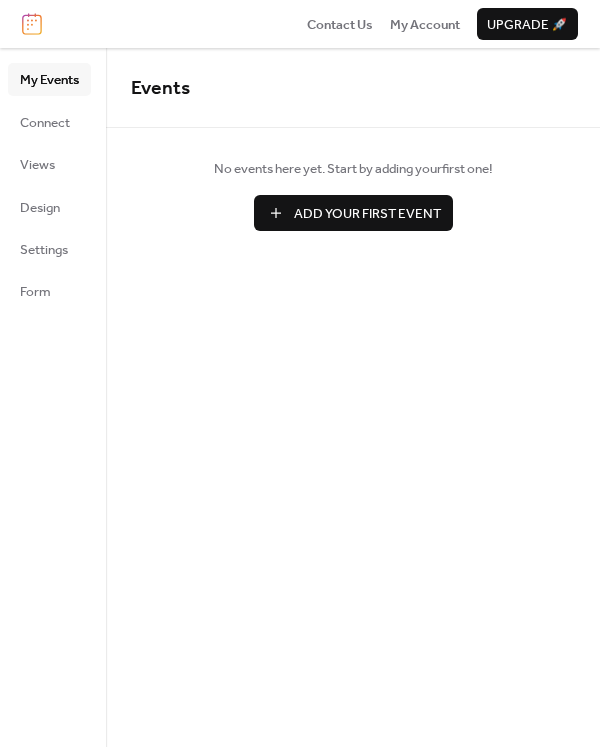 click on "Add Your First Event" at bounding box center [367, 214] 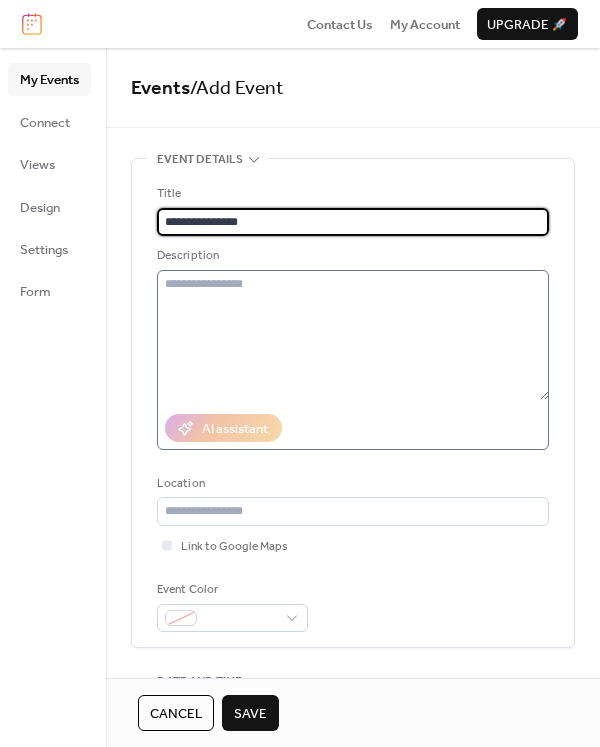 type on "**********" 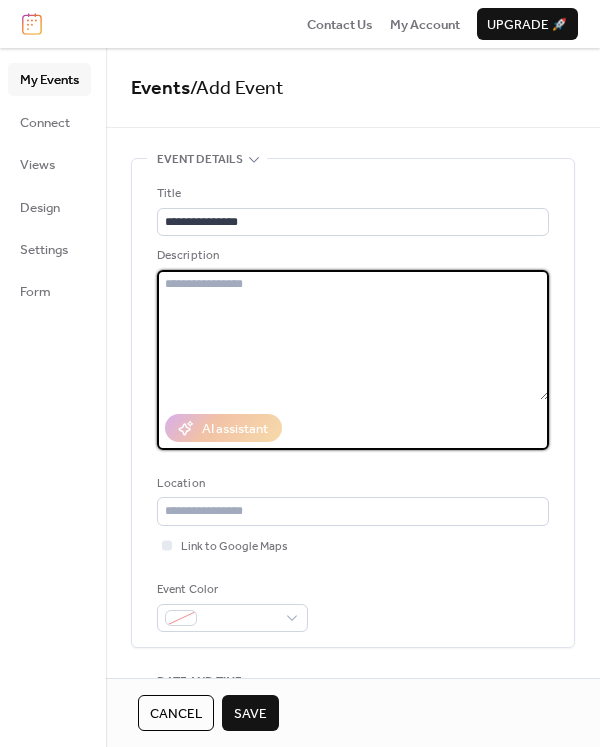 click at bounding box center [353, 335] 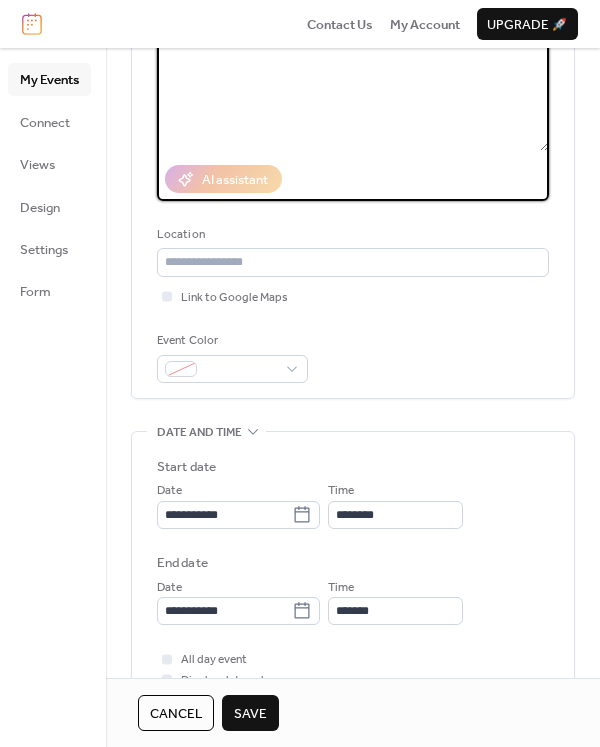 scroll, scrollTop: 300, scrollLeft: 0, axis: vertical 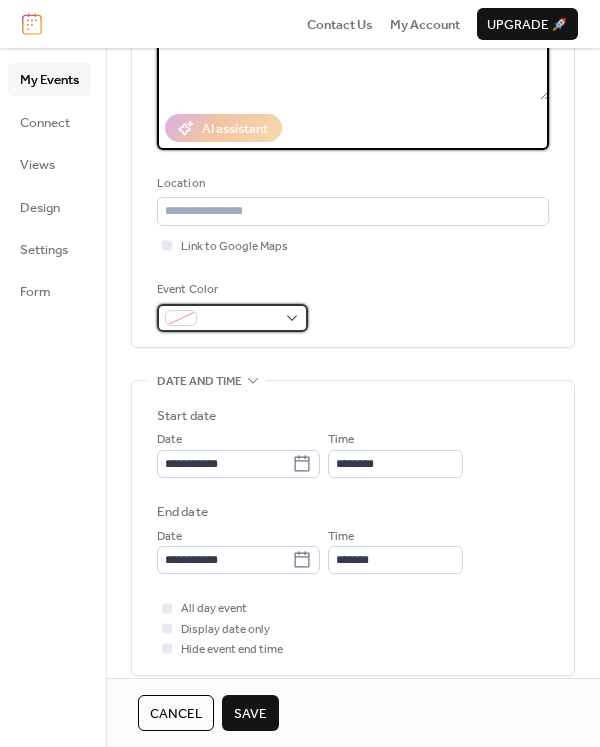 click at bounding box center [232, 318] 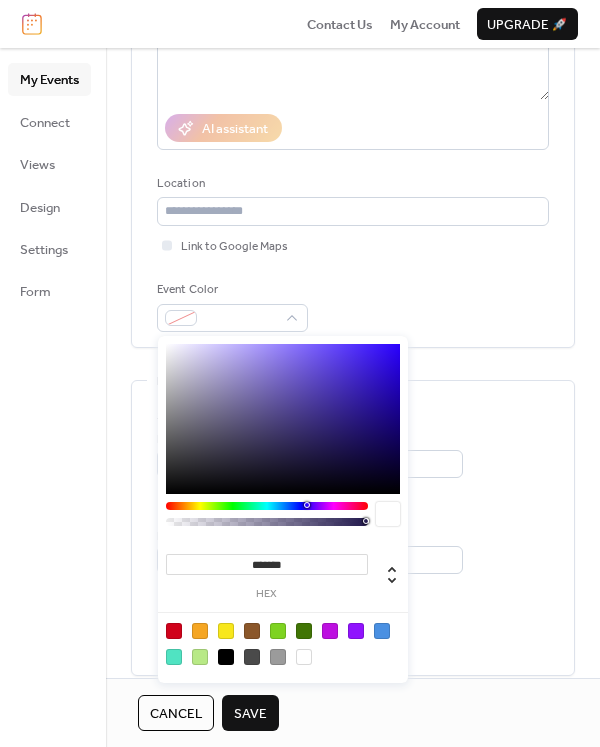 click at bounding box center [278, 631] 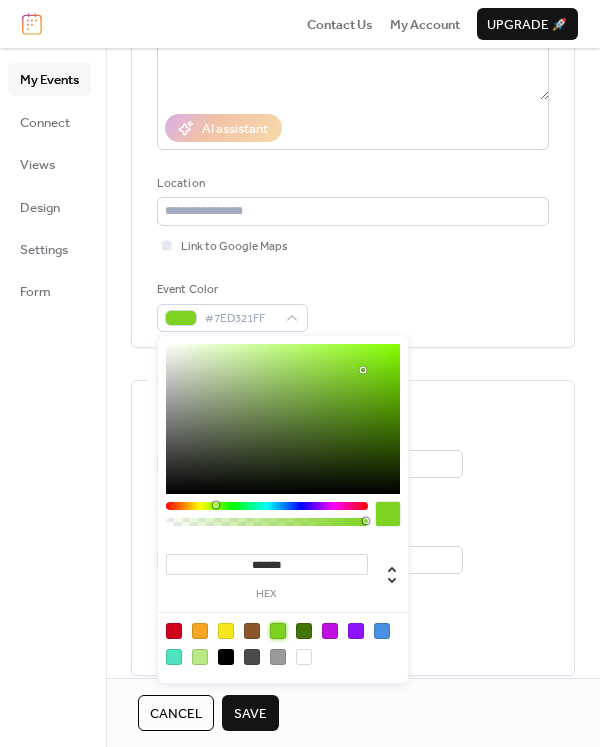 click on "**********" at bounding box center (353, 453) 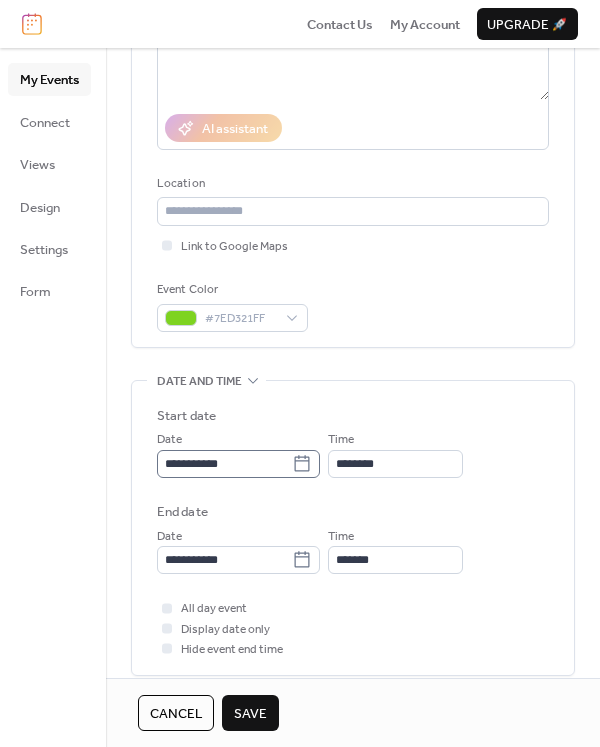 click 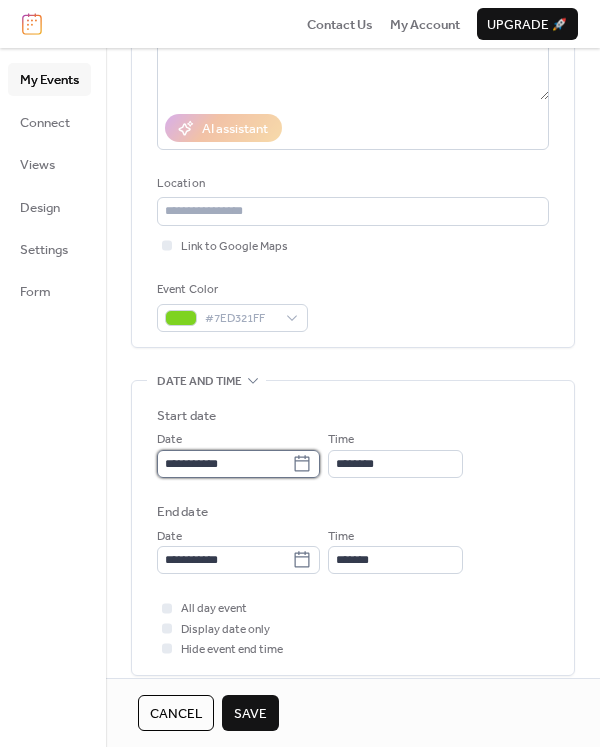 click on "**********" at bounding box center [224, 464] 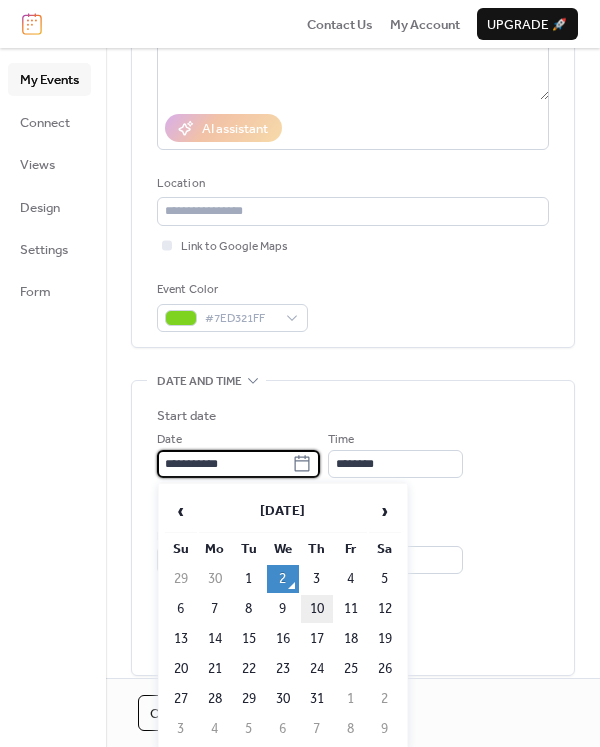 click on "10" at bounding box center (317, 609) 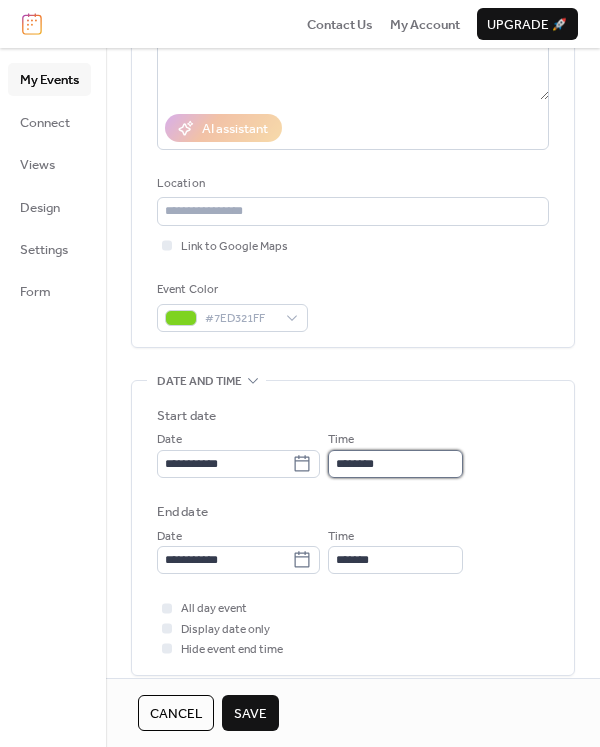 click on "********" at bounding box center [395, 464] 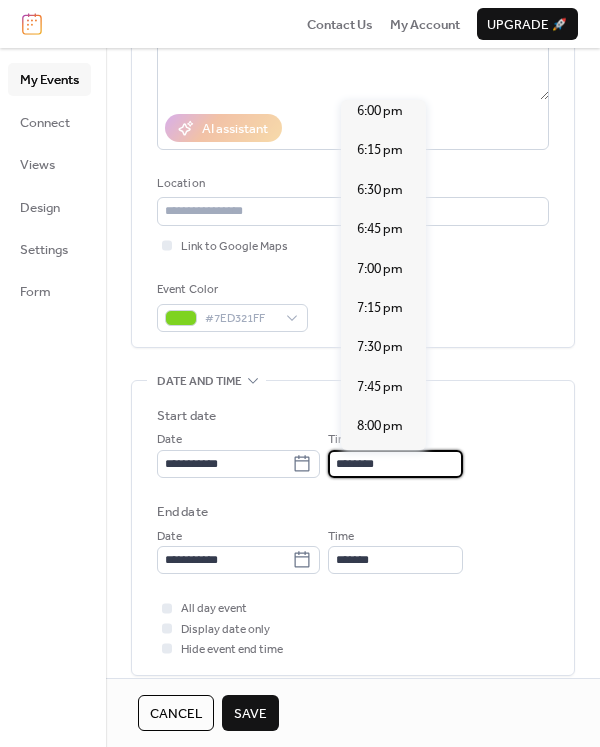 scroll, scrollTop: 2892, scrollLeft: 0, axis: vertical 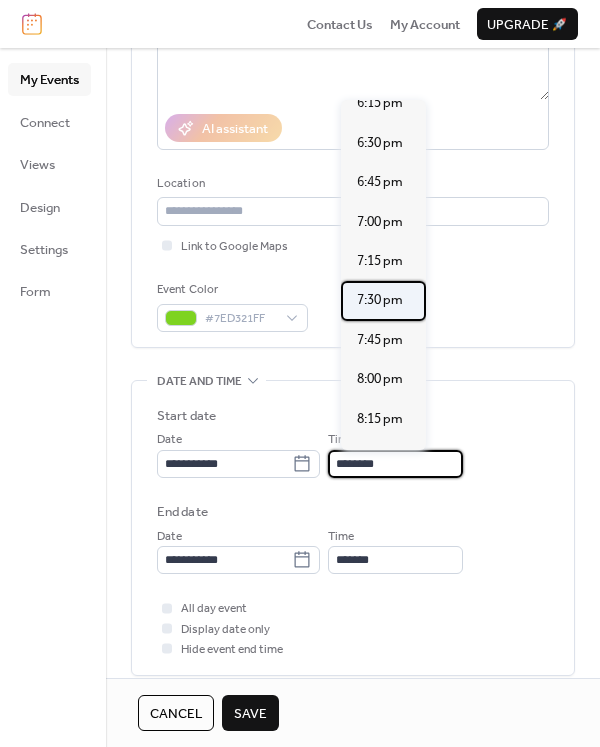 click on "7:30 pm" at bounding box center [380, 300] 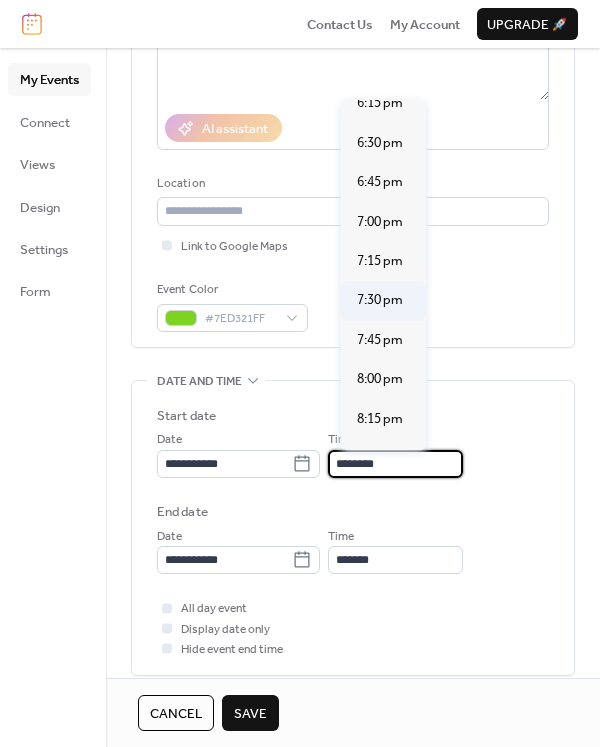 type on "*******" 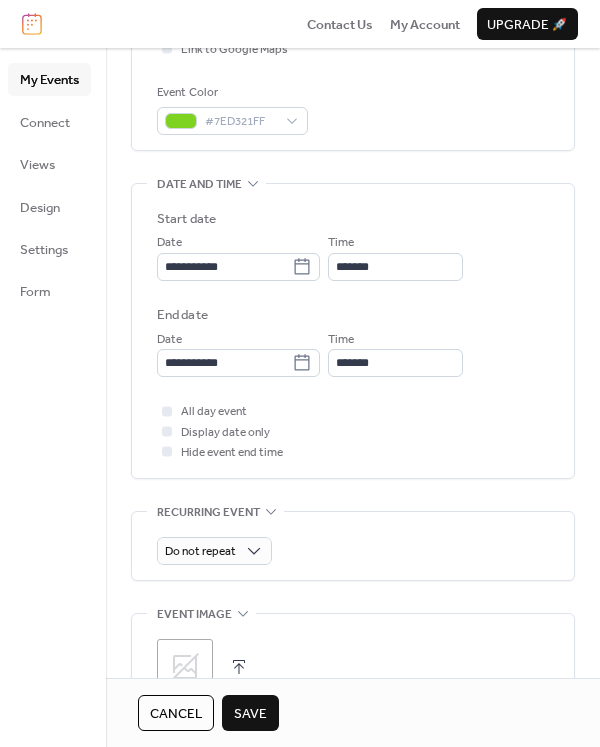 scroll, scrollTop: 372, scrollLeft: 0, axis: vertical 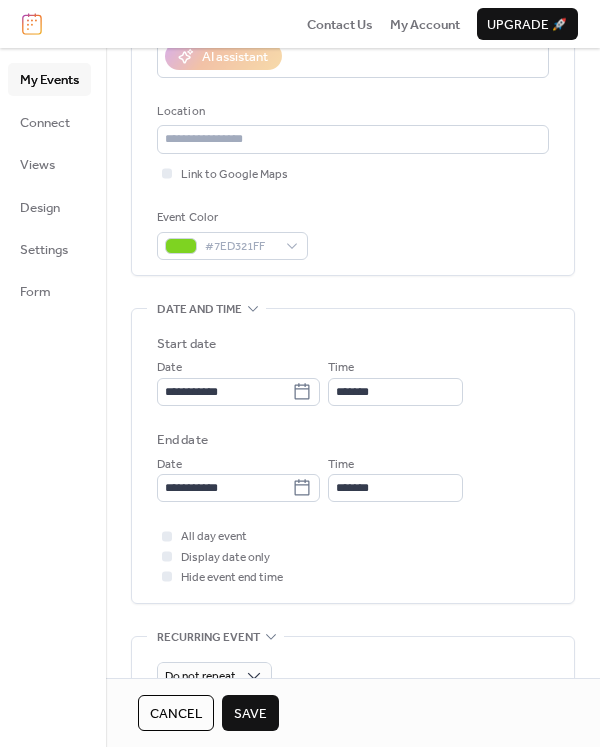 click on "Save" at bounding box center (250, 714) 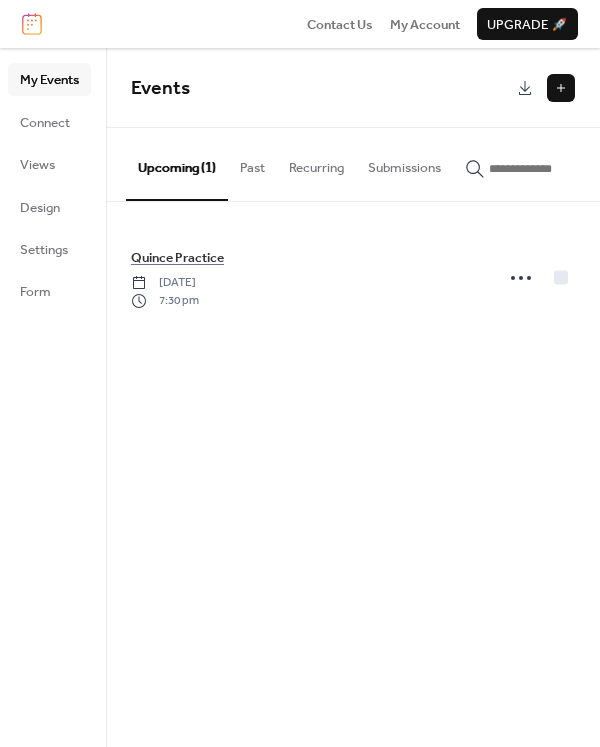 click at bounding box center [561, 88] 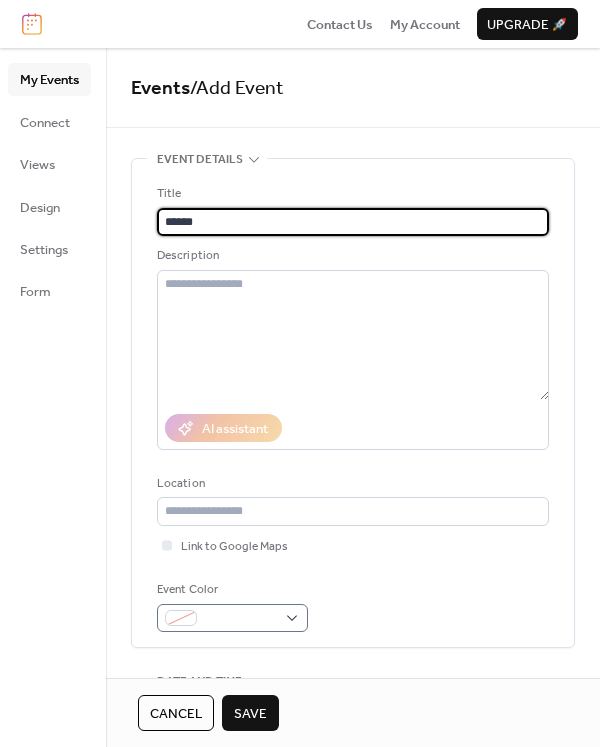 type on "******" 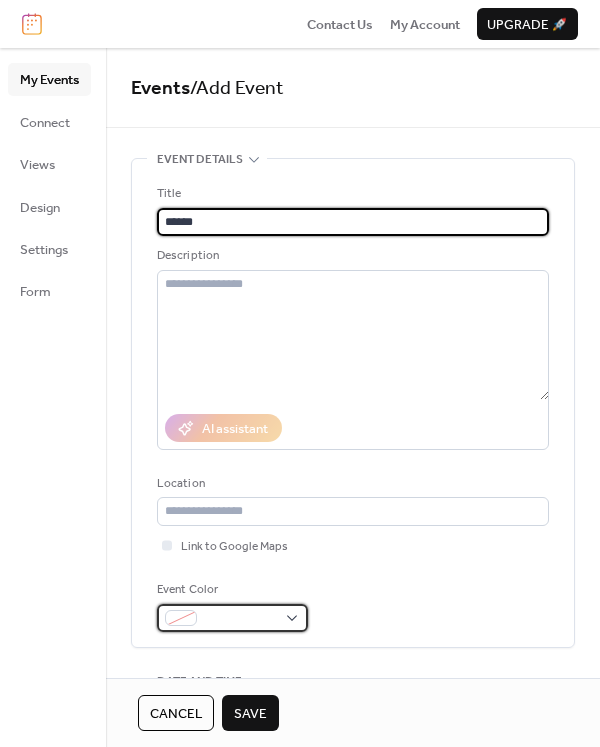 click at bounding box center (240, 619) 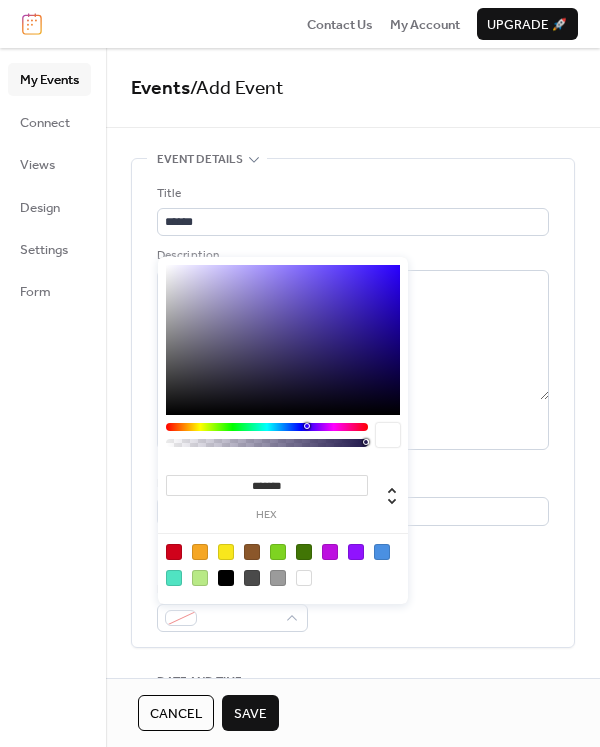 click at bounding box center (278, 552) 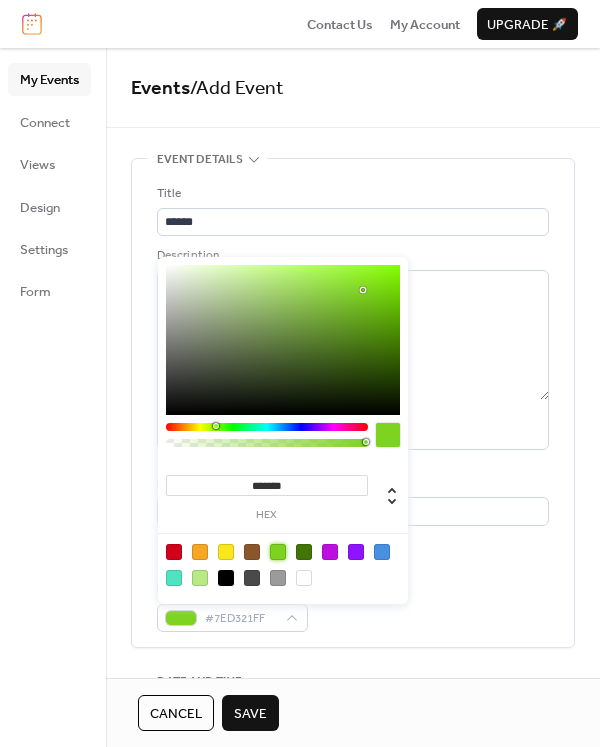scroll, scrollTop: 200, scrollLeft: 0, axis: vertical 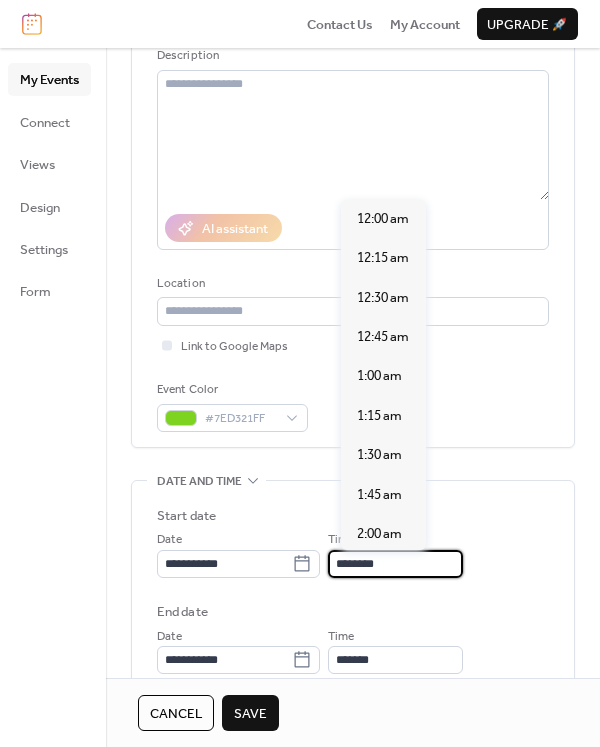 click on "********" at bounding box center [395, 564] 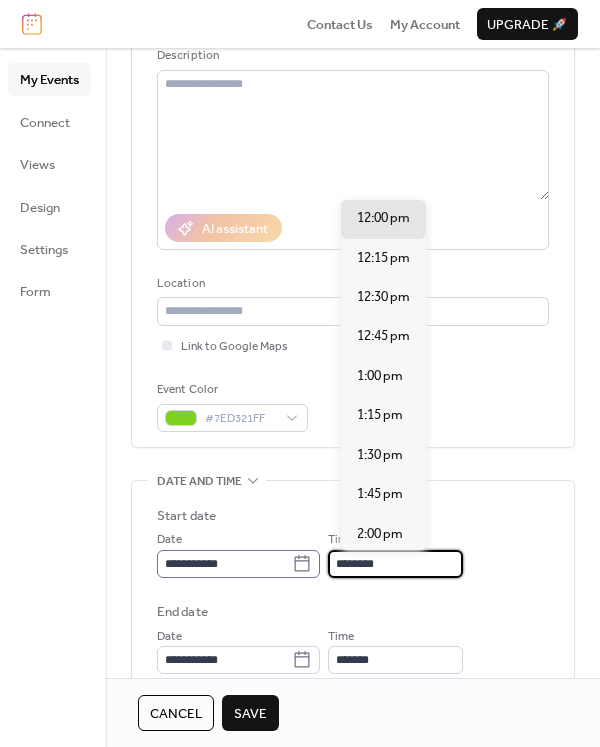 click 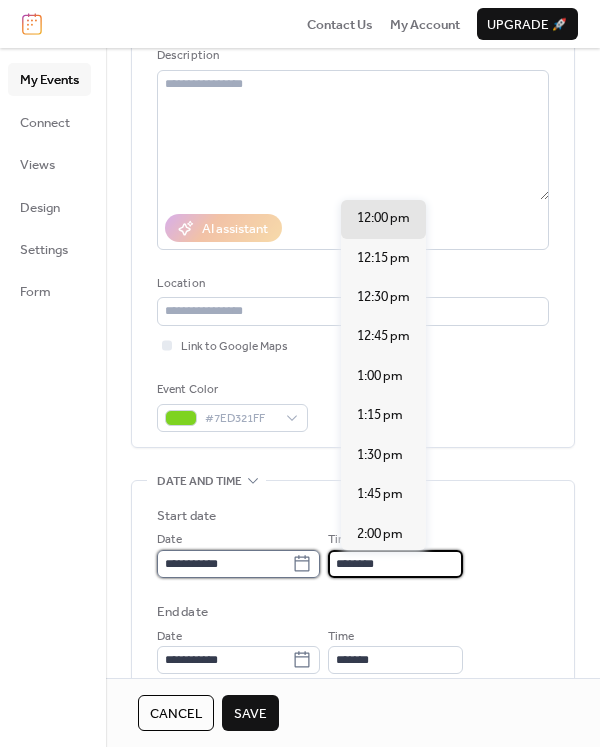 click on "**********" at bounding box center (224, 564) 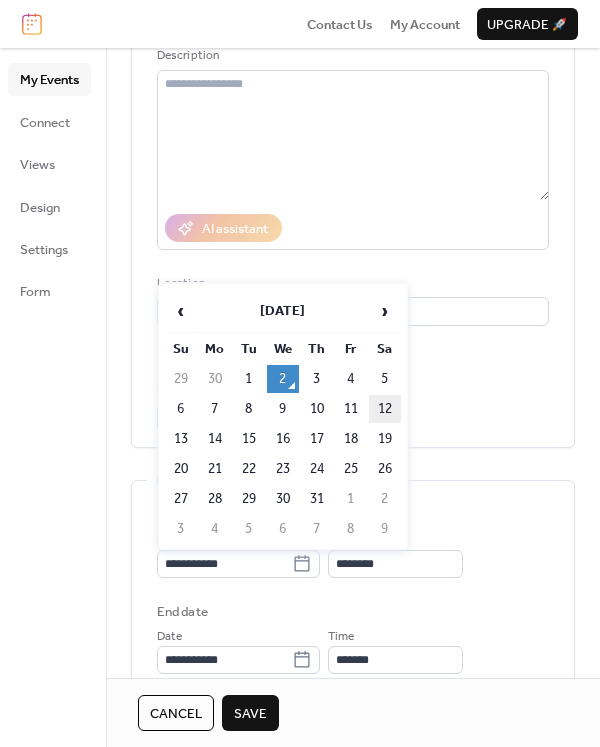 click on "12" at bounding box center [385, 409] 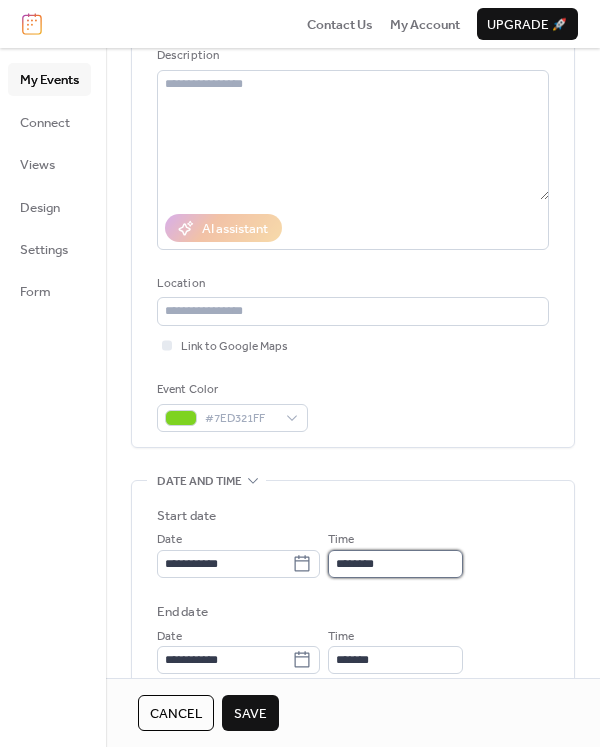 click on "********" at bounding box center (395, 564) 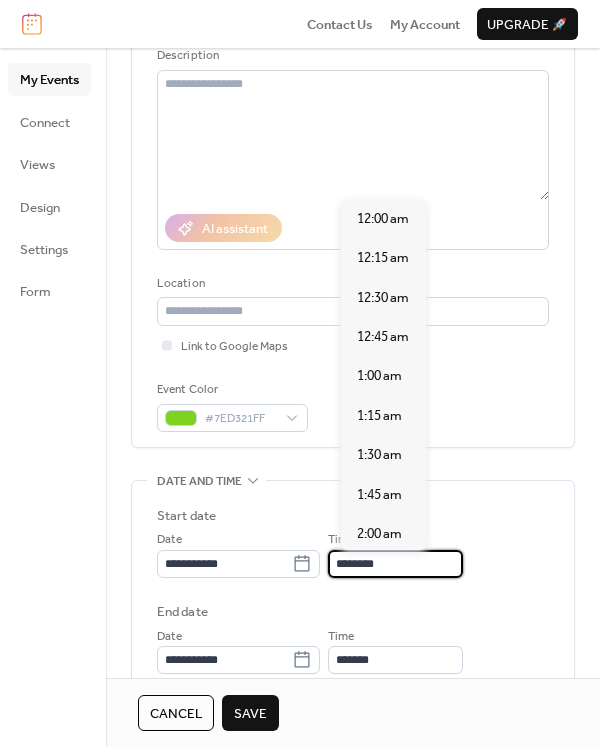 scroll, scrollTop: 1892, scrollLeft: 0, axis: vertical 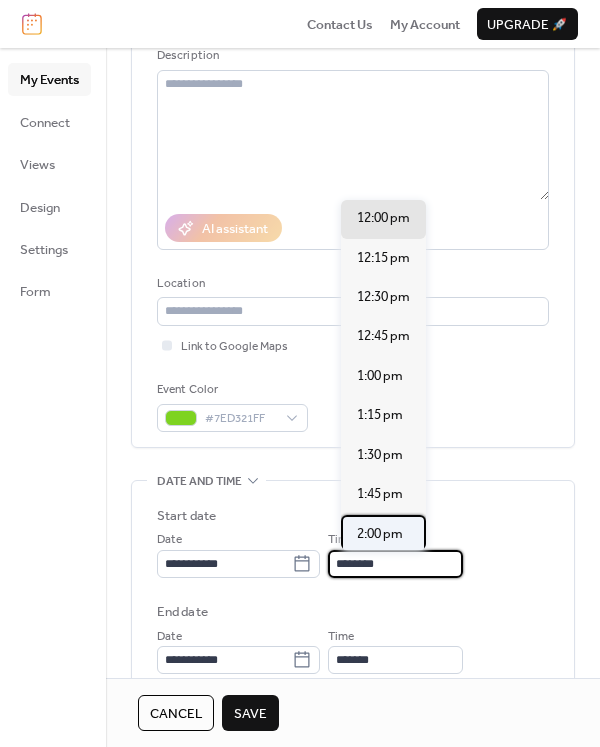 click on "2:00 pm" at bounding box center [380, 534] 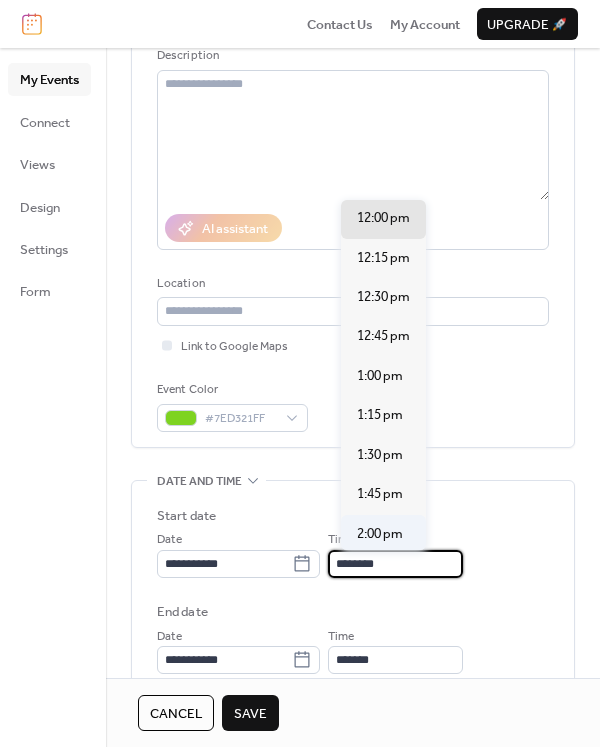 type on "*******" 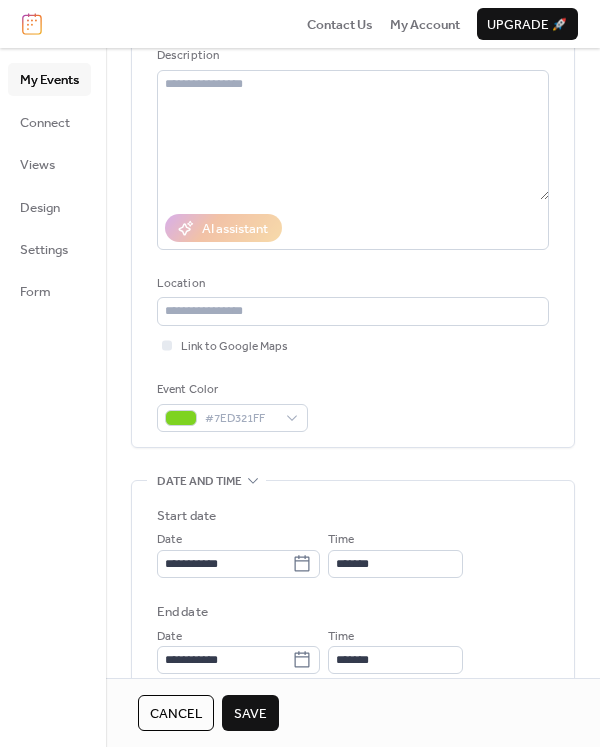 click on "Save" at bounding box center [250, 713] 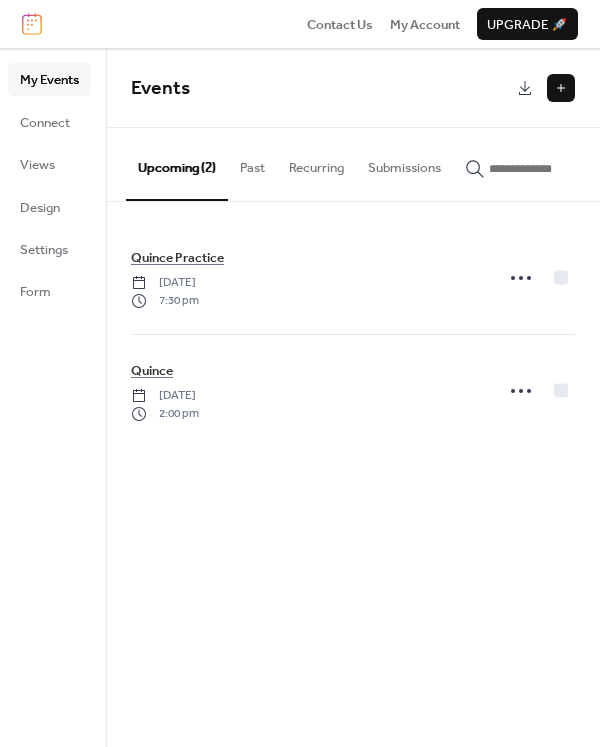 click at bounding box center [561, 88] 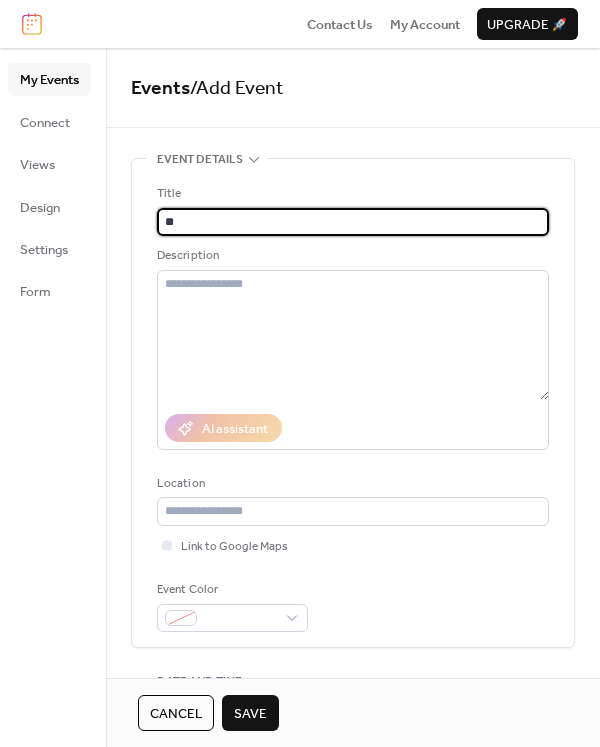 type on "*" 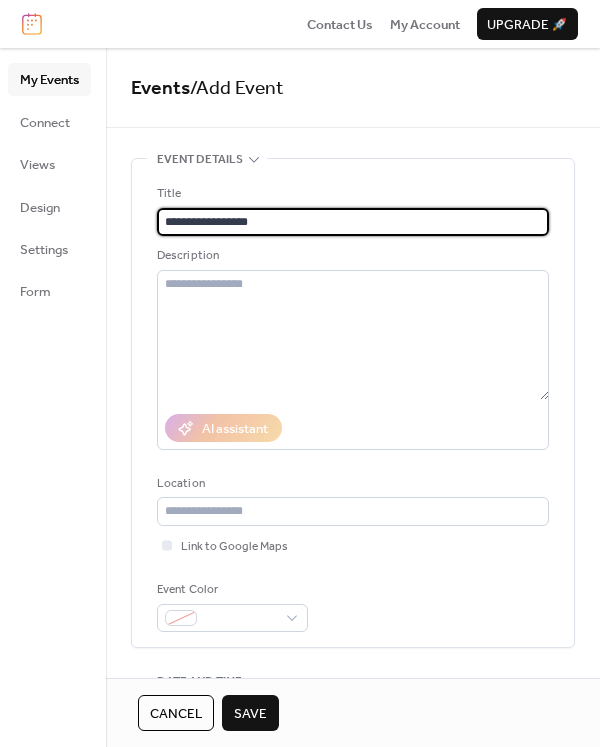 type on "**********" 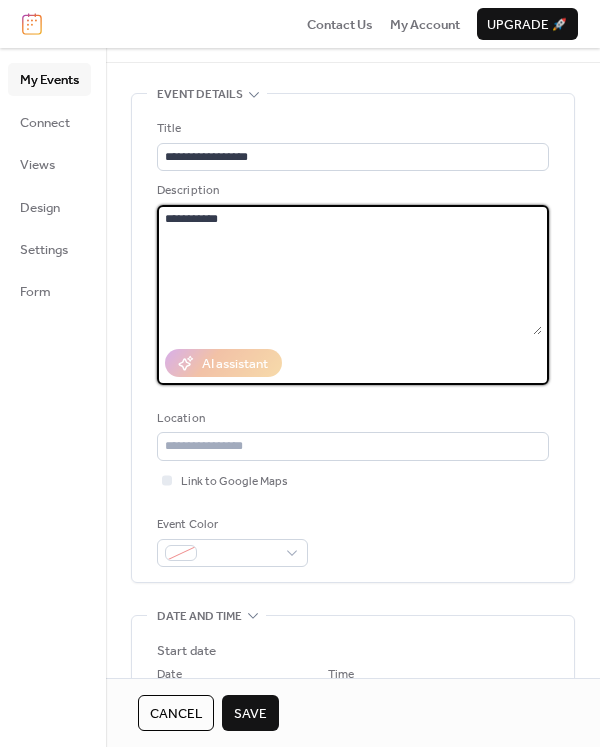 scroll, scrollTop: 100, scrollLeft: 0, axis: vertical 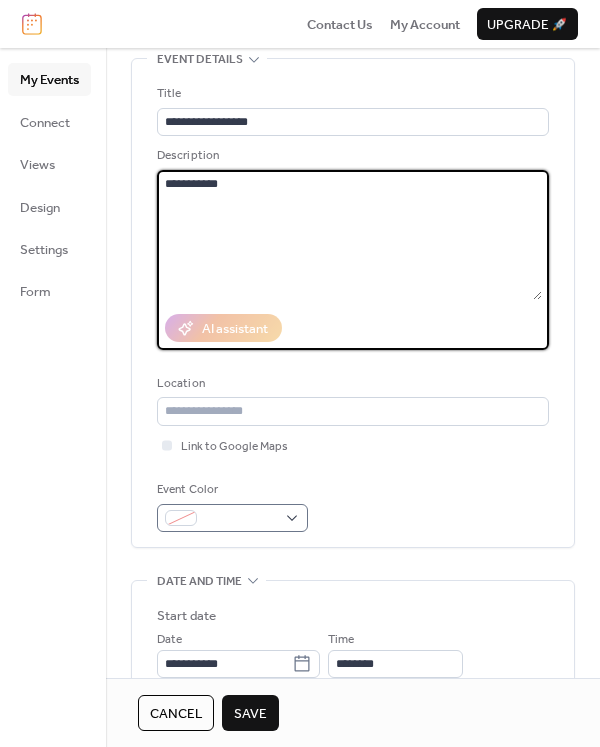 type on "**********" 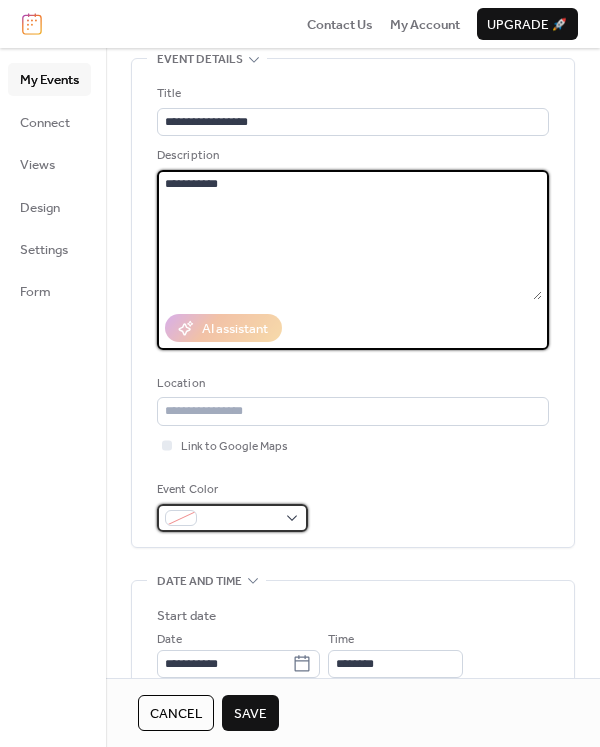click at bounding box center [232, 518] 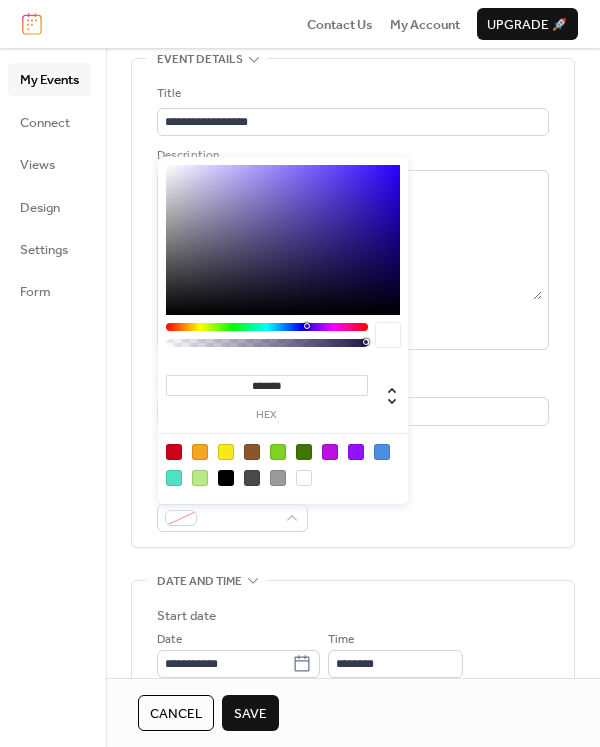 click at bounding box center [382, 452] 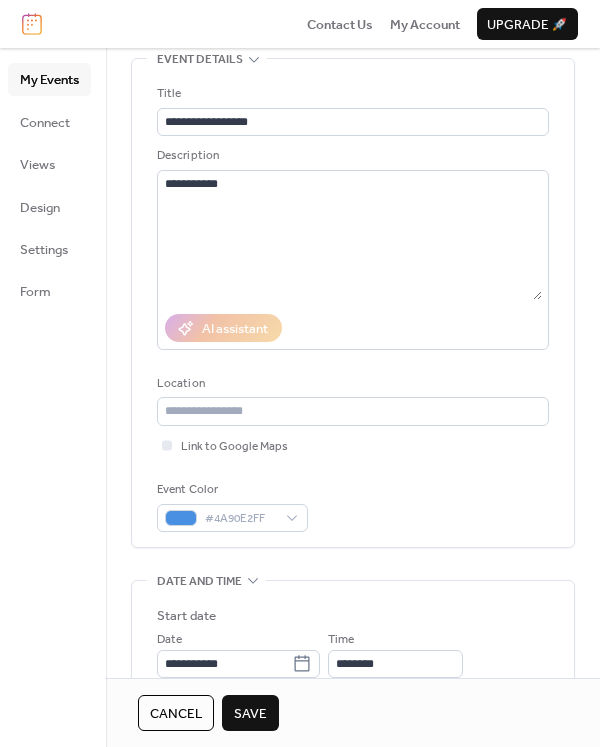 click on "Event Color #4A90E2FF" at bounding box center [353, 506] 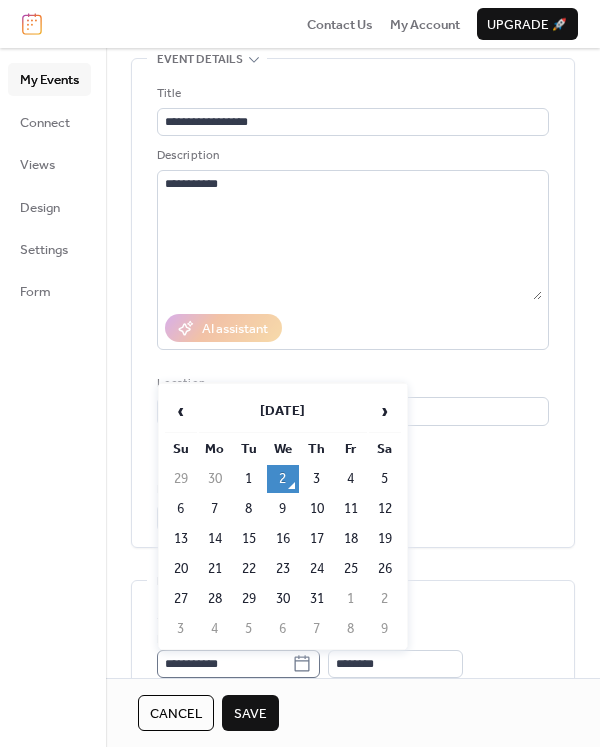 click 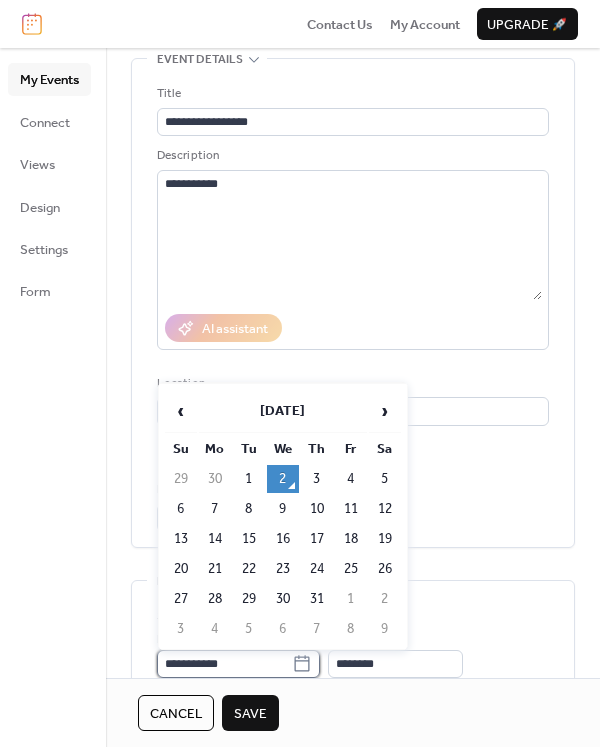 click on "**********" at bounding box center (224, 664) 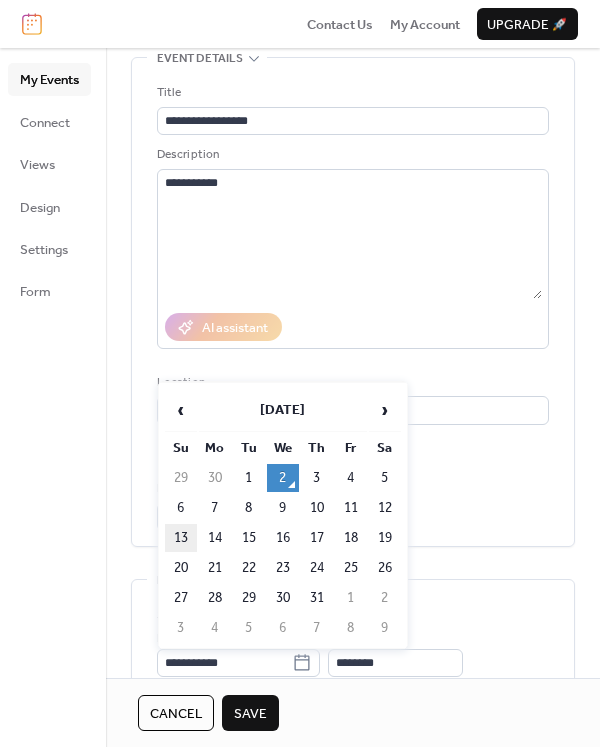 click on "13" at bounding box center (181, 538) 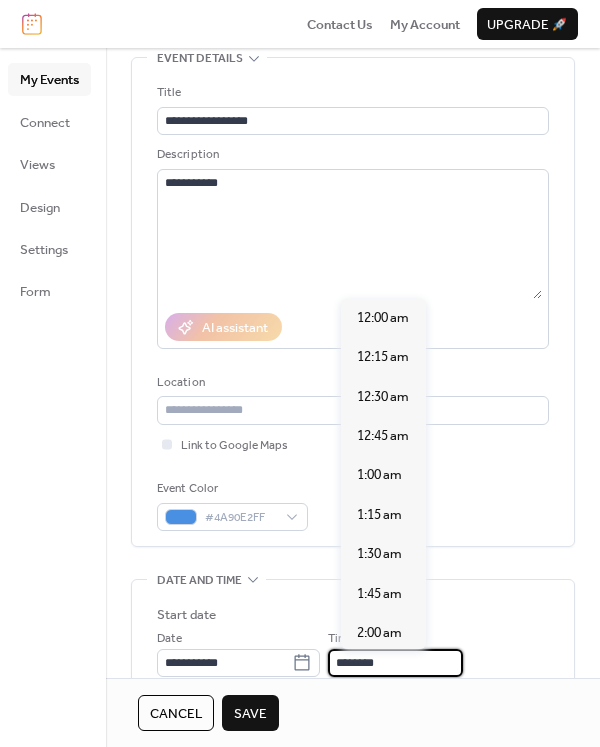 click on "********" at bounding box center [395, 663] 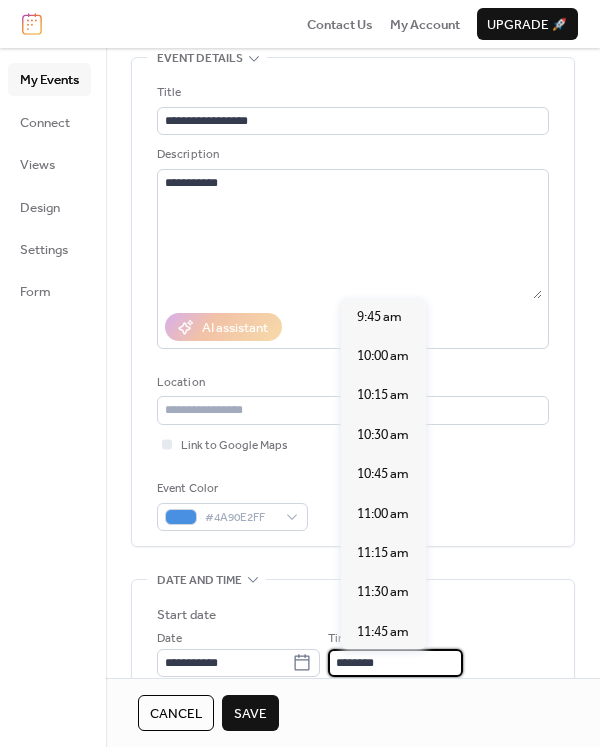 scroll, scrollTop: 1492, scrollLeft: 0, axis: vertical 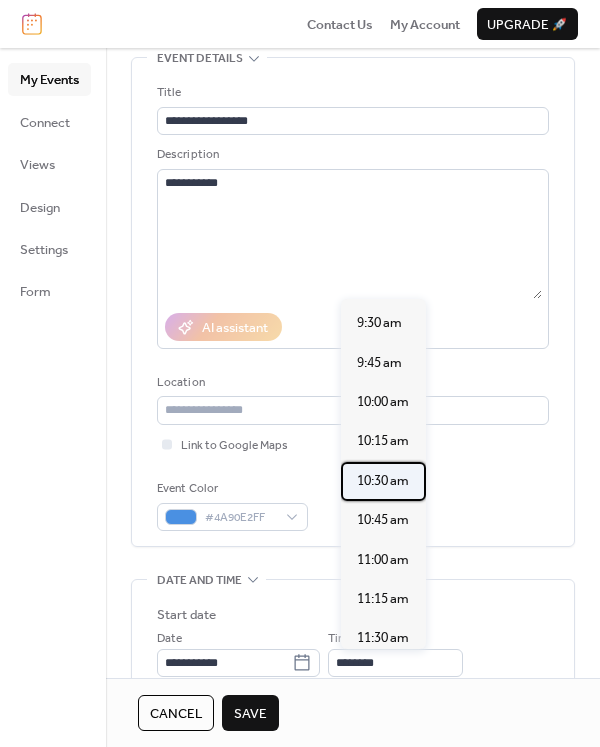 click on "10:30 am" at bounding box center (383, 481) 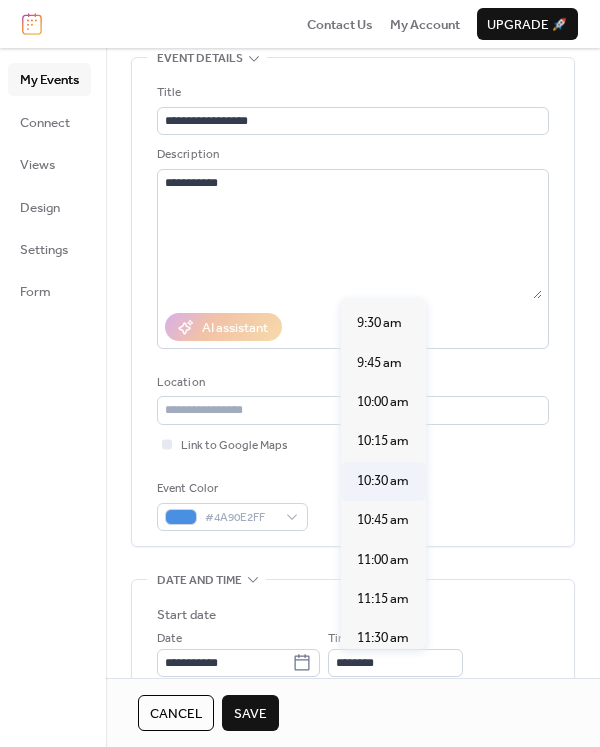 type on "********" 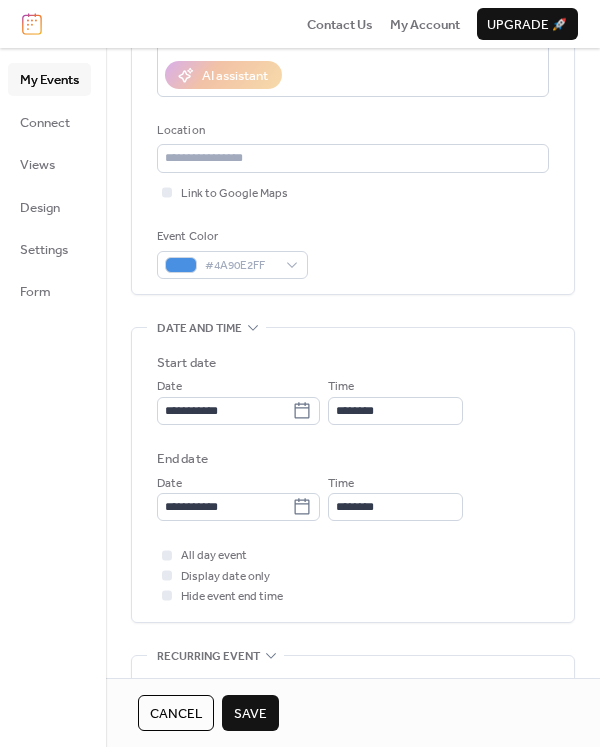 scroll, scrollTop: 401, scrollLeft: 0, axis: vertical 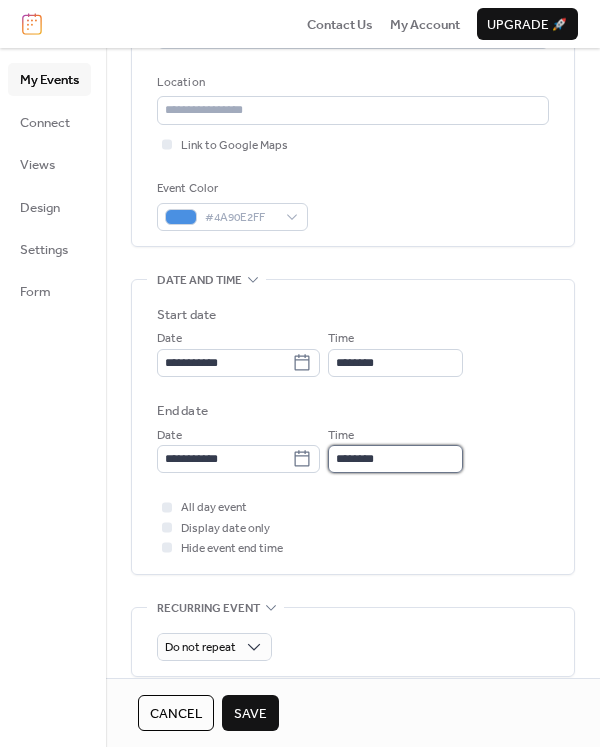 click on "********" at bounding box center [395, 459] 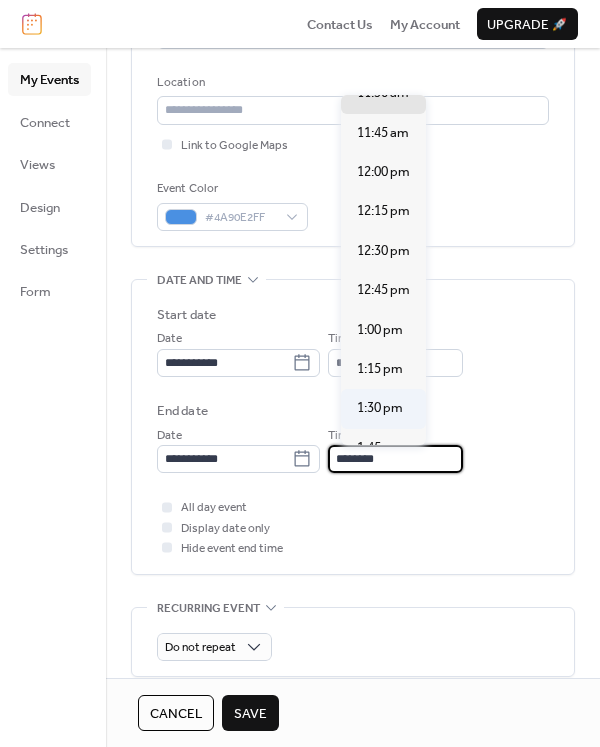 scroll, scrollTop: 200, scrollLeft: 0, axis: vertical 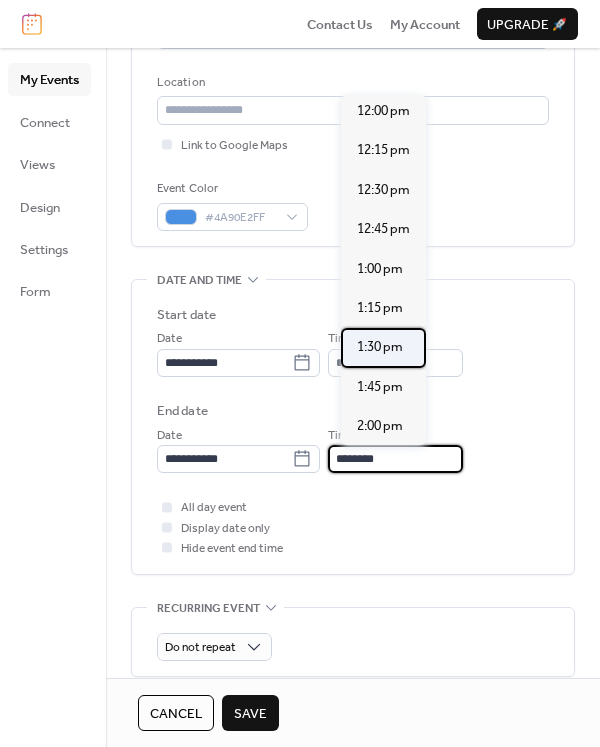 click on "1:30 pm" at bounding box center [380, 347] 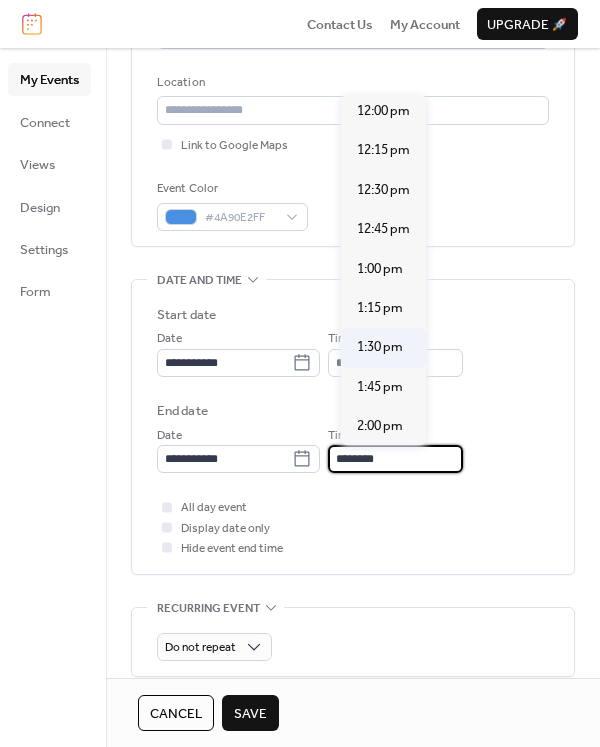 type on "*******" 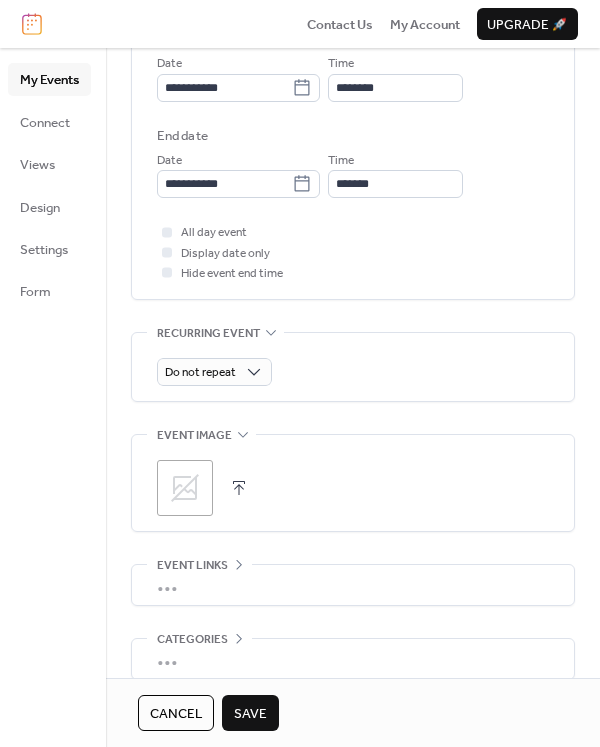 scroll, scrollTop: 701, scrollLeft: 0, axis: vertical 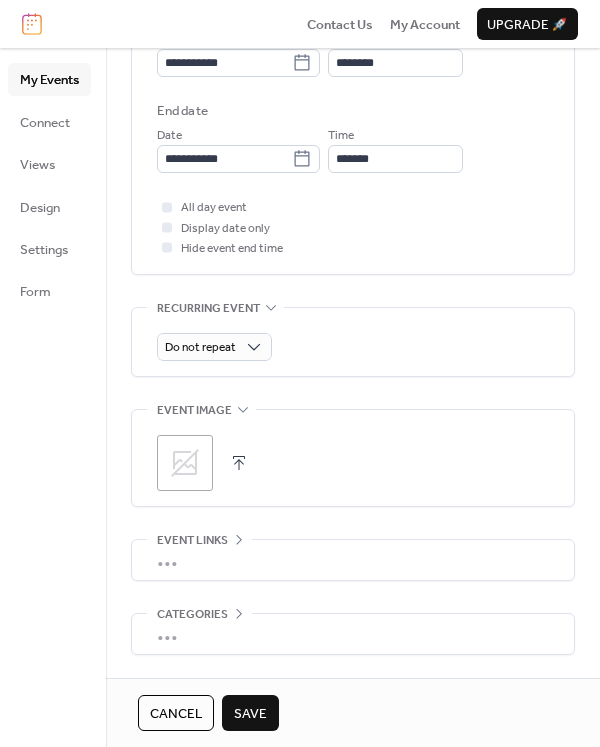 click on "Save" at bounding box center [250, 714] 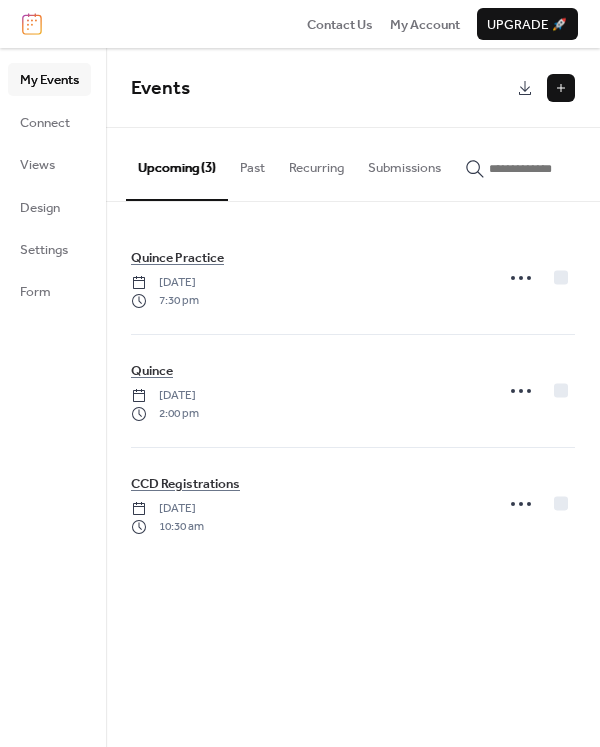 click at bounding box center (561, 88) 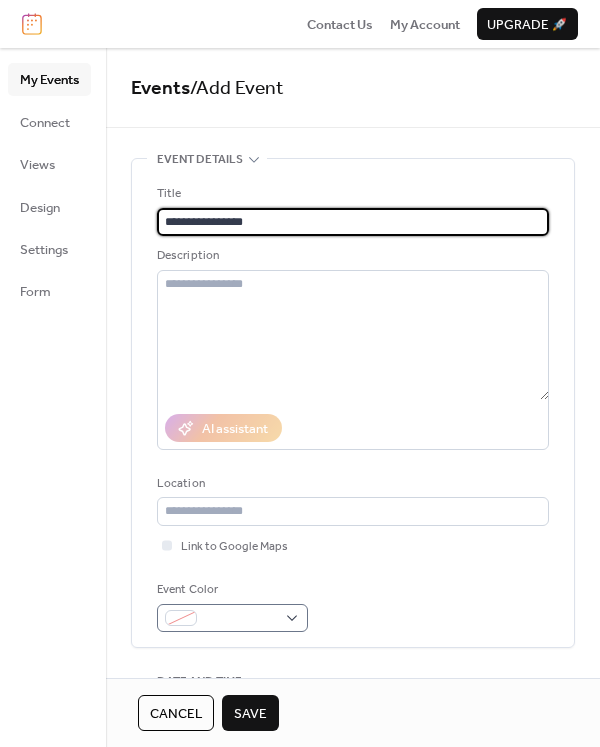 type on "**********" 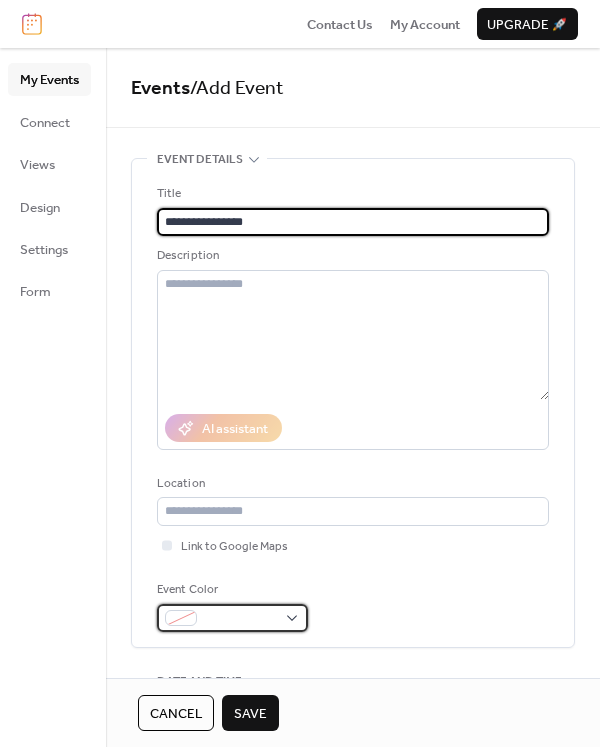 click at bounding box center [232, 618] 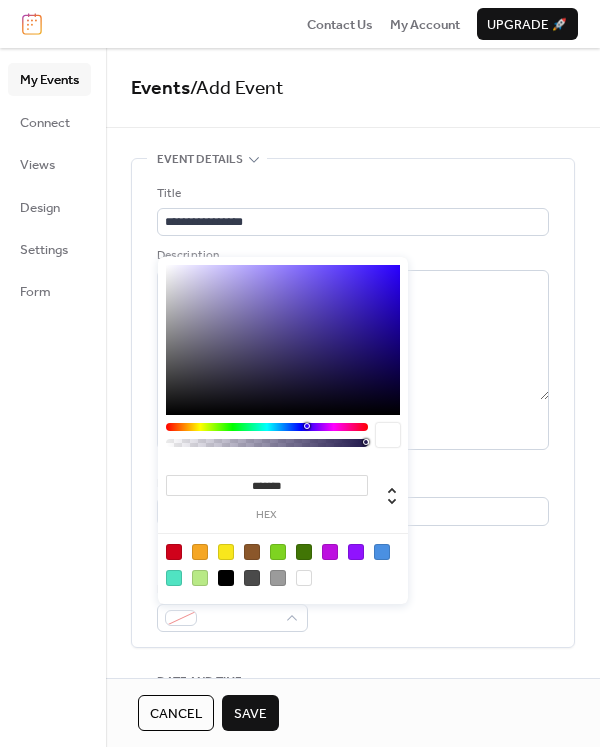 click at bounding box center [278, 552] 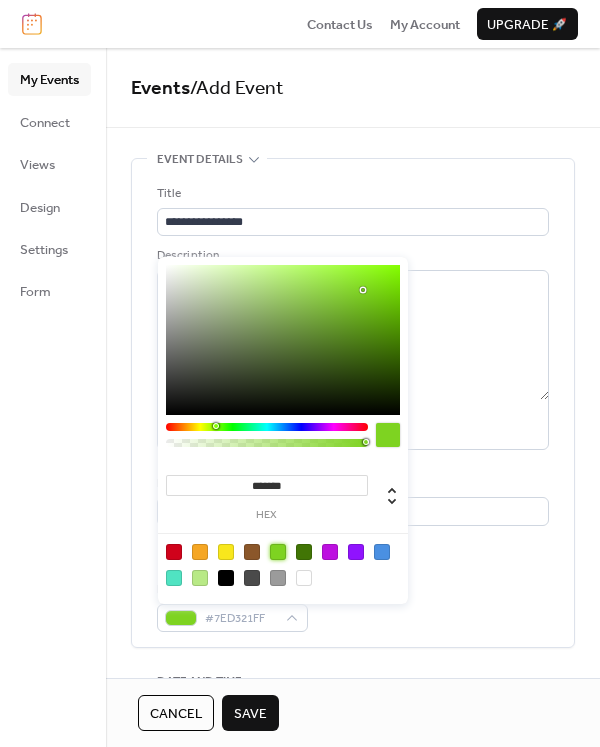 click on "Event Color #7ED321FF" at bounding box center [353, 606] 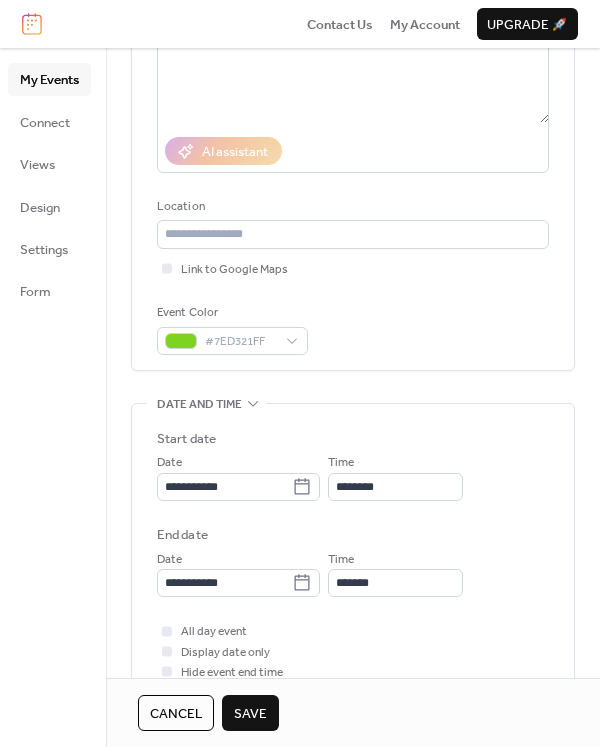 scroll, scrollTop: 300, scrollLeft: 0, axis: vertical 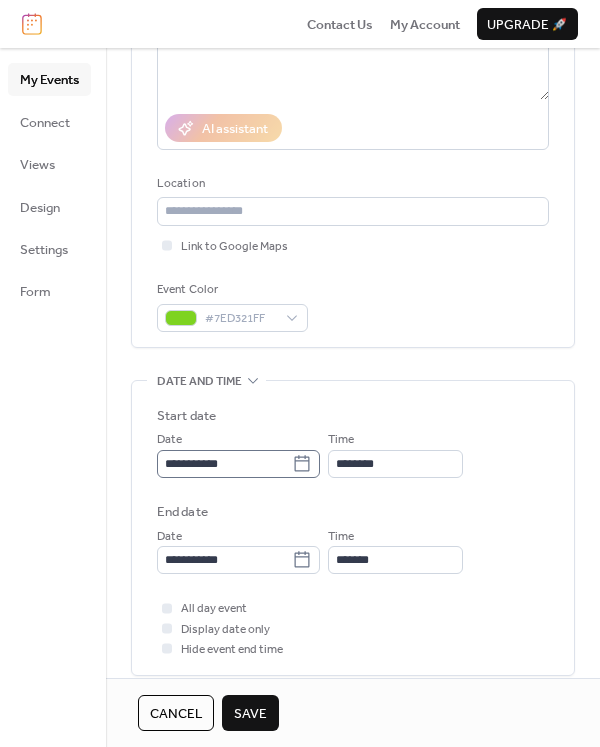 click on "**********" at bounding box center [238, 464] 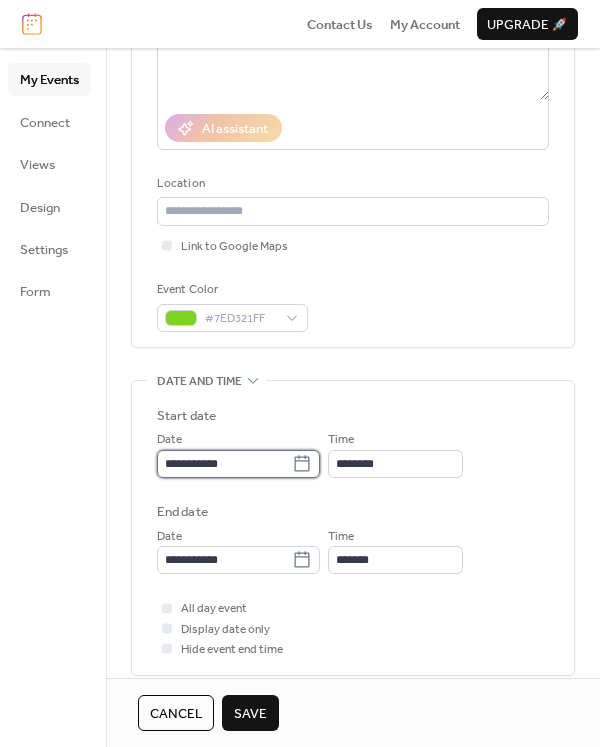 click on "**********" at bounding box center (224, 464) 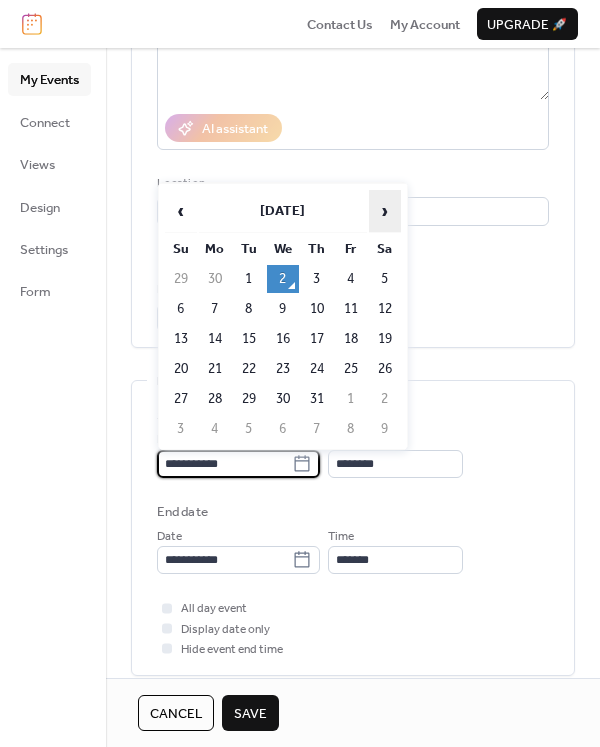 click on "›" at bounding box center (385, 211) 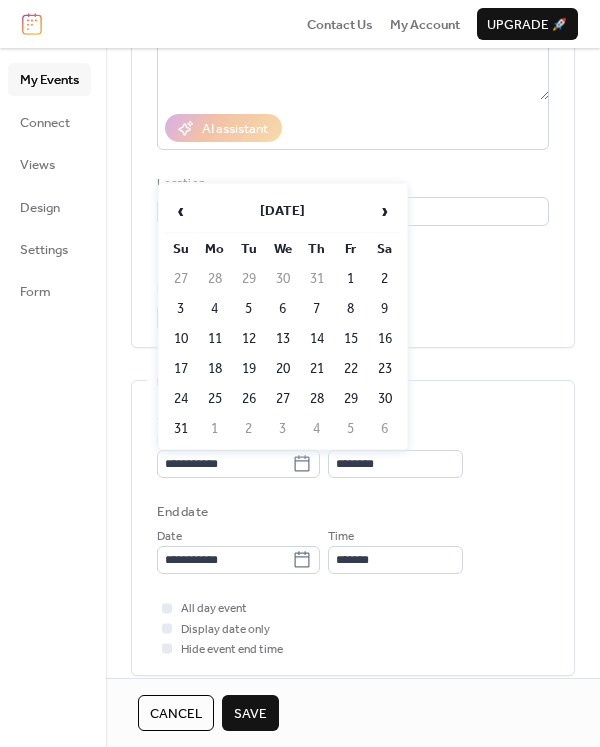 click on "‹ [DATE] › Su Mo Tu We Th Fr Sa 27 28 29 30 31 1 2 3 4 5 6 7 8 9 10 11 12 13 14 15 16 17 18 19 20 21 22 23 24 25 26 27 28 29 30 31 1 2 3 4 5 6" at bounding box center (283, 316) 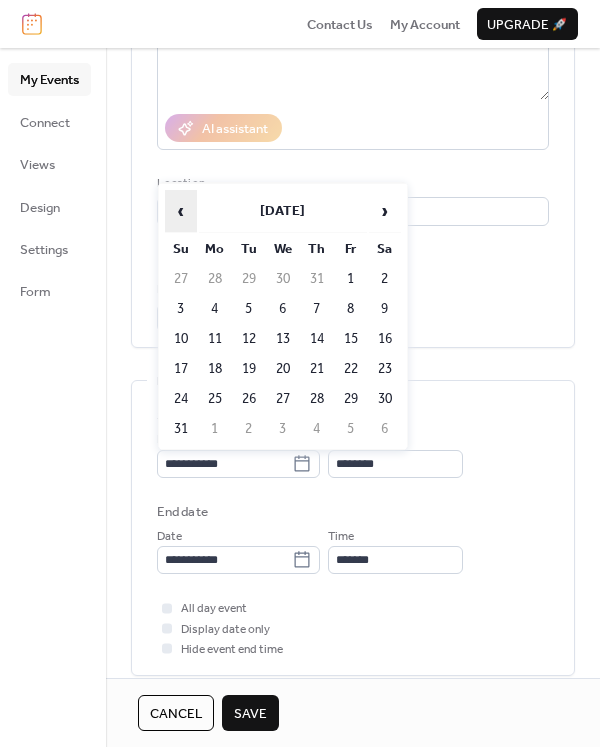 click on "‹" at bounding box center (181, 211) 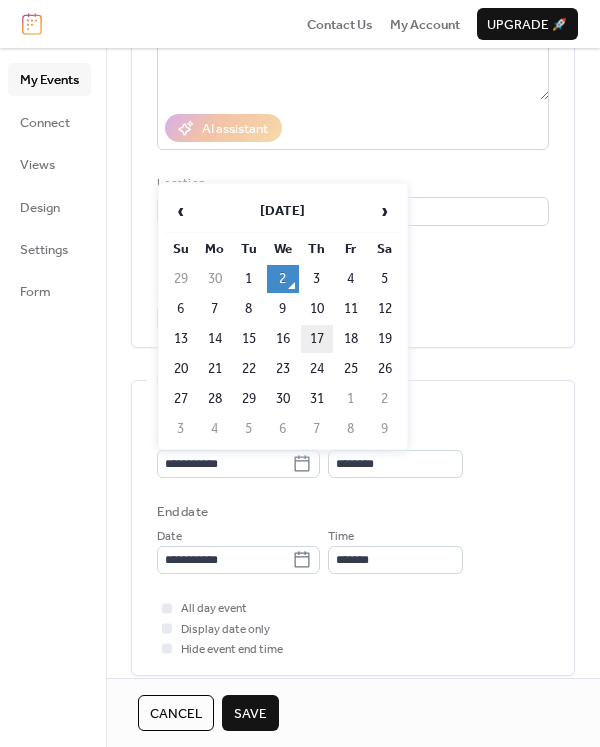click on "17" at bounding box center (317, 339) 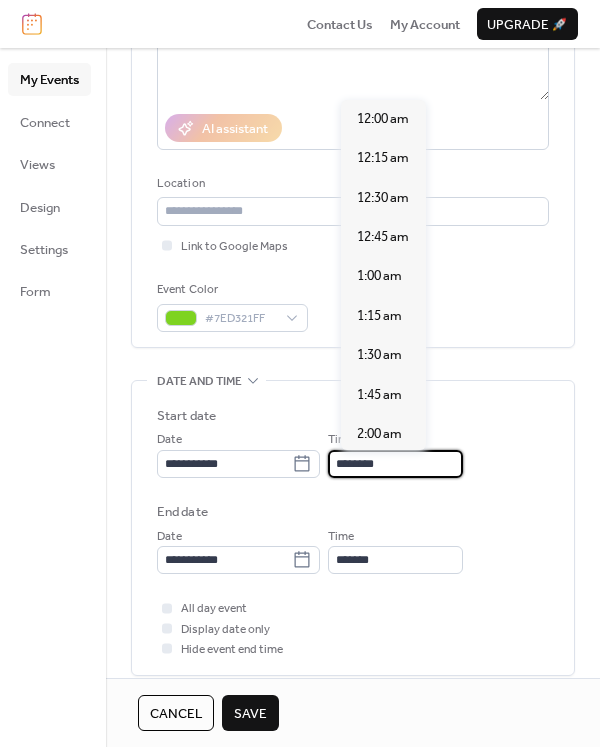click on "********" at bounding box center [395, 464] 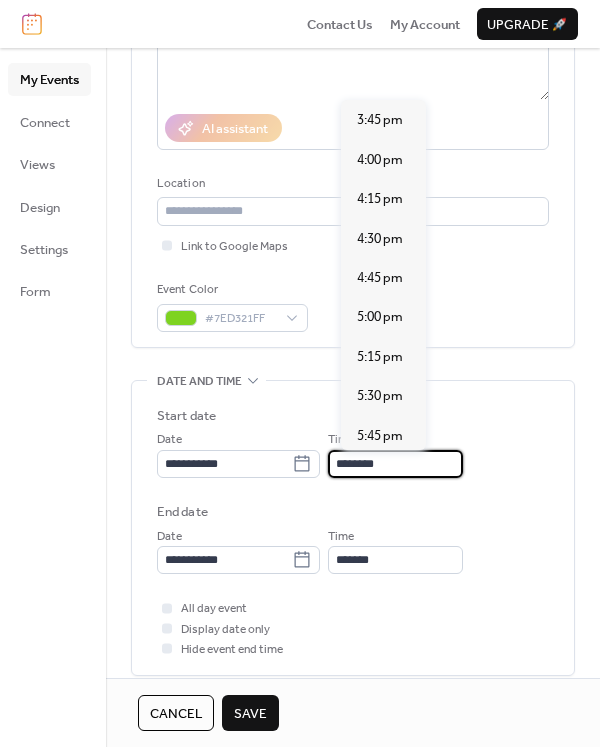 scroll, scrollTop: 2492, scrollLeft: 0, axis: vertical 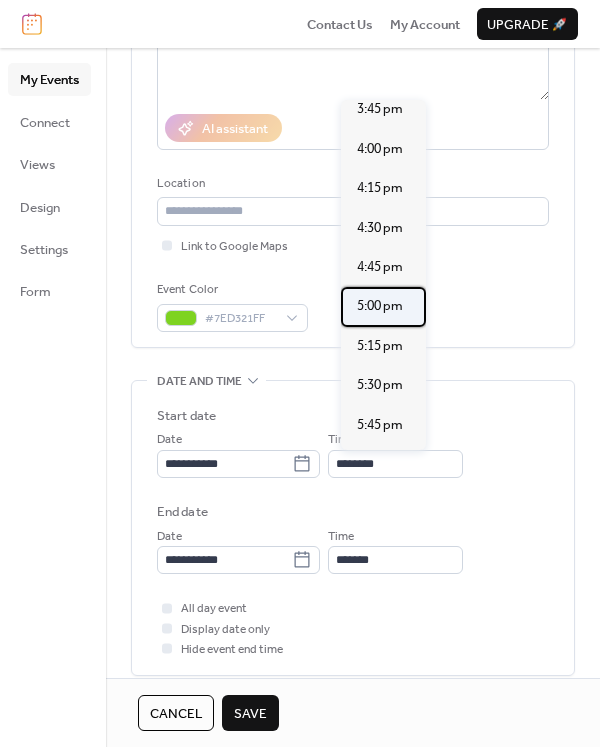 click on "5:00 pm" at bounding box center (380, 306) 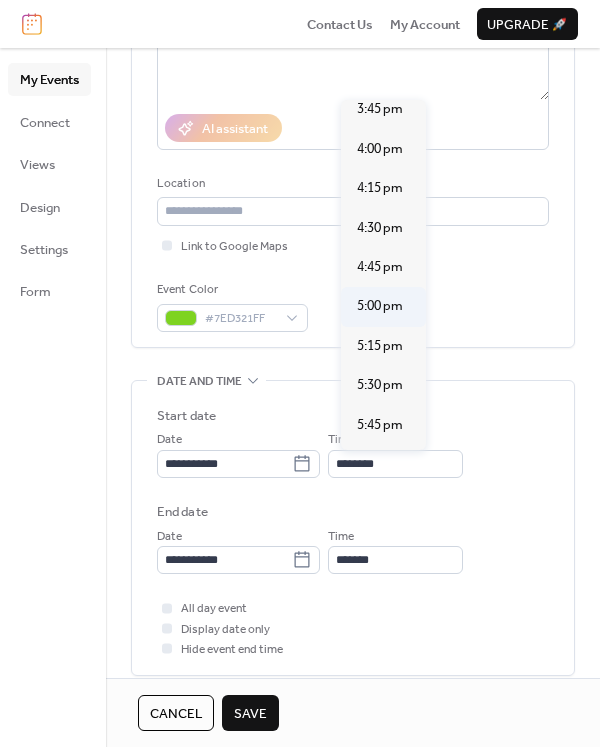 type on "*******" 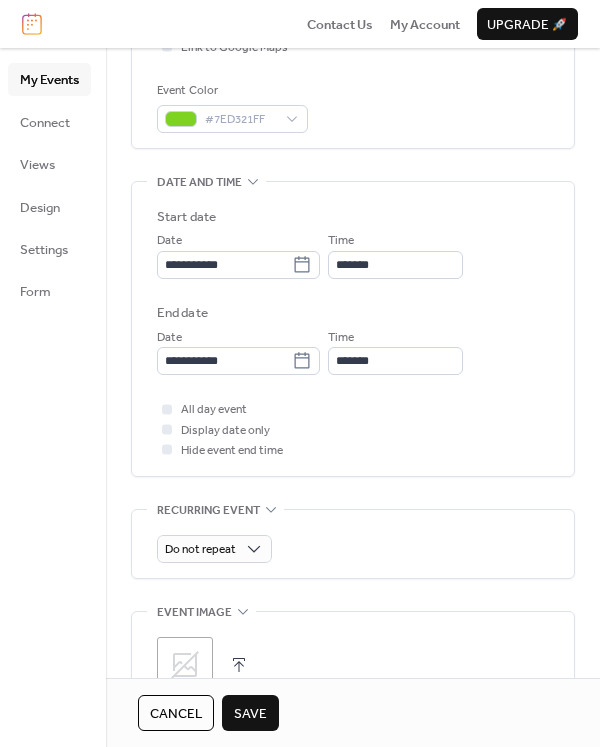 scroll, scrollTop: 500, scrollLeft: 0, axis: vertical 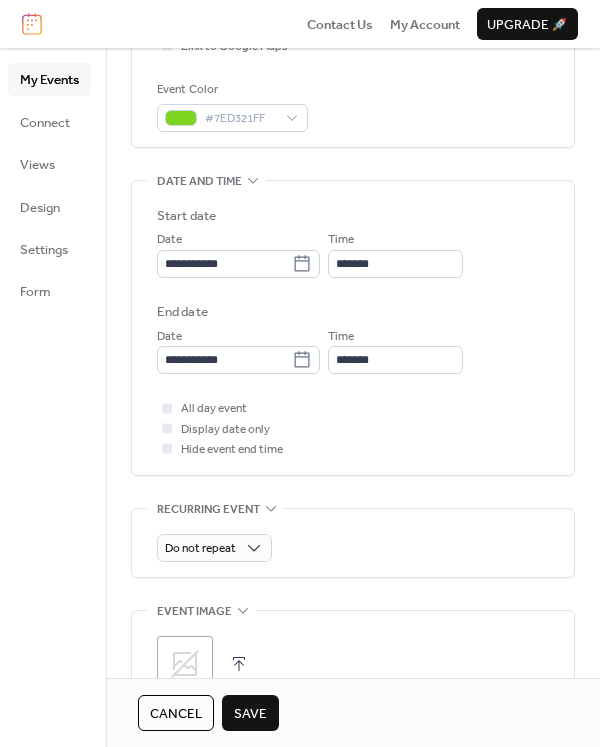 click on "Save" at bounding box center [250, 714] 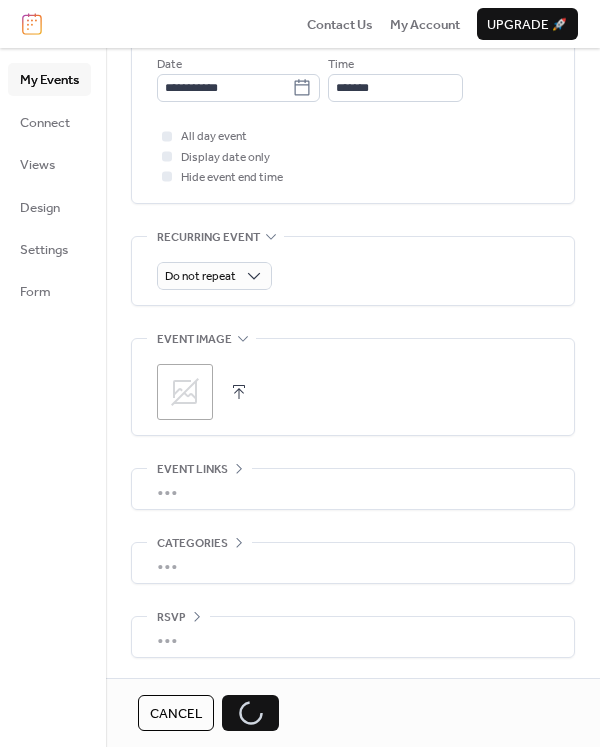 scroll, scrollTop: 0, scrollLeft: 0, axis: both 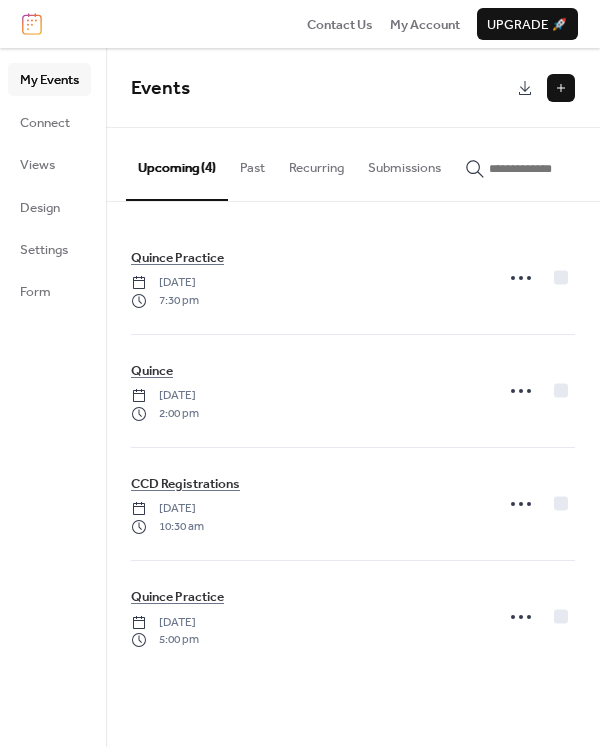 click at bounding box center [561, 88] 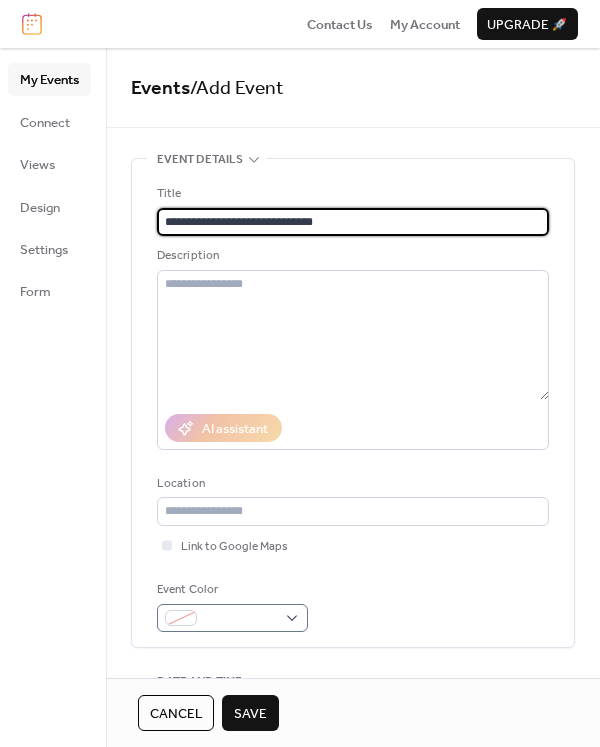 type on "**********" 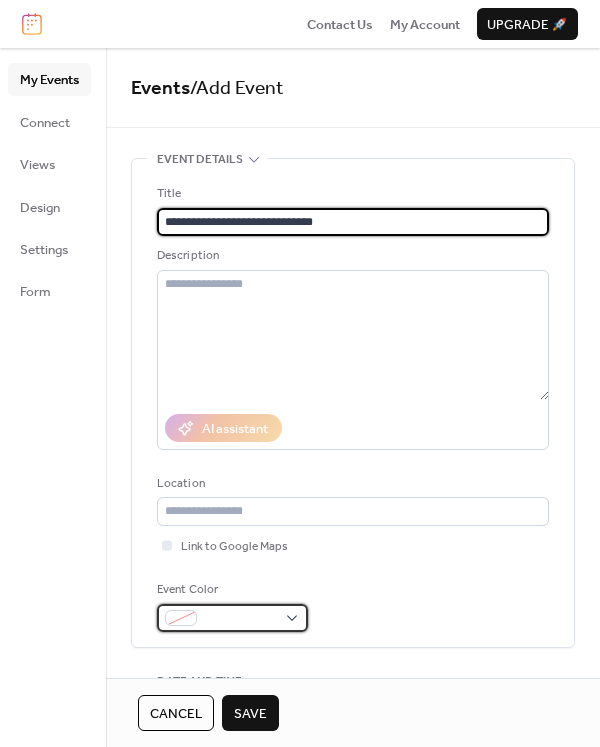click at bounding box center [240, 619] 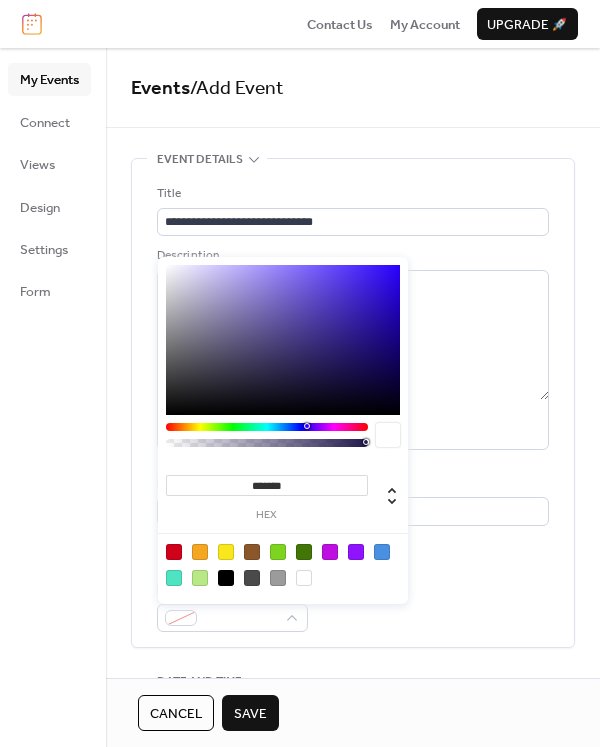 click at bounding box center [382, 552] 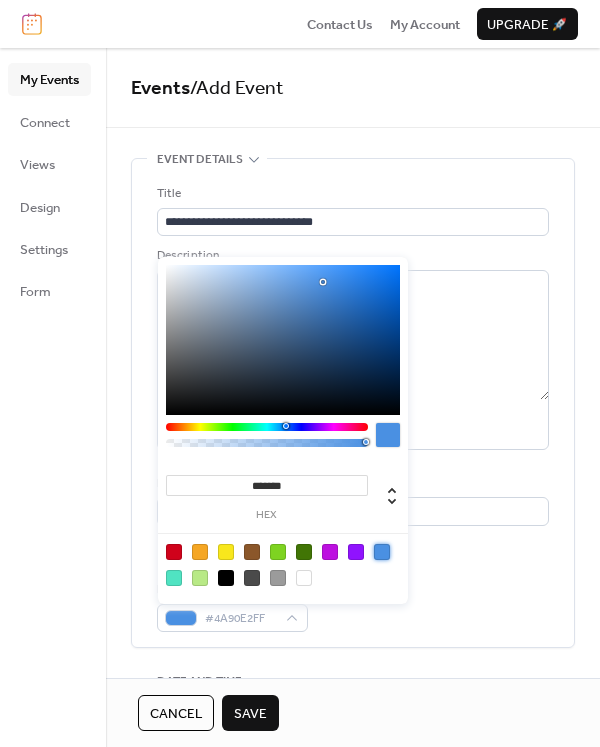 click on "**********" at bounding box center (353, 408) 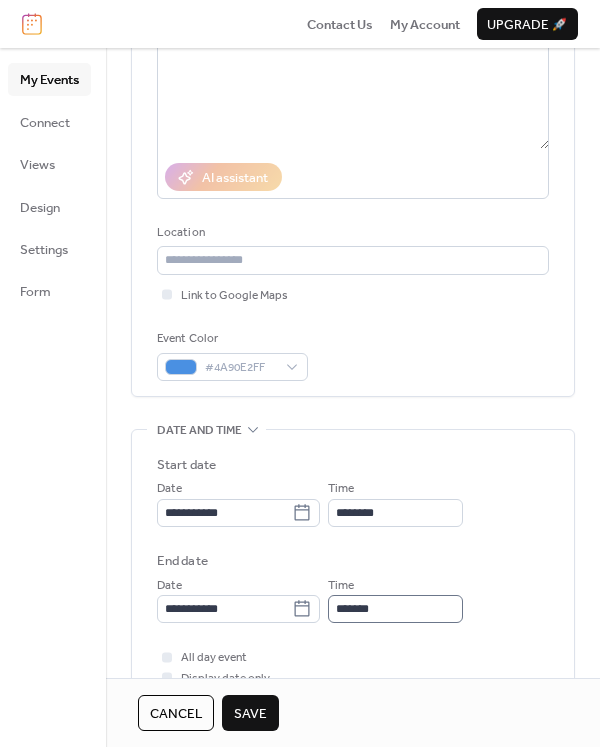 scroll, scrollTop: 300, scrollLeft: 0, axis: vertical 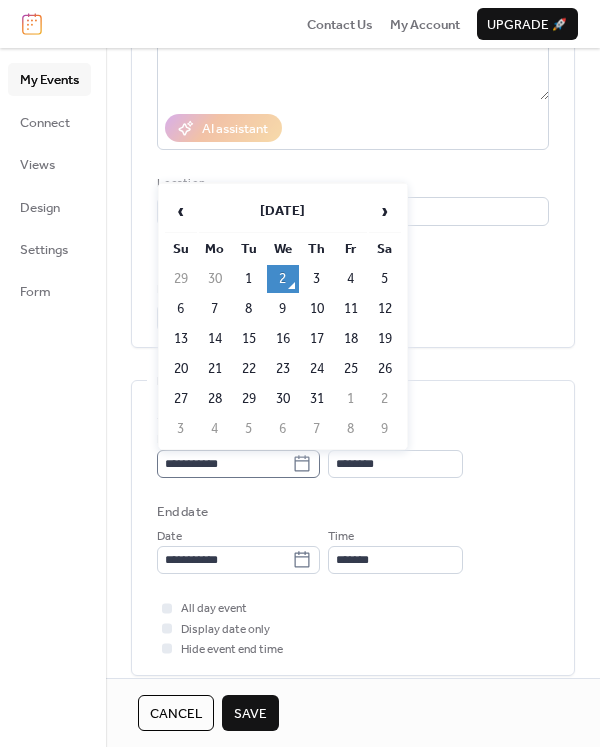 click 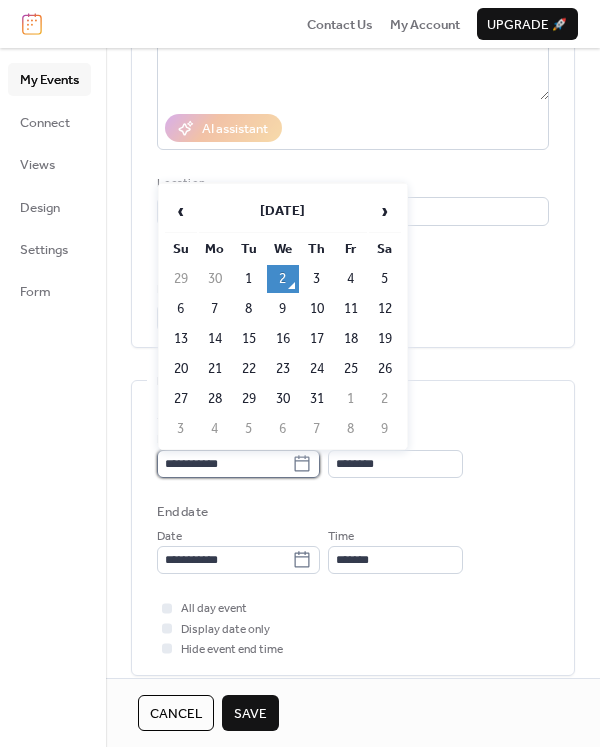 click on "**********" at bounding box center (224, 464) 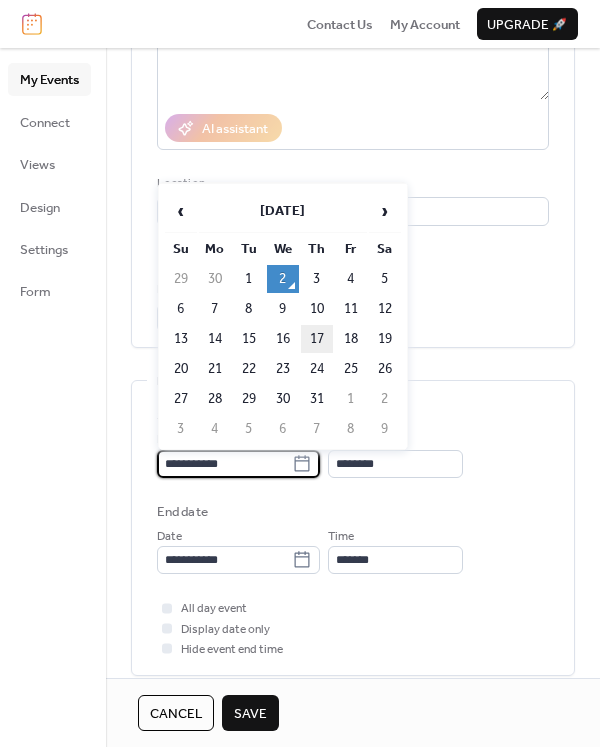 click on "17" at bounding box center [317, 339] 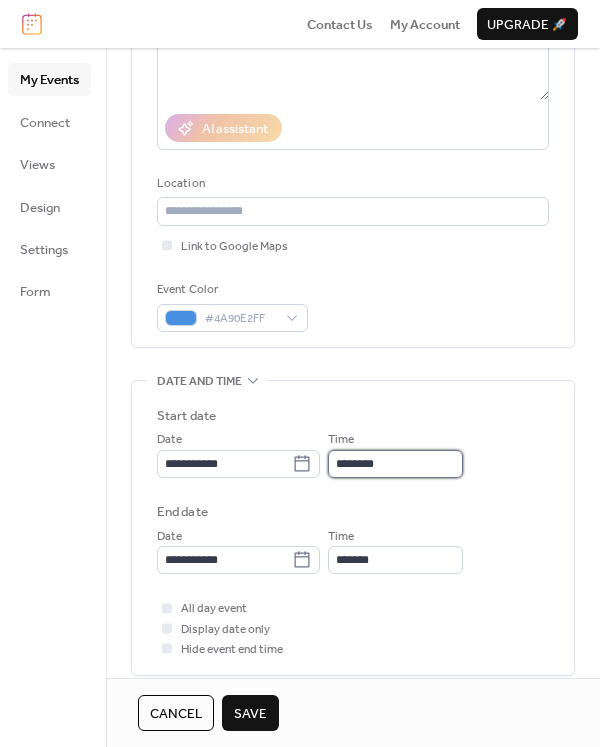 click on "********" at bounding box center [395, 464] 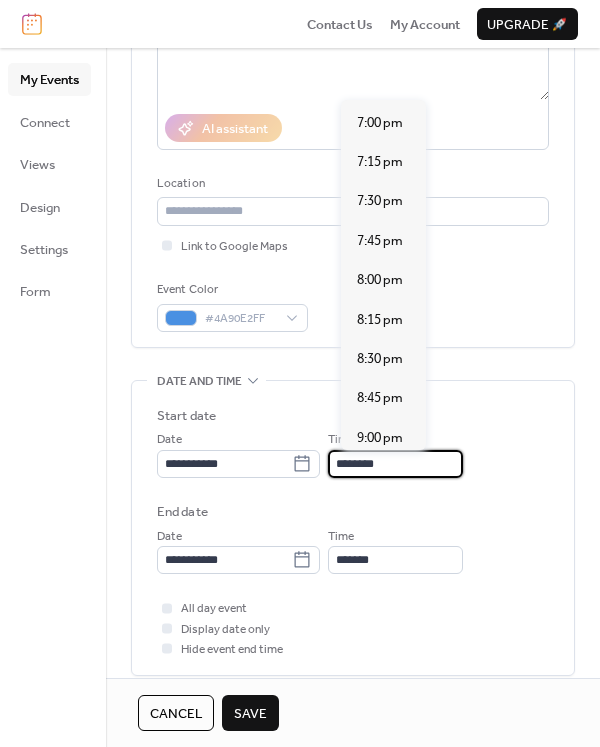 scroll, scrollTop: 2992, scrollLeft: 0, axis: vertical 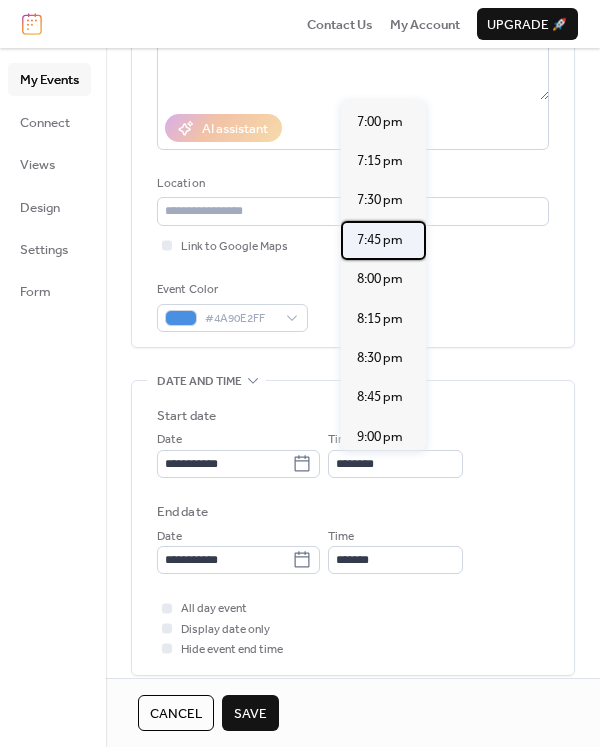 click on "7:45 pm" at bounding box center (380, 240) 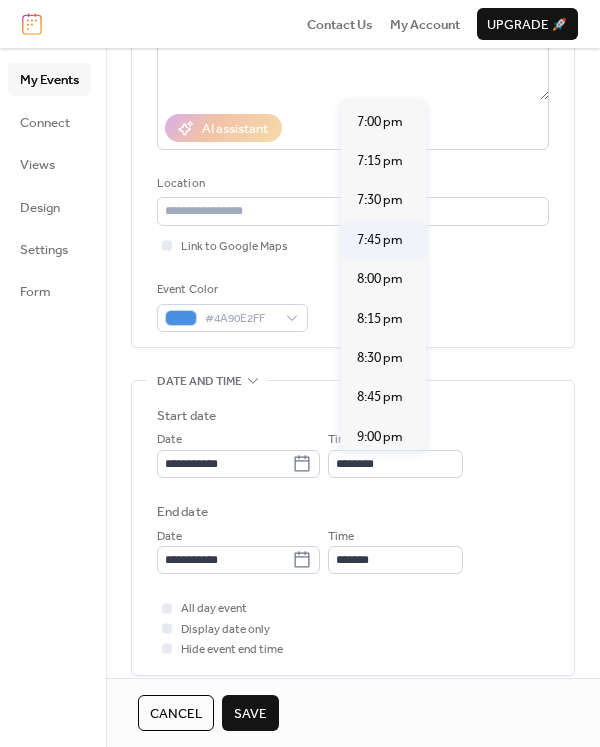 type on "*******" 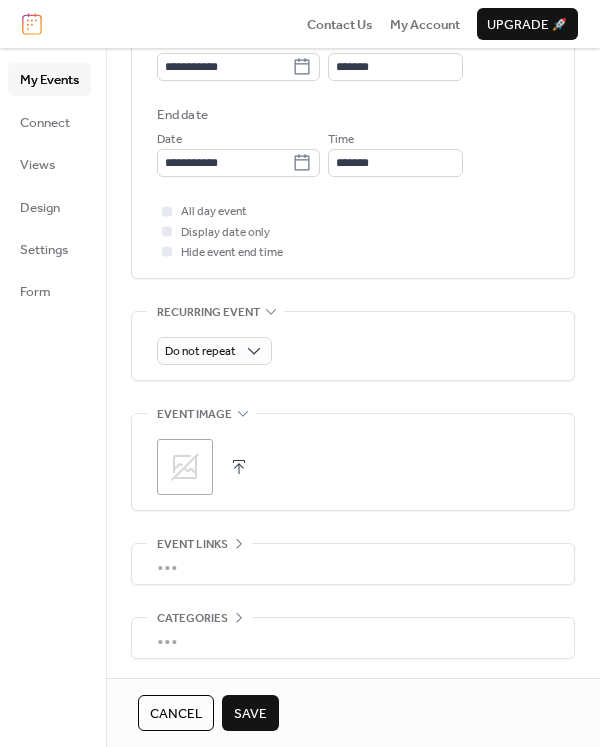 scroll, scrollTop: 700, scrollLeft: 0, axis: vertical 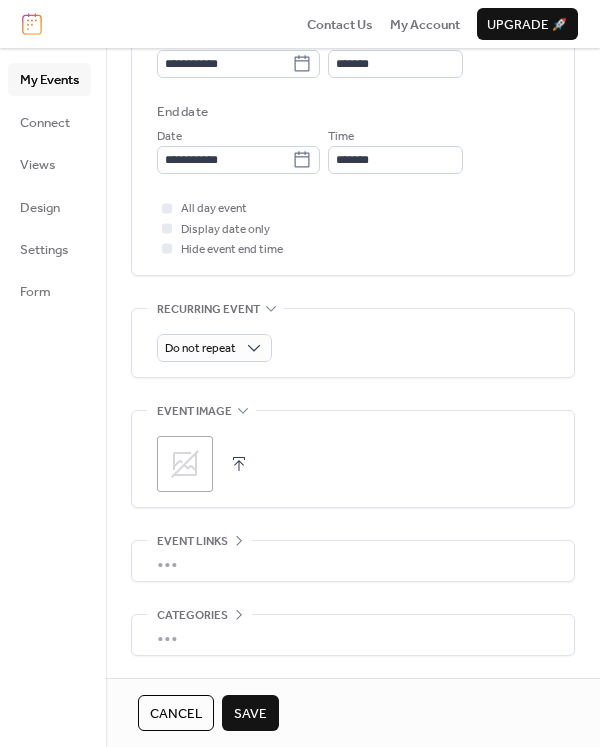 click on "Save" at bounding box center (250, 714) 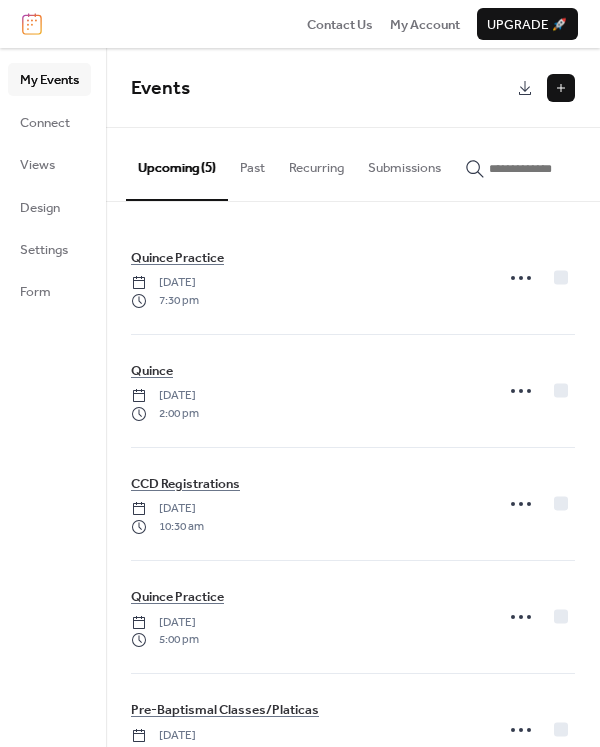 click at bounding box center [561, 88] 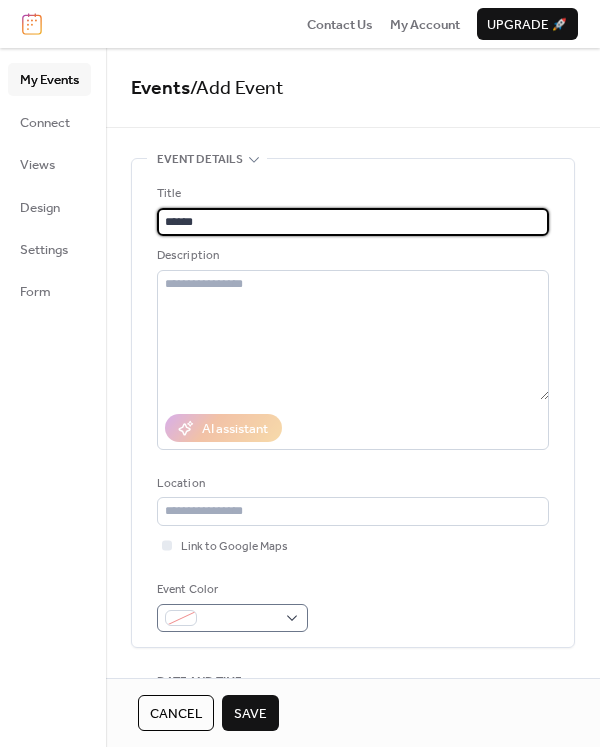 type on "******" 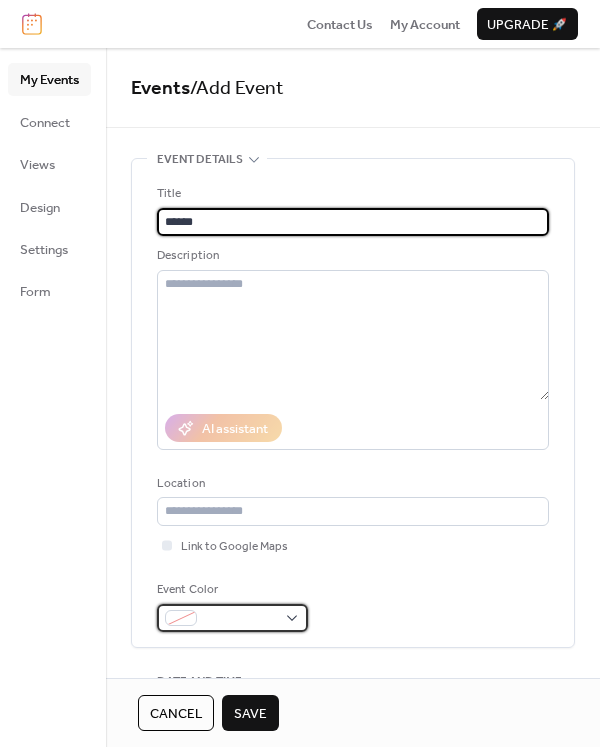 click at bounding box center (232, 618) 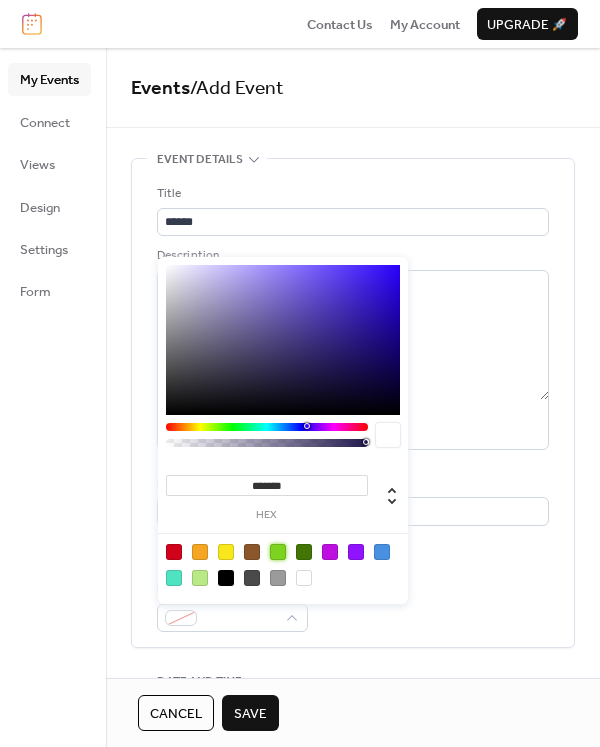 click at bounding box center (278, 552) 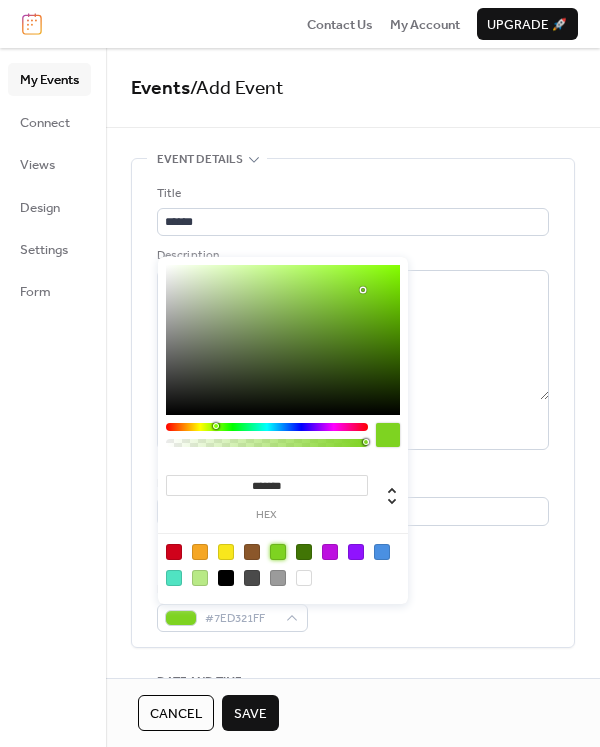click on "Title ****** Description AI assistant Location Link to Google Maps Event Color #7ED321FF" at bounding box center [353, 408] 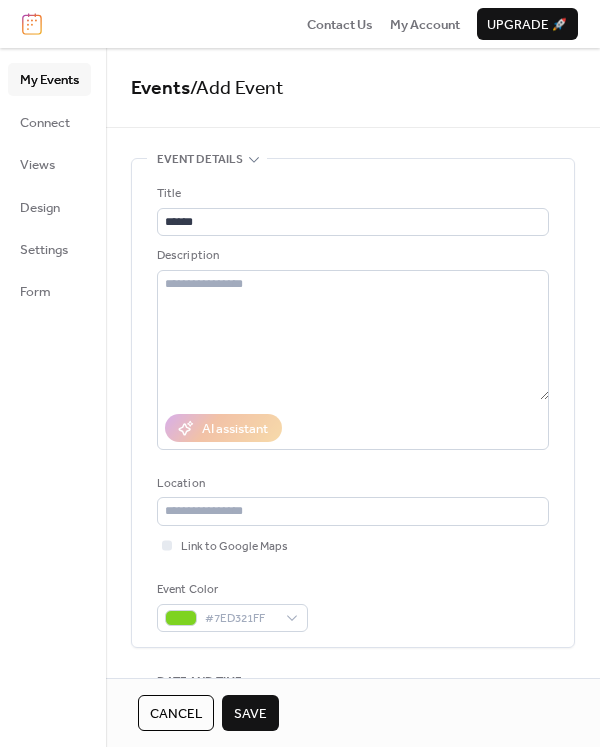 scroll, scrollTop: 300, scrollLeft: 0, axis: vertical 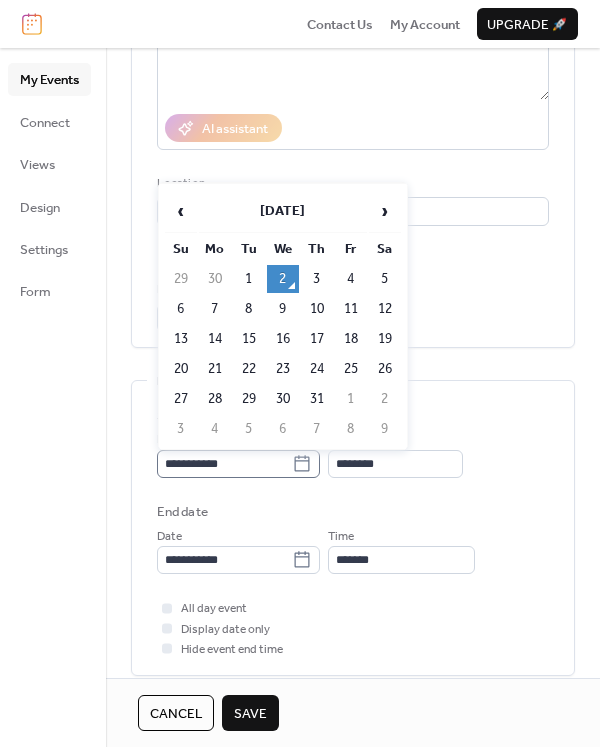 click 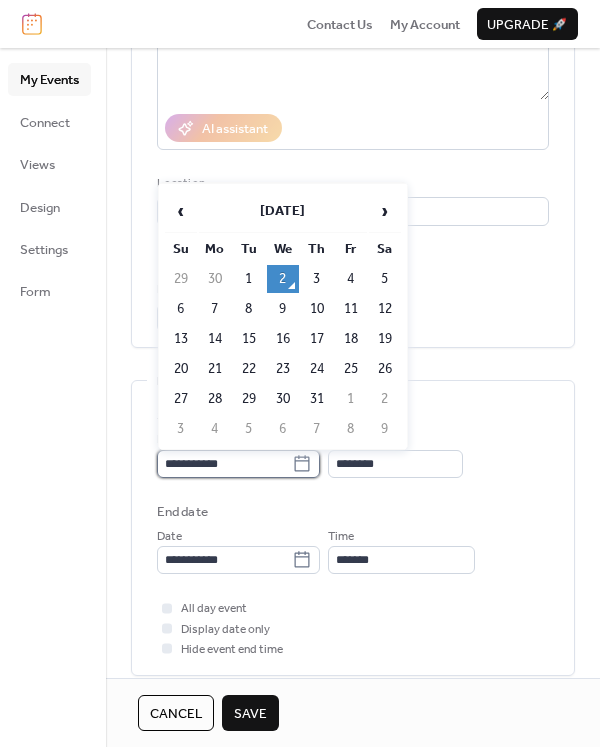 click on "**********" at bounding box center [224, 464] 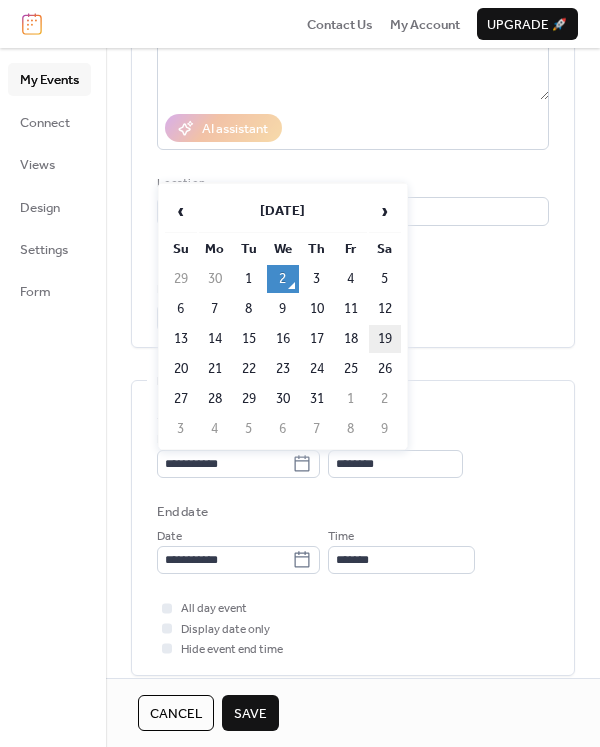 click on "19" at bounding box center [385, 339] 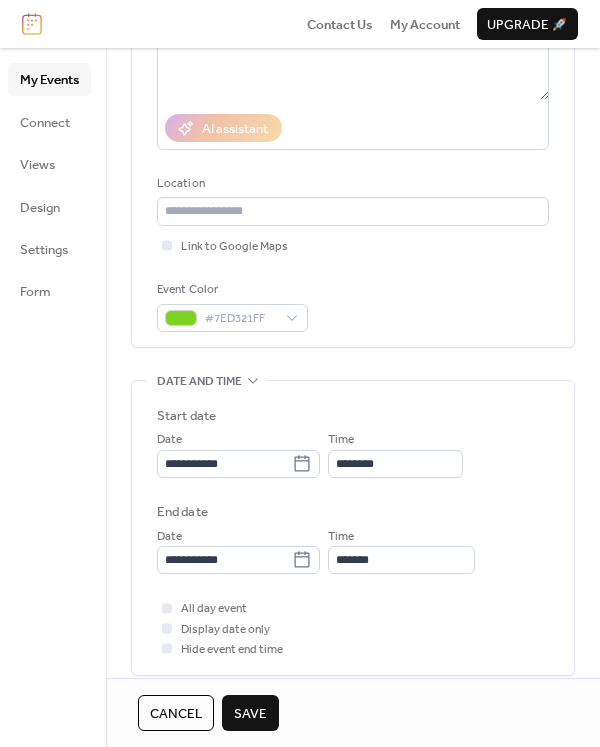 click on "Save" at bounding box center (250, 713) 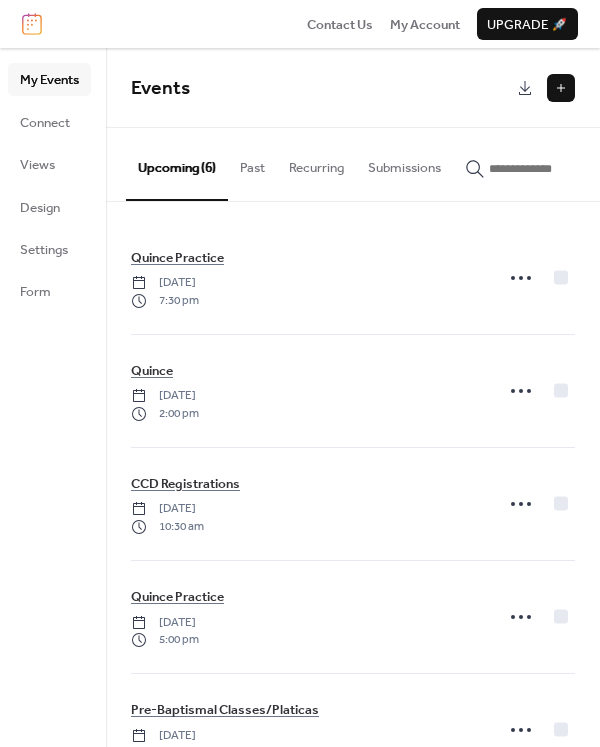 click at bounding box center [561, 88] 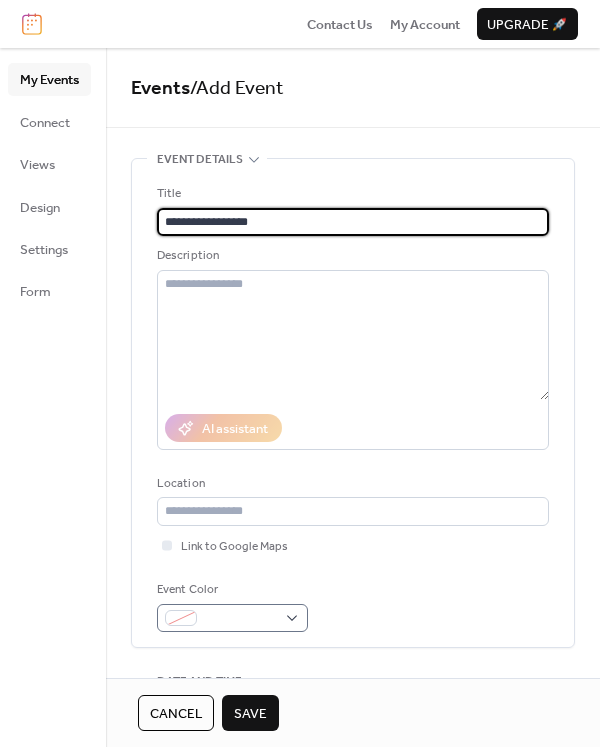 type on "**********" 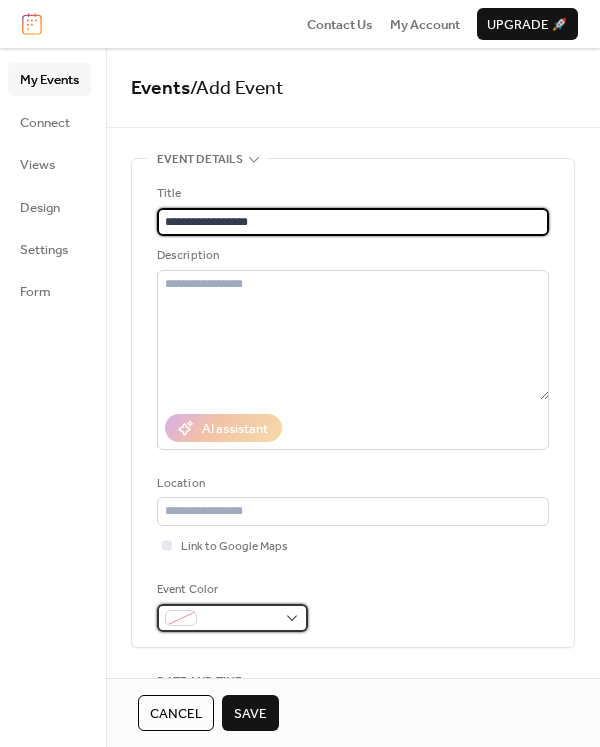 click at bounding box center [232, 618] 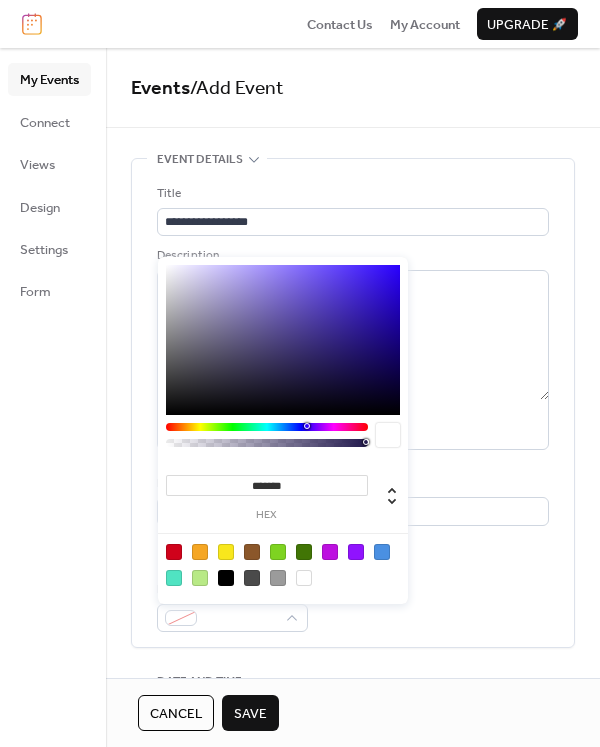click at bounding box center [382, 552] 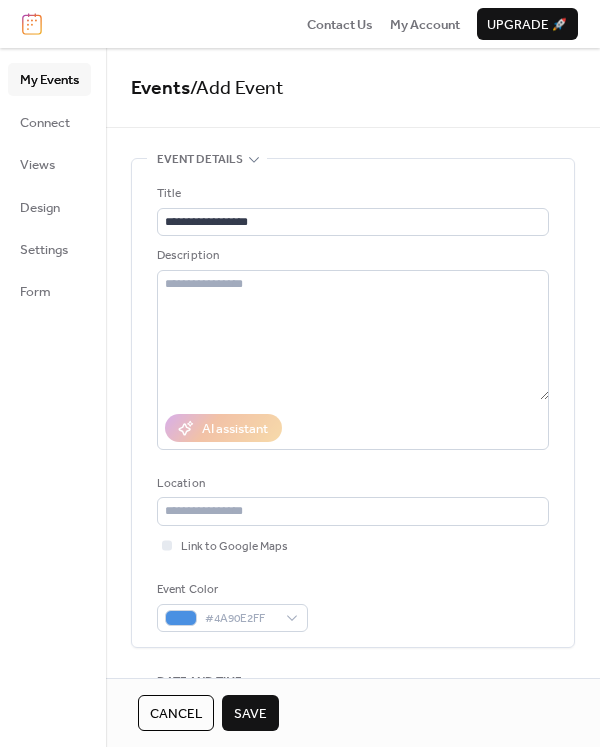 click on "**********" at bounding box center [353, 408] 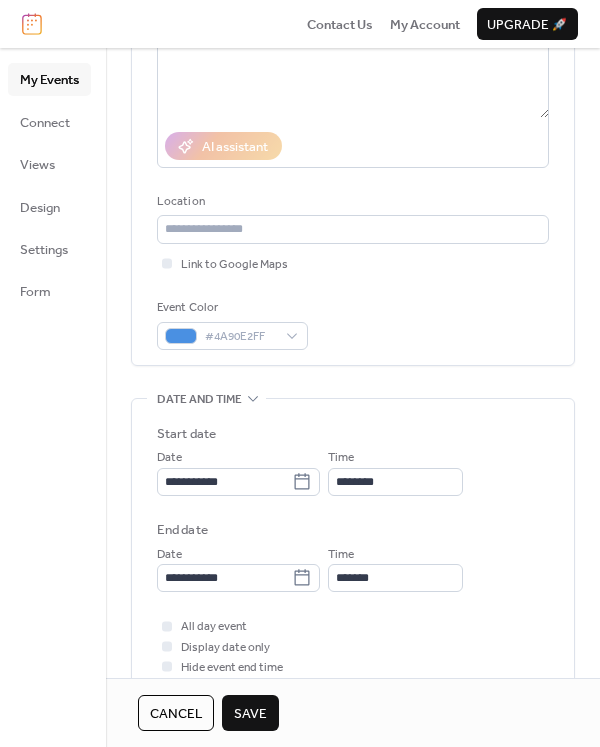scroll, scrollTop: 300, scrollLeft: 0, axis: vertical 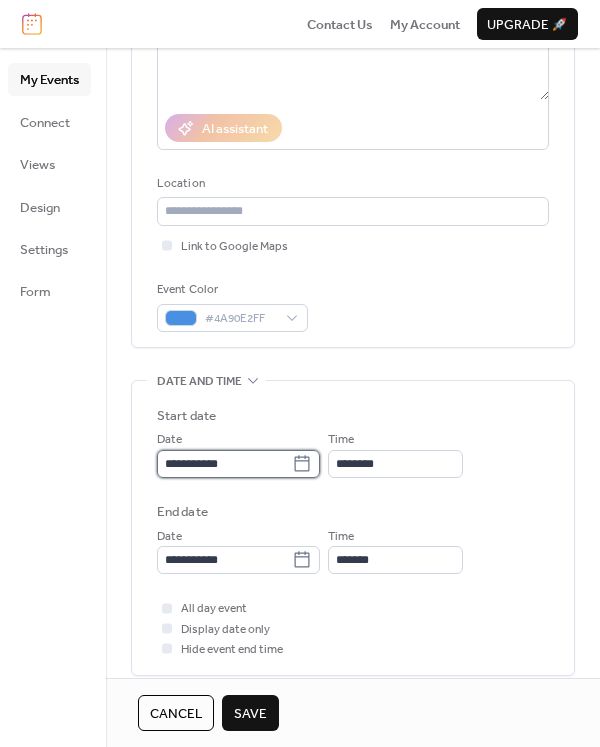 click on "**********" at bounding box center [224, 464] 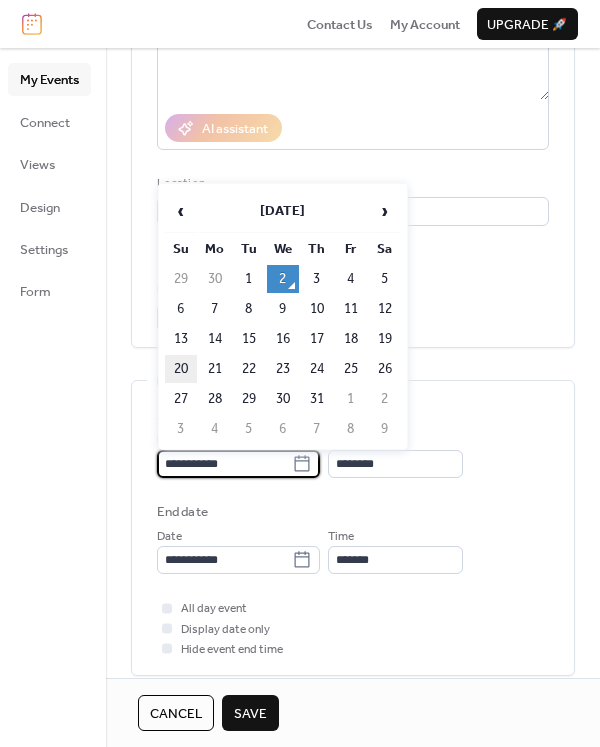 click on "20" at bounding box center [181, 369] 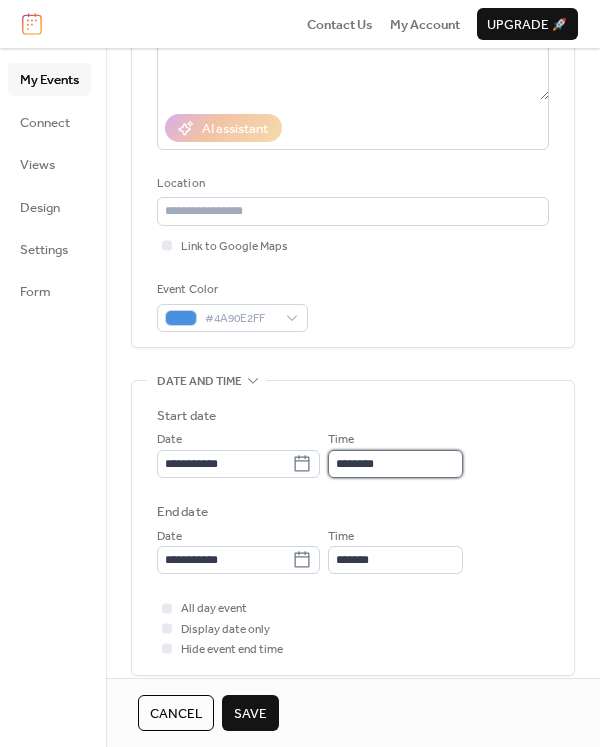 click on "********" at bounding box center [395, 464] 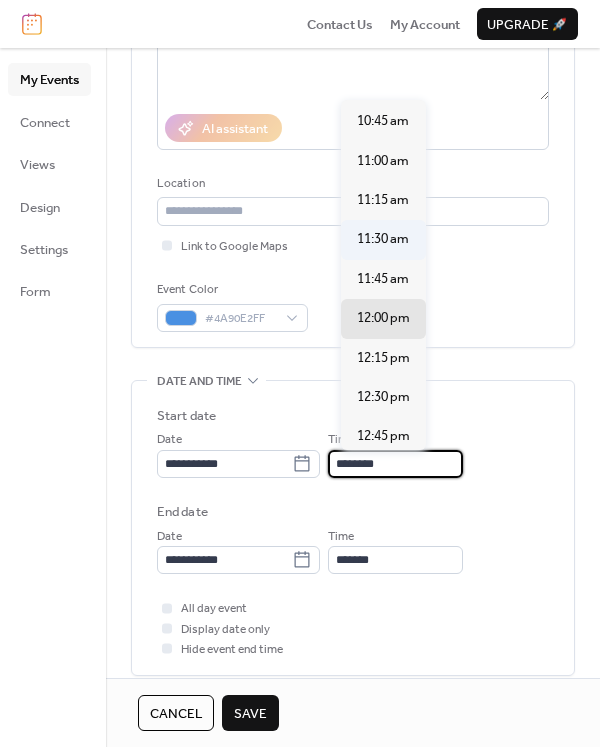 scroll, scrollTop: 1592, scrollLeft: 0, axis: vertical 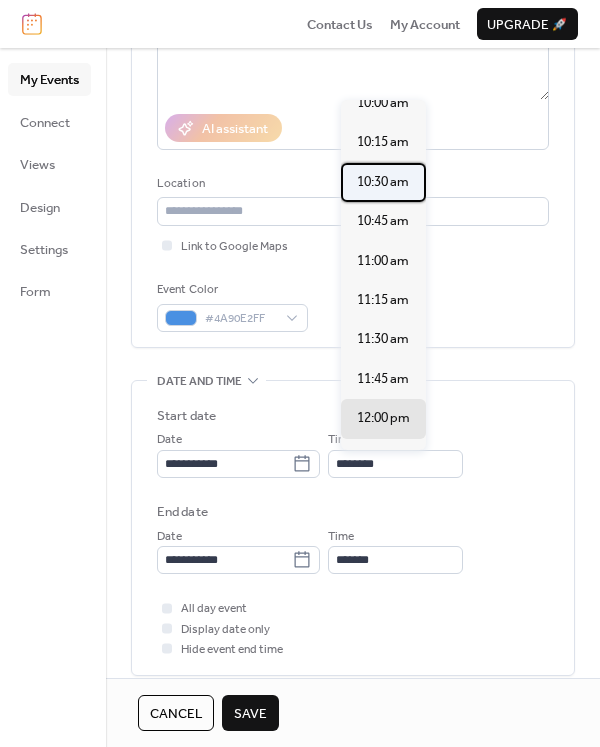 click on "10:30 am" at bounding box center (383, 182) 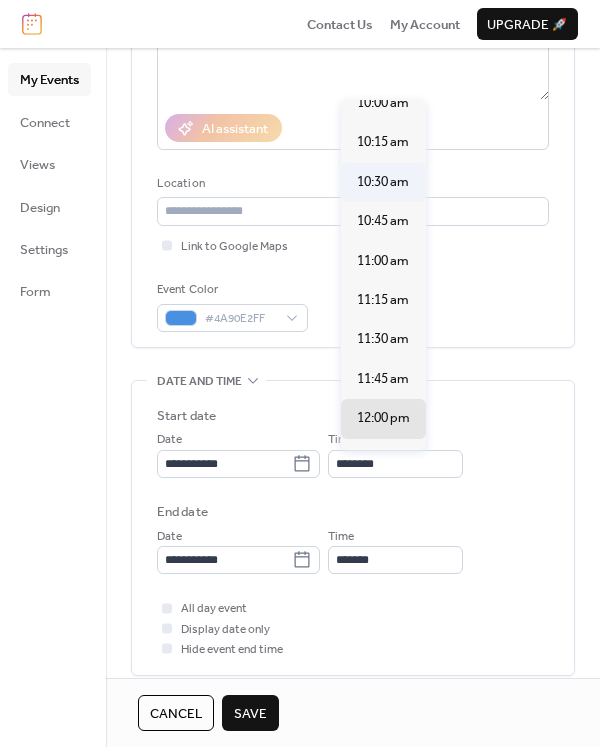 type on "********" 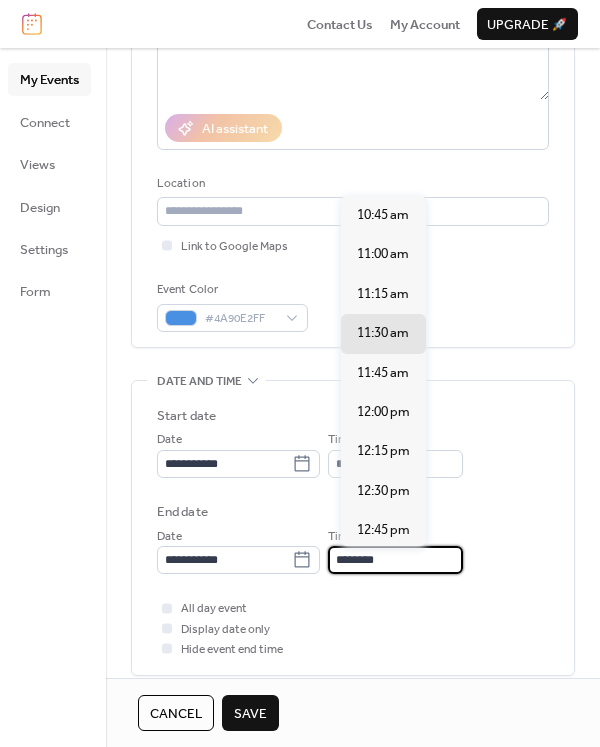 click on "********" at bounding box center (395, 560) 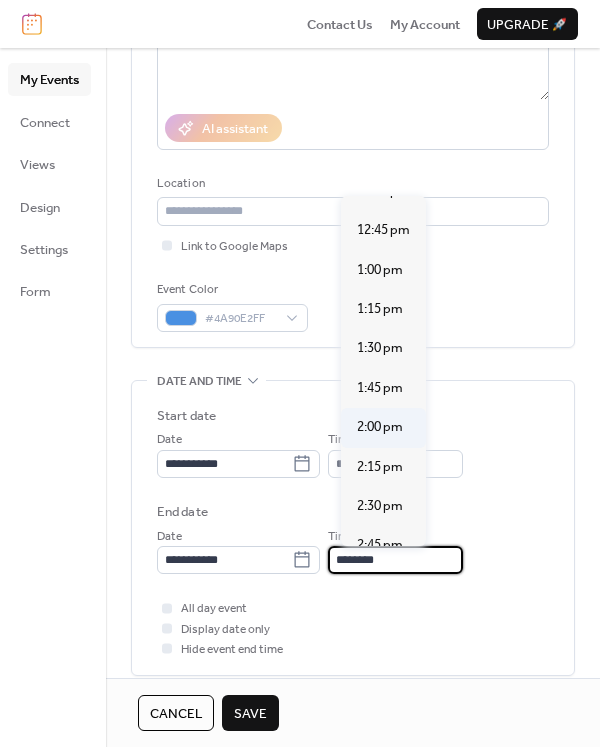 scroll, scrollTop: 400, scrollLeft: 0, axis: vertical 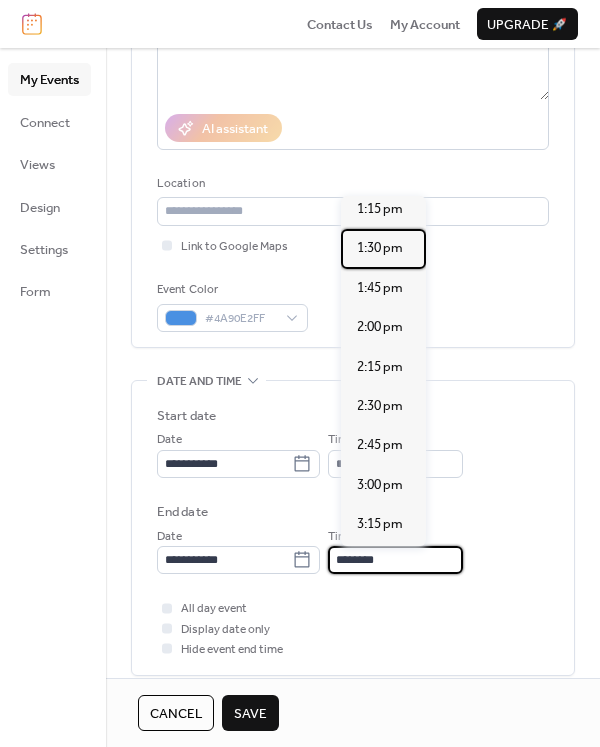 drag, startPoint x: 376, startPoint y: 244, endPoint x: 376, endPoint y: 269, distance: 25 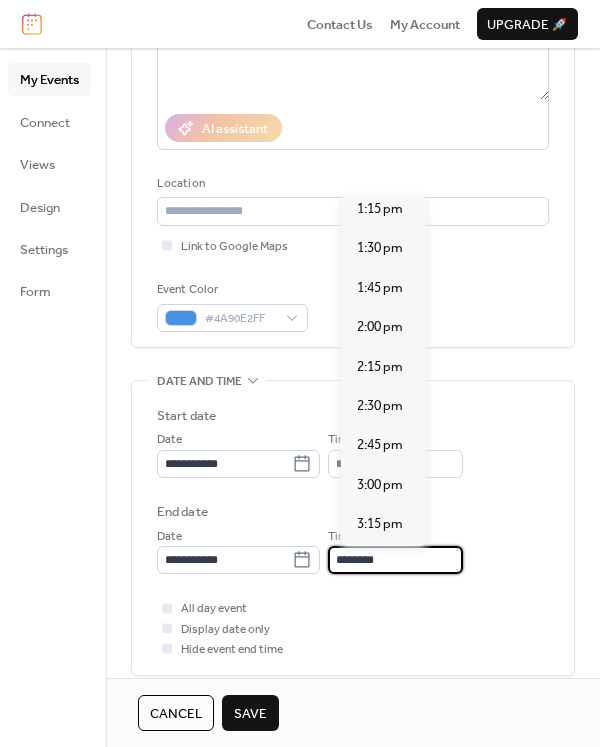 type on "*******" 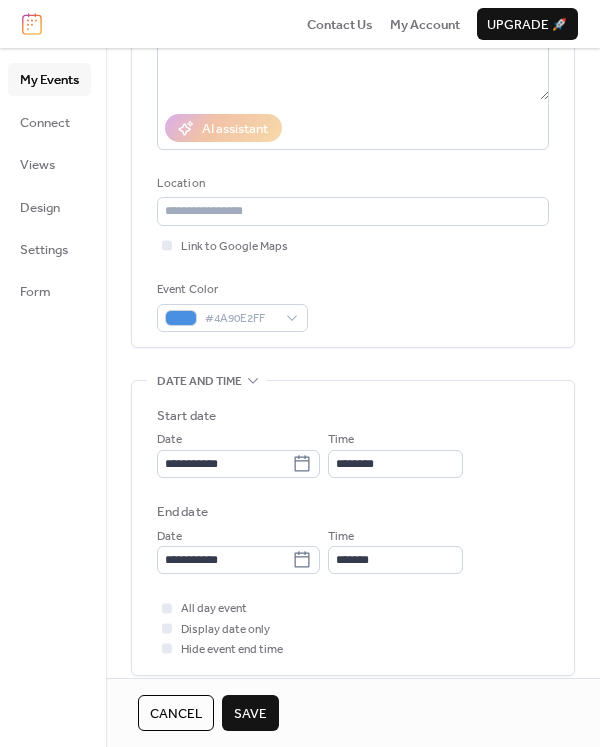 click on "Save" at bounding box center [250, 713] 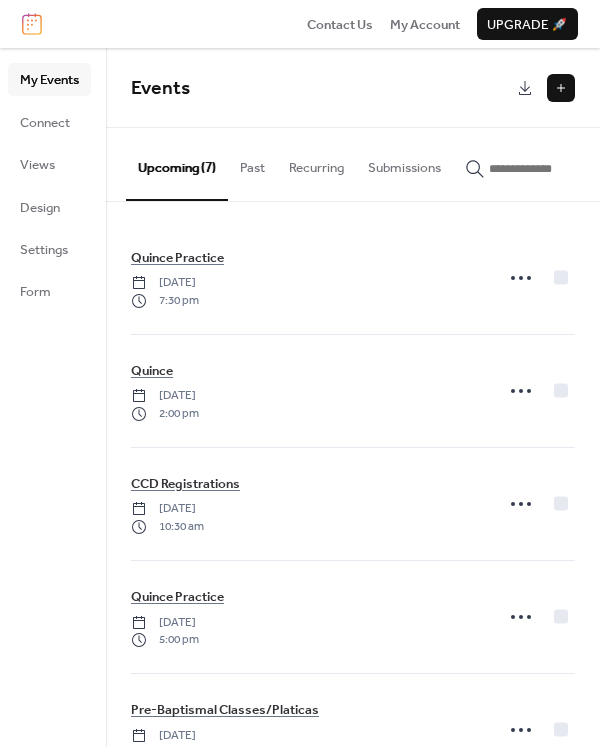 click at bounding box center [561, 88] 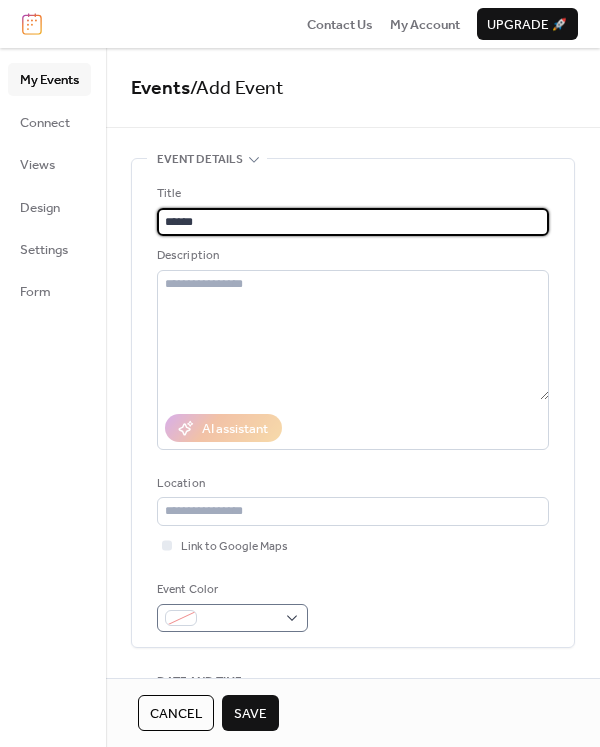 type on "******" 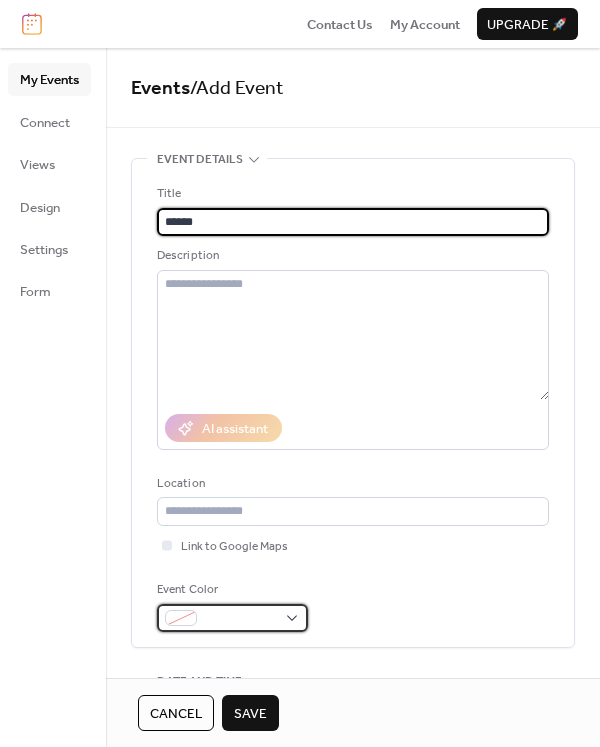 click at bounding box center [240, 619] 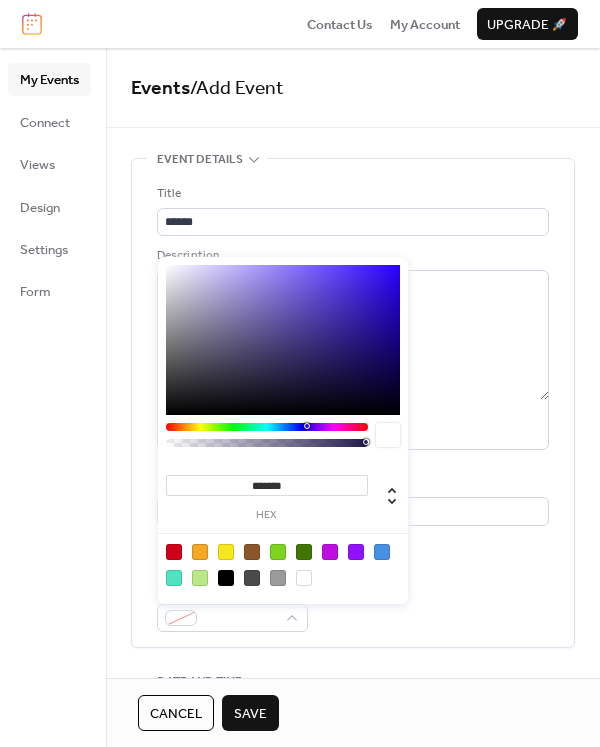 click at bounding box center (278, 552) 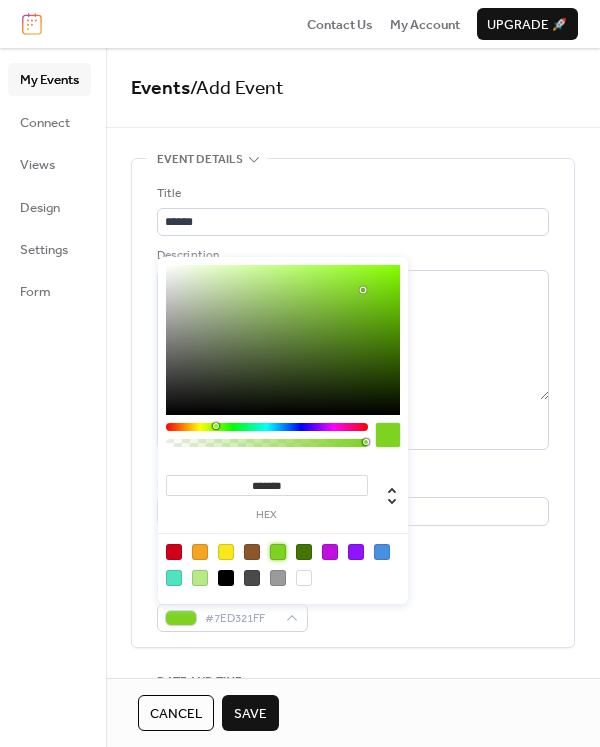 click on "Title ****** Description AI assistant Location Link to Google Maps Event Color #7ED321FF" at bounding box center (353, 408) 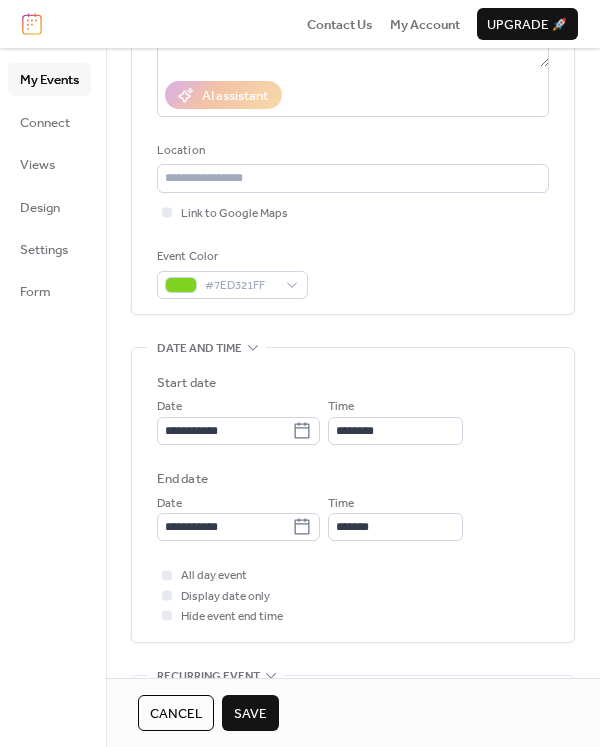 scroll, scrollTop: 400, scrollLeft: 0, axis: vertical 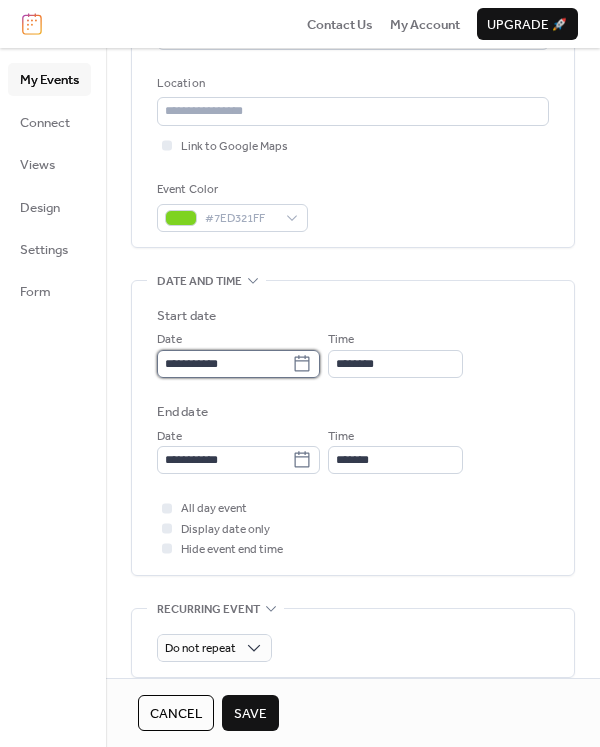 click on "**********" at bounding box center [224, 364] 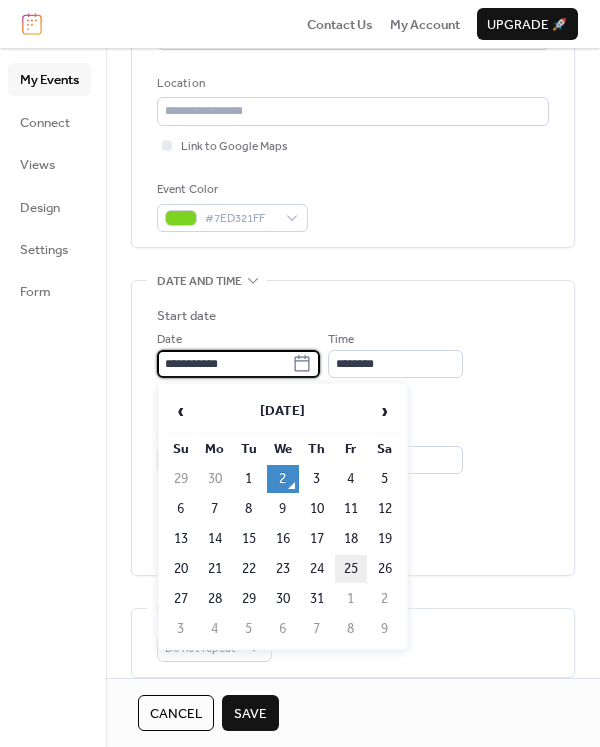 click on "25" at bounding box center (351, 569) 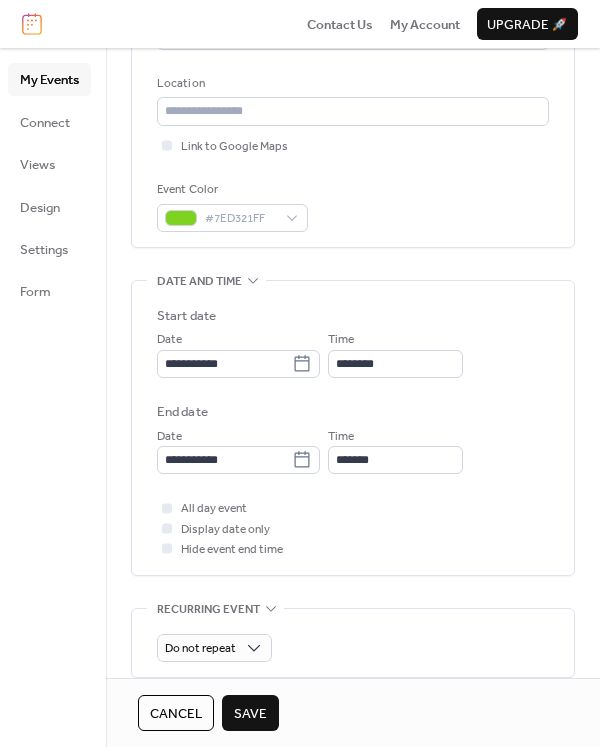 type on "**********" 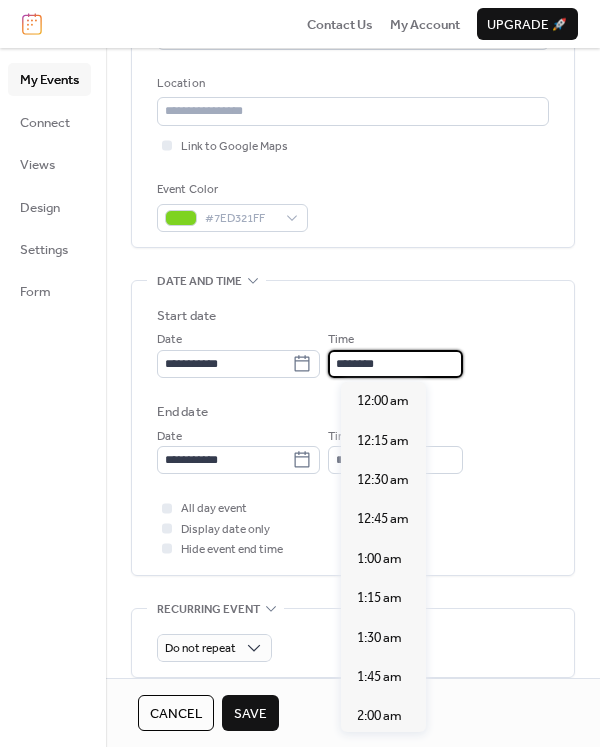 click on "********" at bounding box center [395, 364] 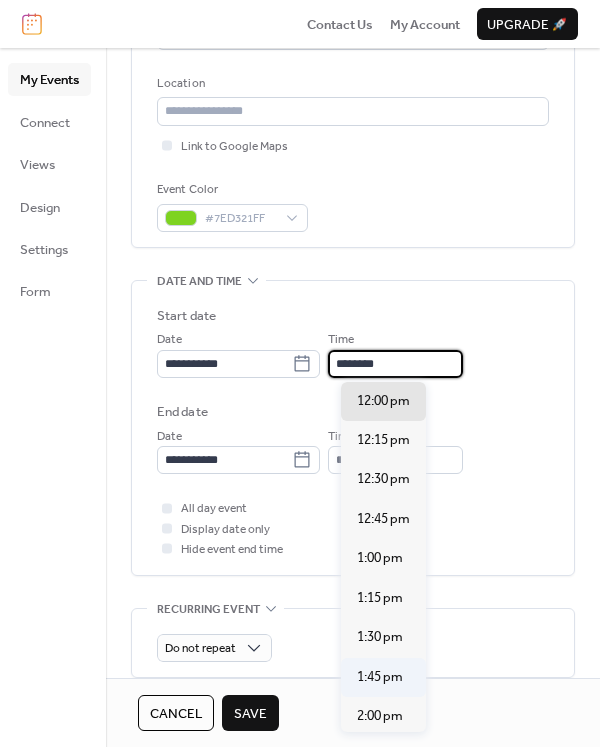 scroll, scrollTop: 1992, scrollLeft: 0, axis: vertical 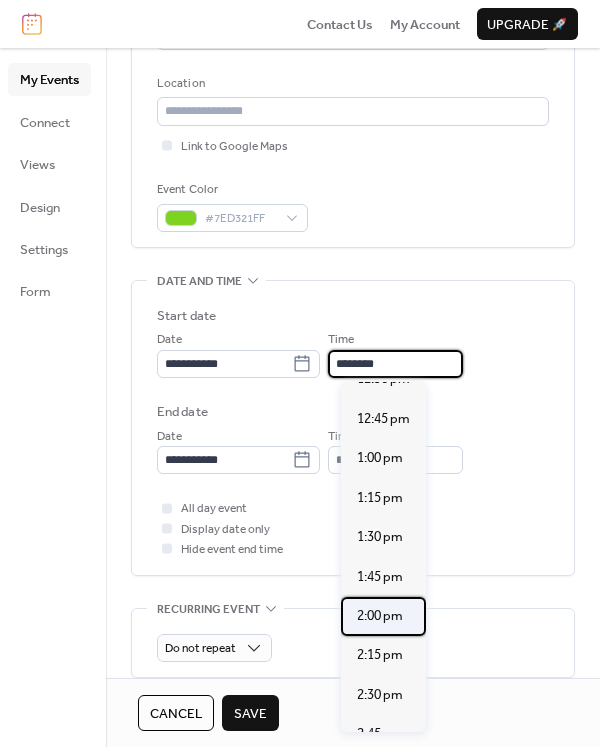 click on "2:00 pm" at bounding box center (380, 616) 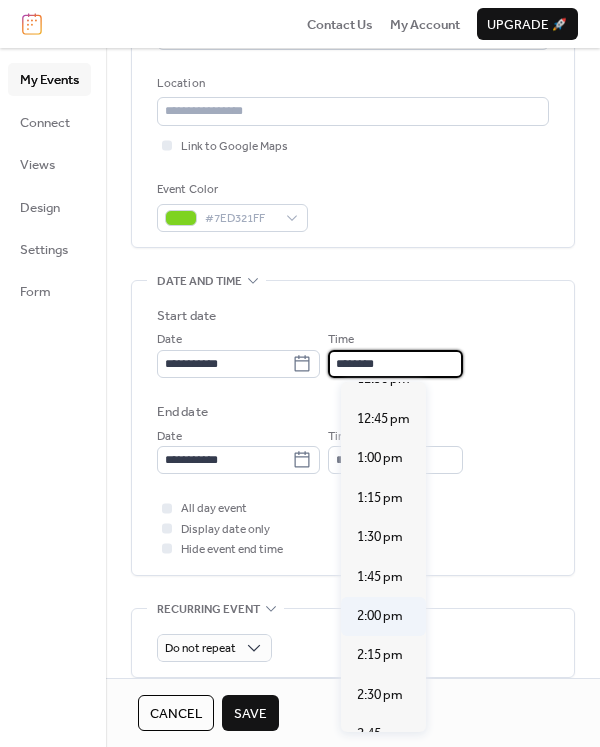 type on "*******" 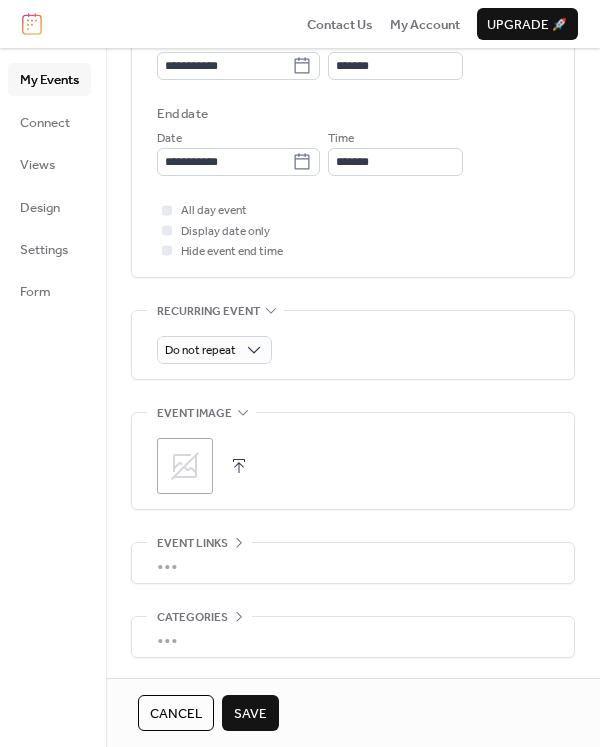 scroll, scrollTop: 700, scrollLeft: 0, axis: vertical 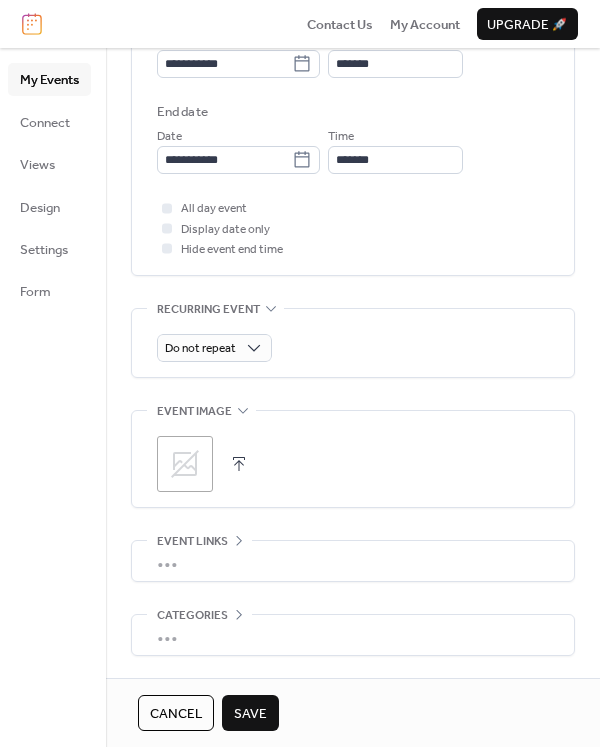 click on "Save" at bounding box center [250, 714] 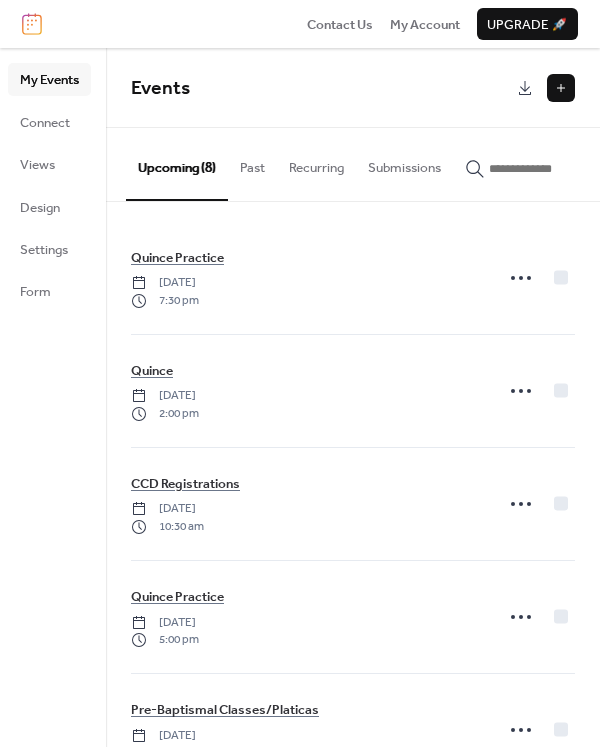 click at bounding box center (561, 88) 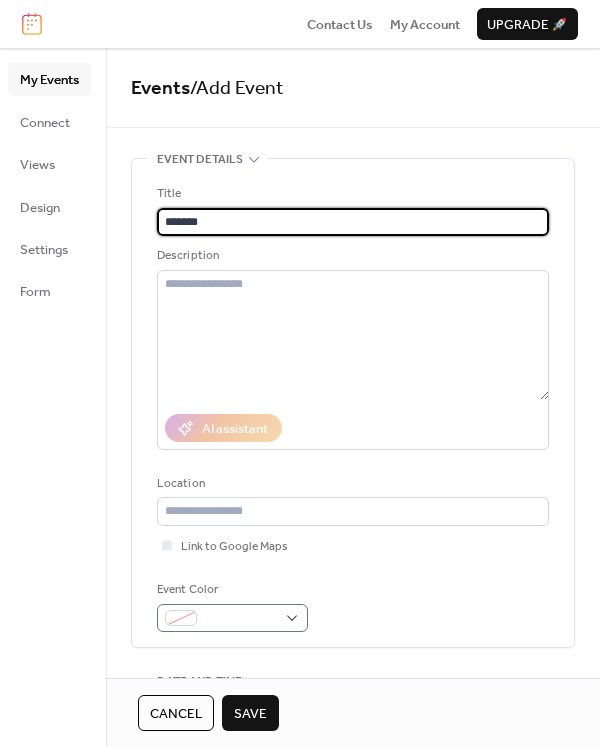 type on "*******" 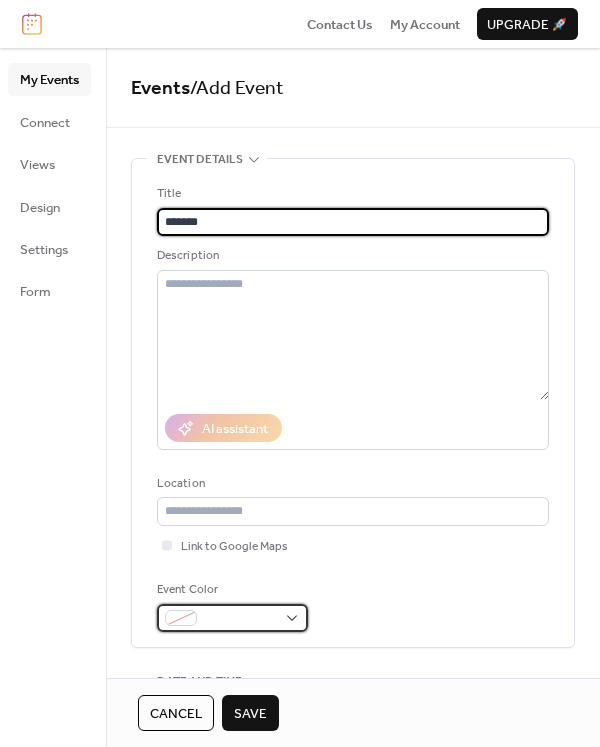 click at bounding box center (240, 619) 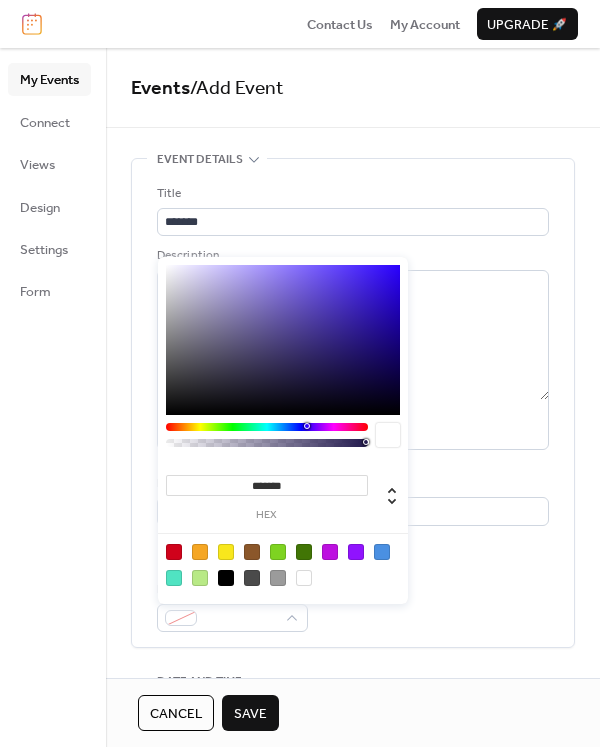 click at bounding box center [278, 552] 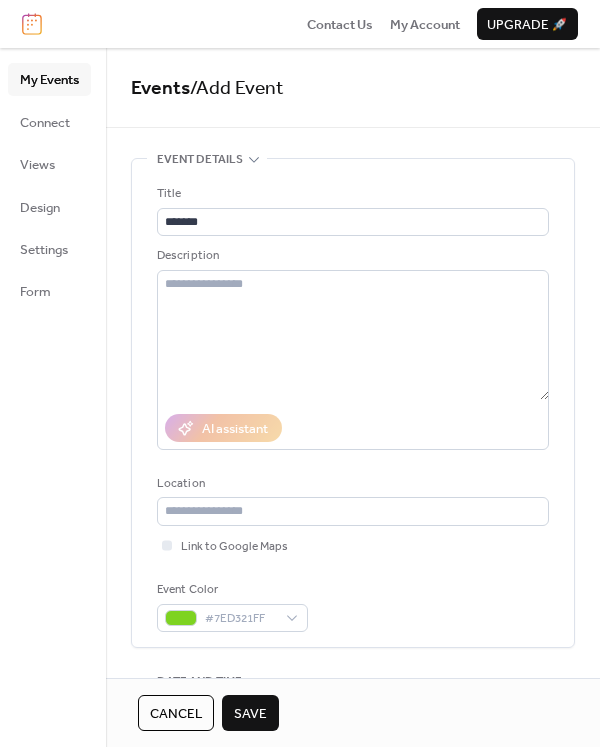 click on "Title ******* Description AI assistant Location Link to Google Maps Event Color #7ED321FF" at bounding box center (353, 408) 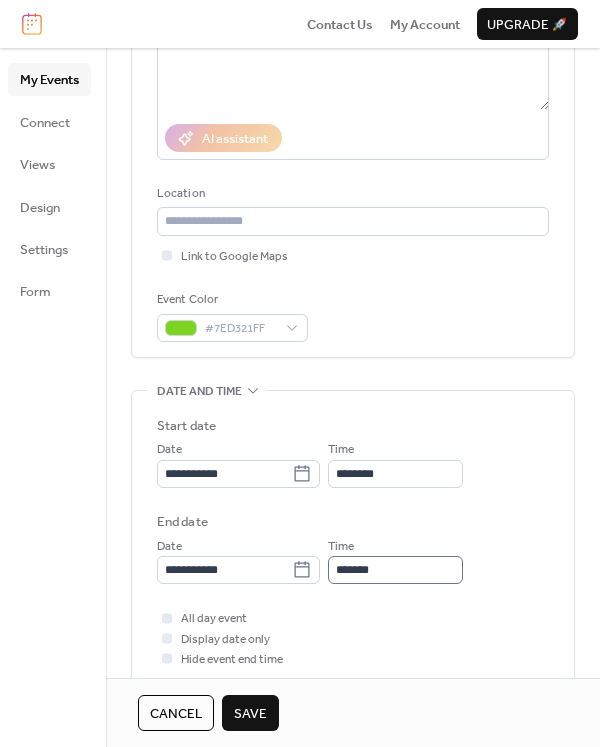 scroll, scrollTop: 300, scrollLeft: 0, axis: vertical 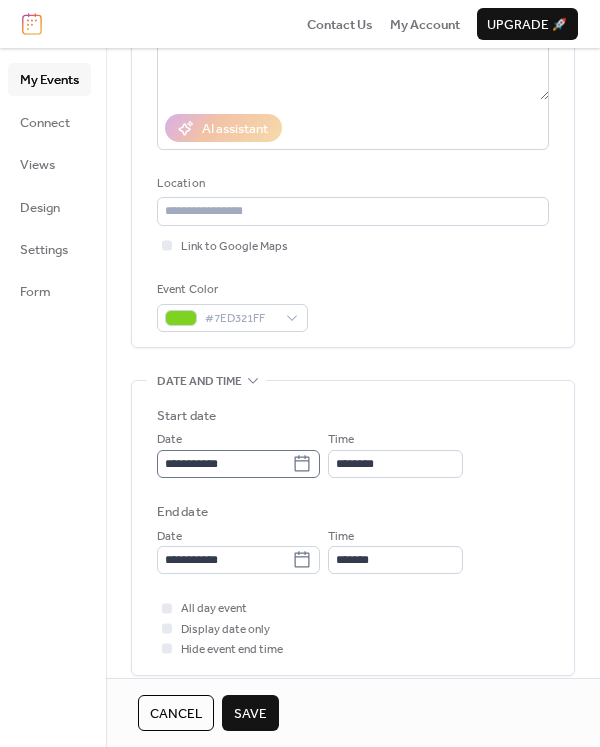 click 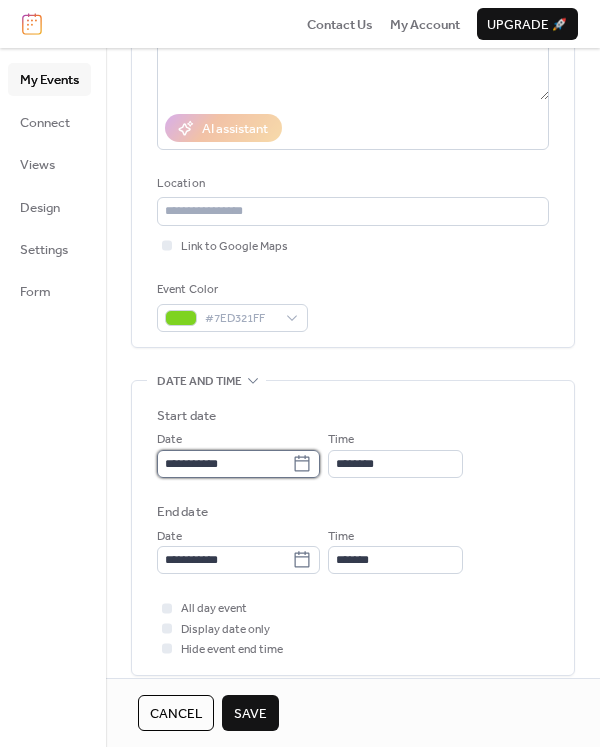 click on "**********" at bounding box center (224, 464) 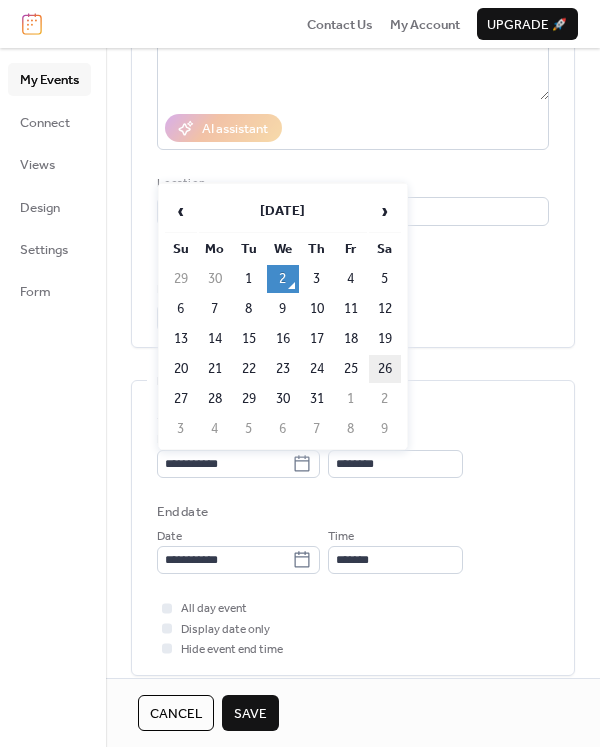 click on "26" at bounding box center (385, 369) 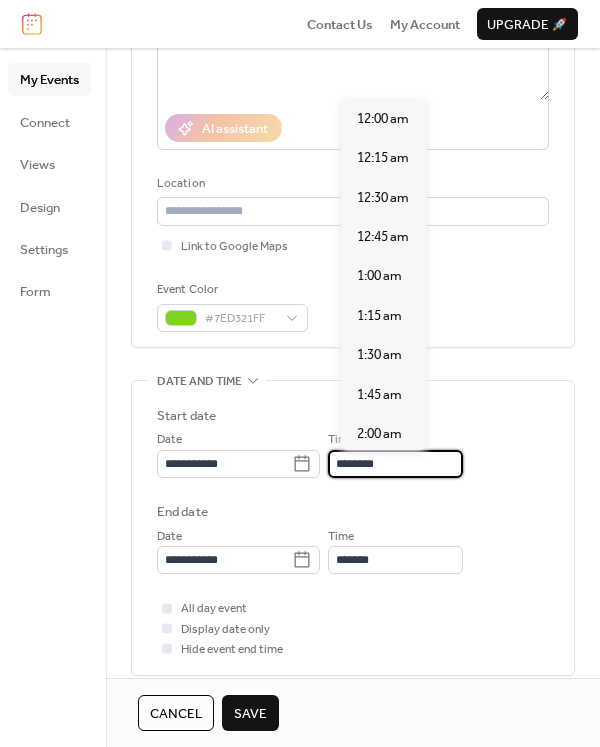 click on "********" at bounding box center (395, 464) 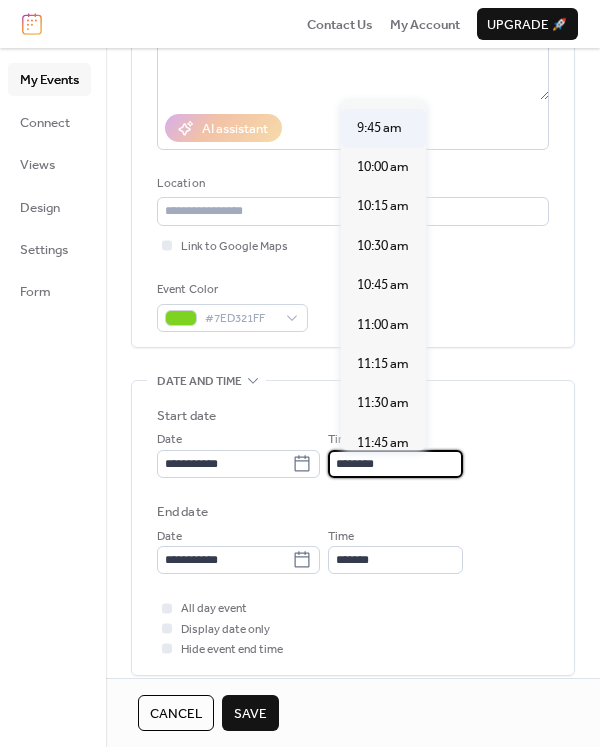 scroll, scrollTop: 1492, scrollLeft: 0, axis: vertical 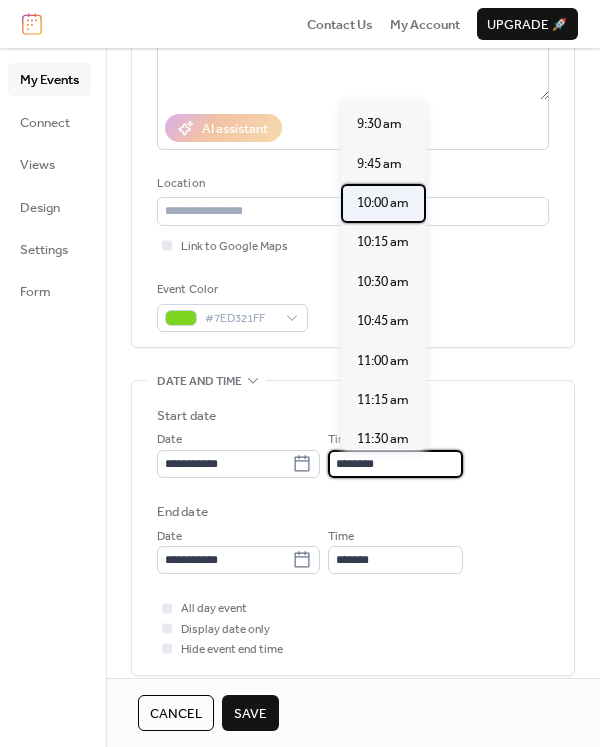 click on "10:00 am" at bounding box center [383, 203] 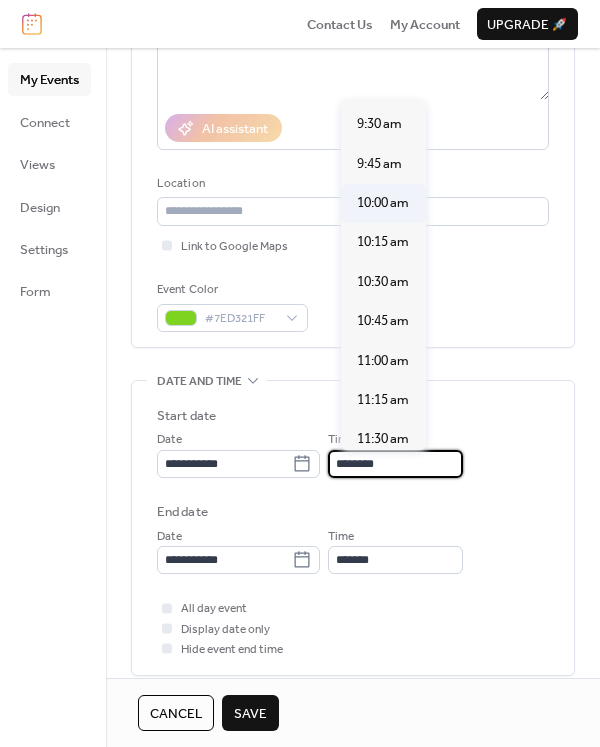type on "********" 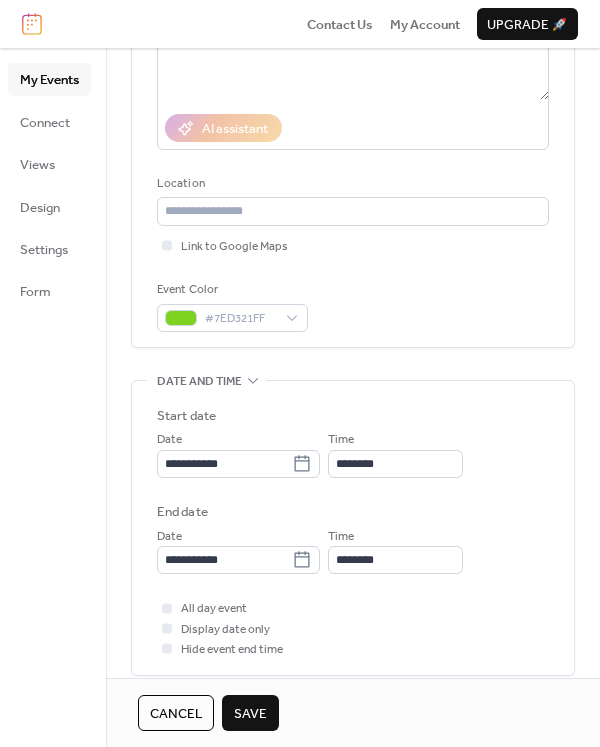 click on "Save" at bounding box center (250, 713) 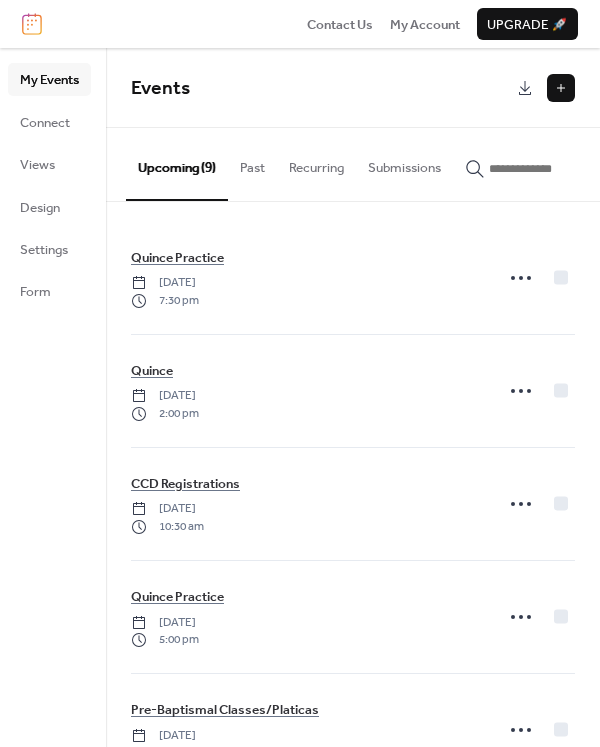 click at bounding box center (561, 88) 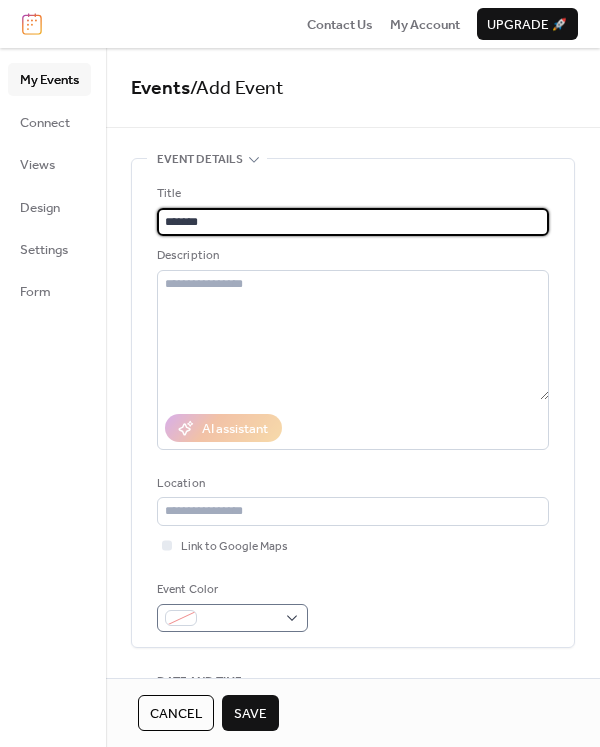 type on "*******" 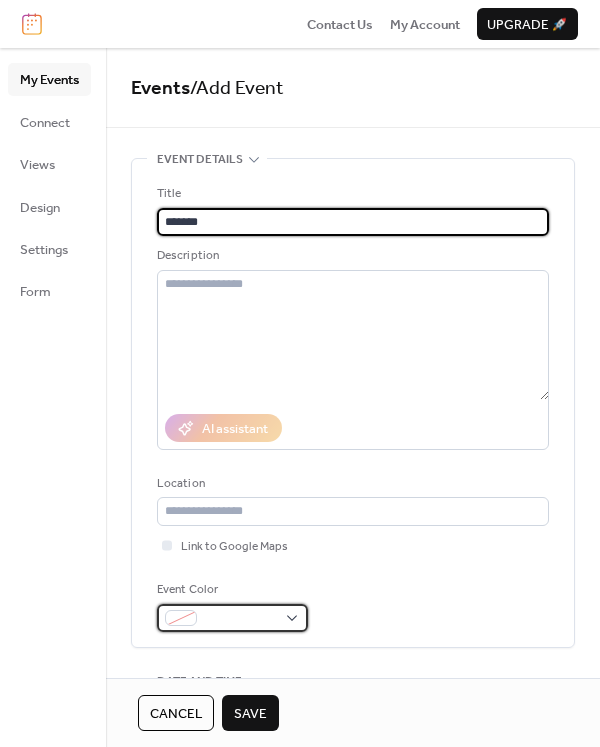 click at bounding box center [240, 619] 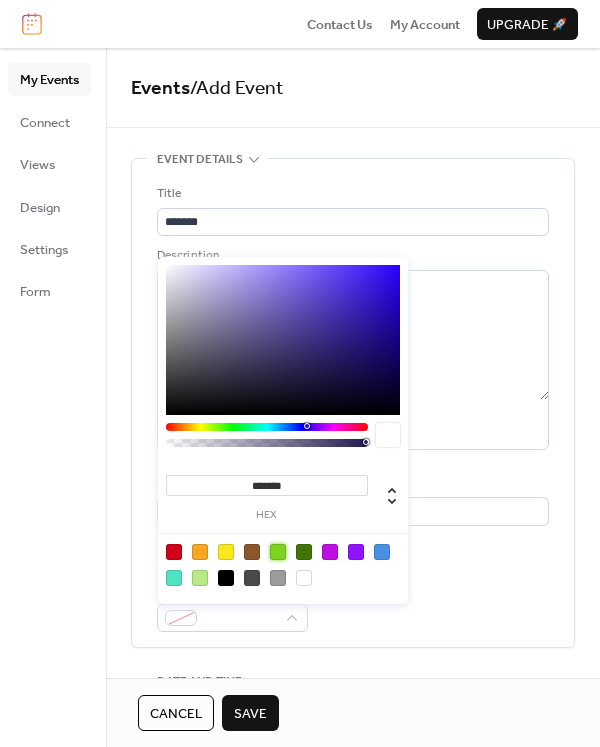 click at bounding box center (278, 552) 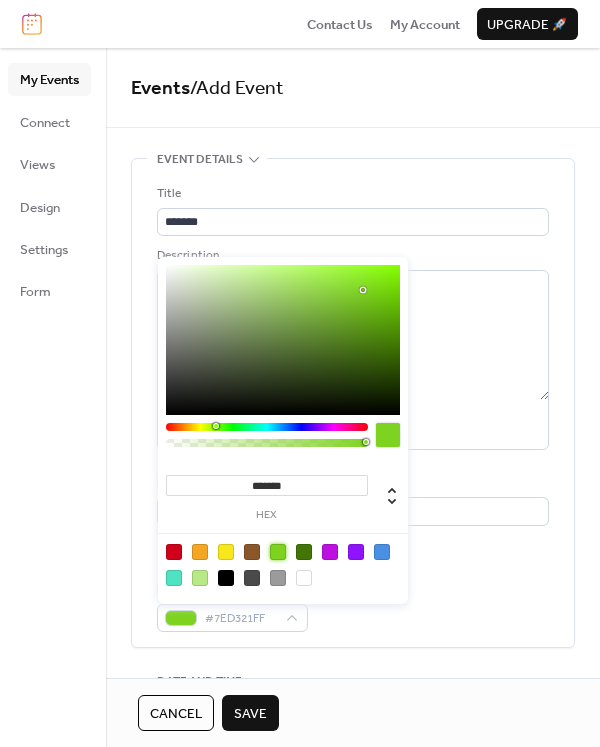 click on "Title ******* Description AI assistant Location Link to Google Maps Event Color #7ED321FF" at bounding box center (353, 408) 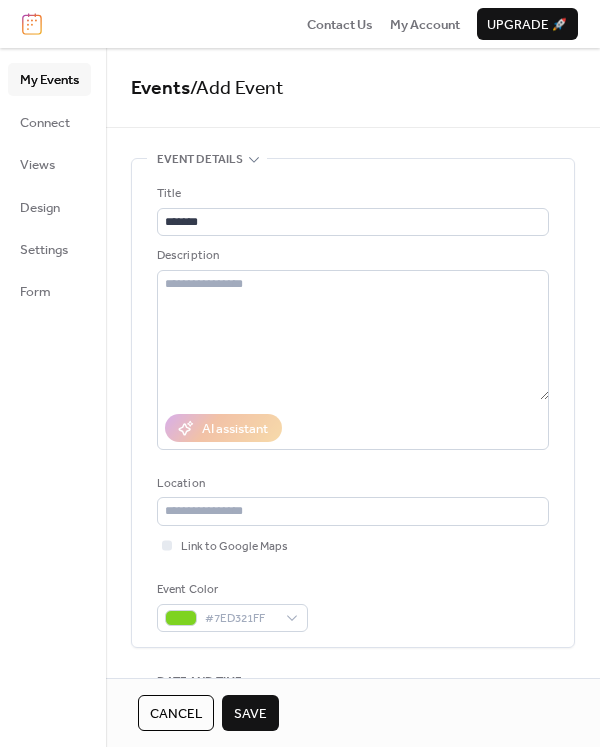 scroll, scrollTop: 200, scrollLeft: 0, axis: vertical 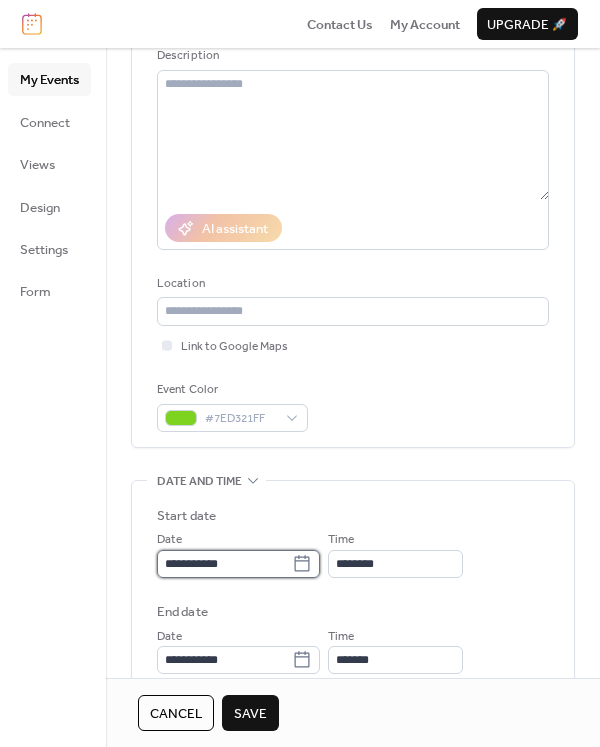 click on "**********" at bounding box center (224, 564) 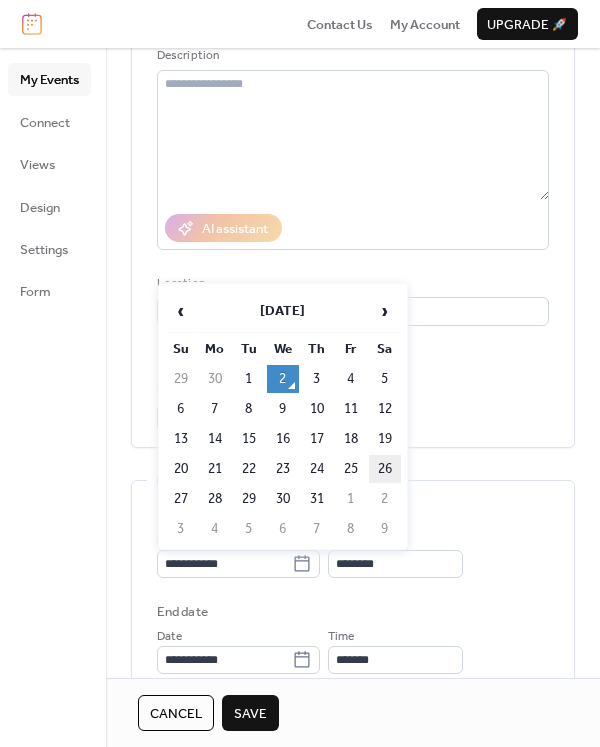 click on "26" at bounding box center [385, 469] 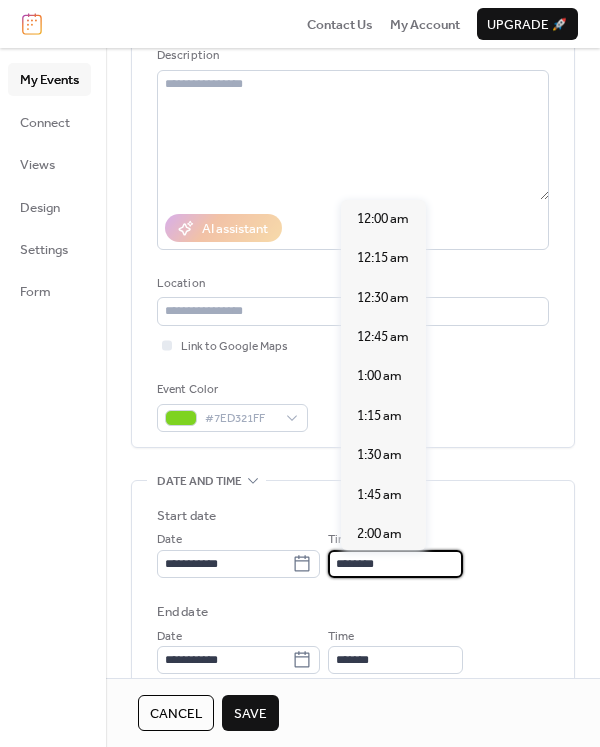 click on "********" at bounding box center (395, 564) 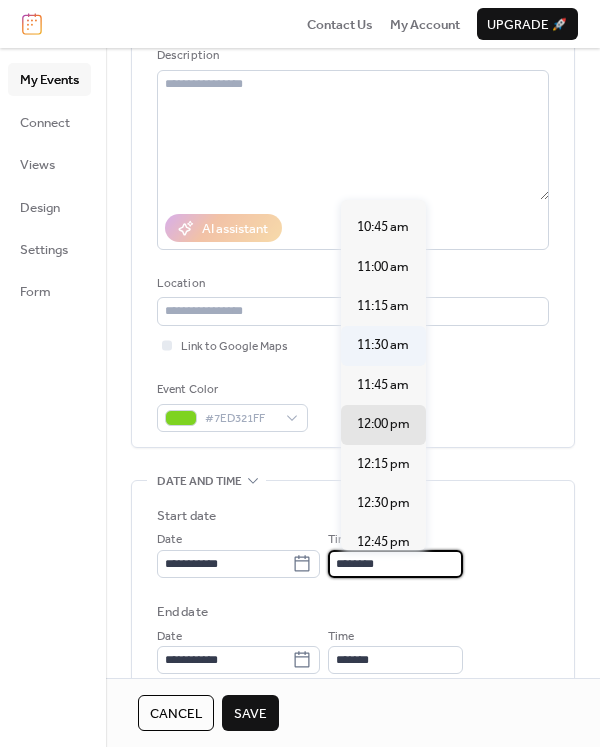 scroll, scrollTop: 1692, scrollLeft: 0, axis: vertical 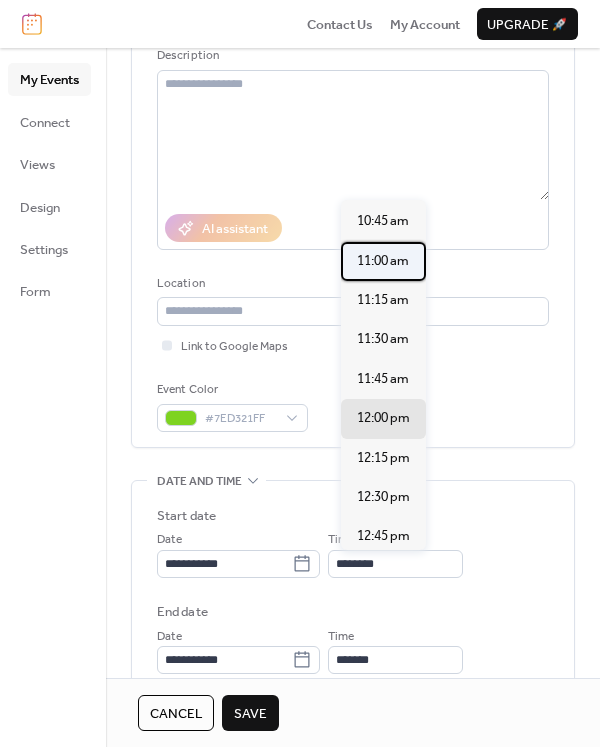 click on "11:00 am" at bounding box center (383, 261) 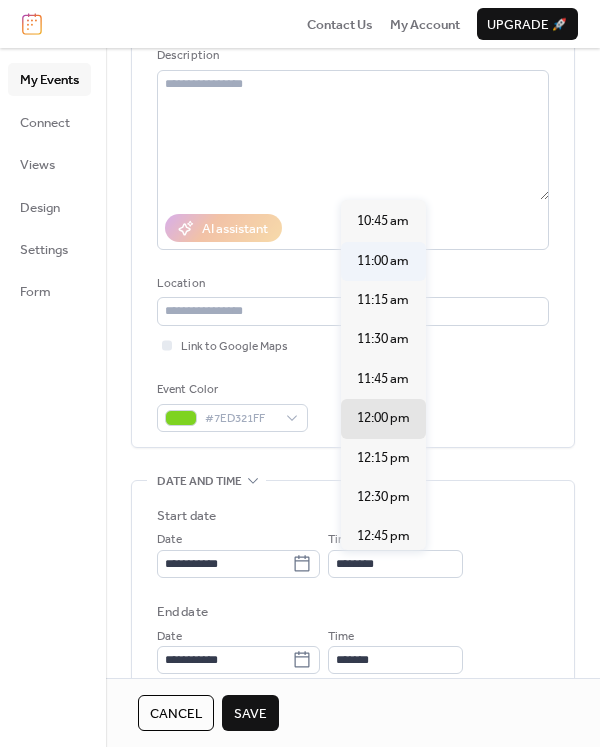 type on "********" 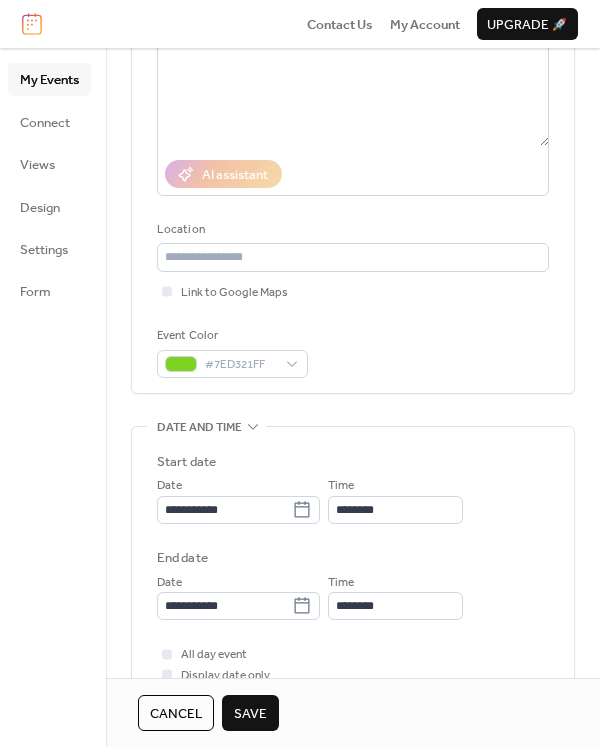 scroll, scrollTop: 300, scrollLeft: 0, axis: vertical 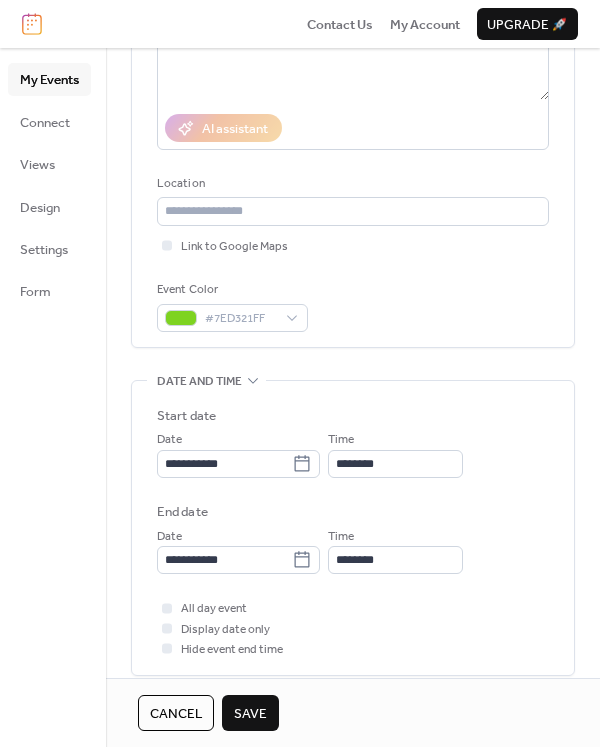 click on "Save" at bounding box center [250, 714] 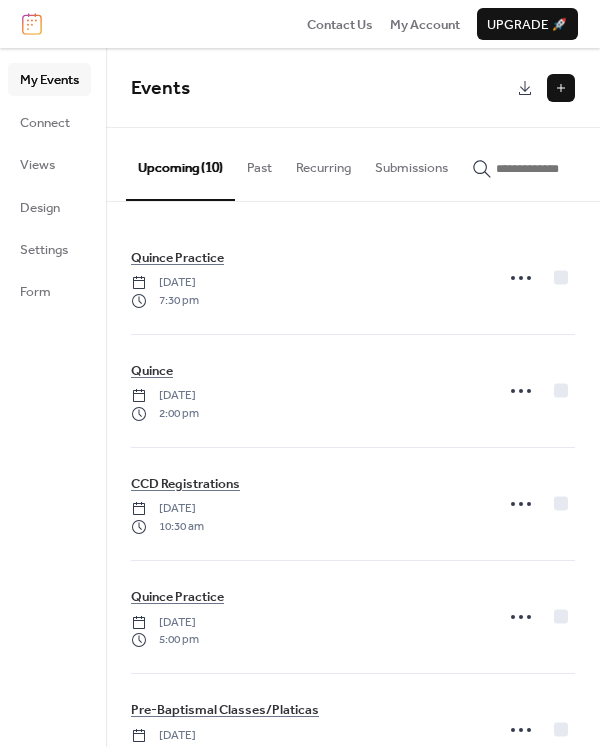click at bounding box center (561, 88) 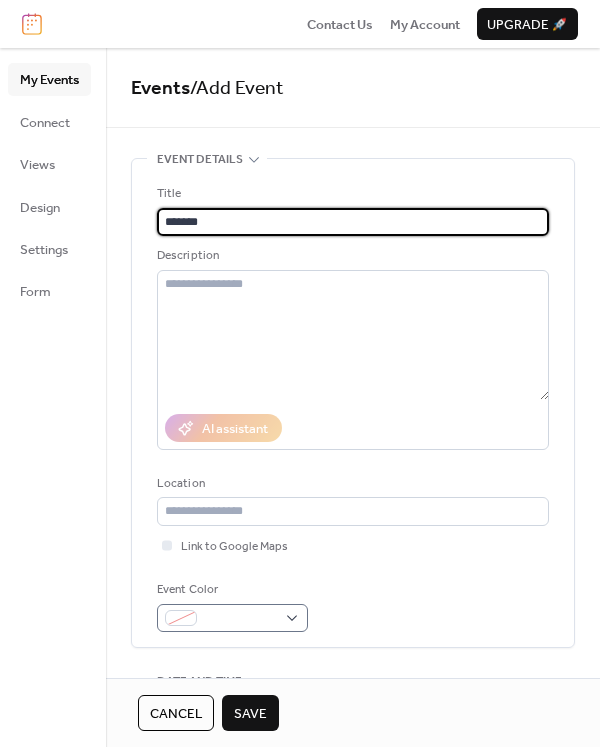 type on "*******" 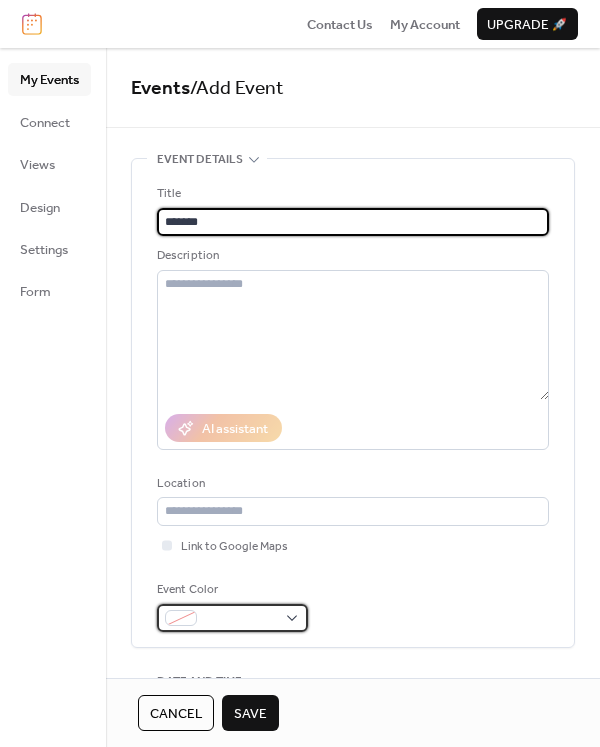 click at bounding box center (240, 619) 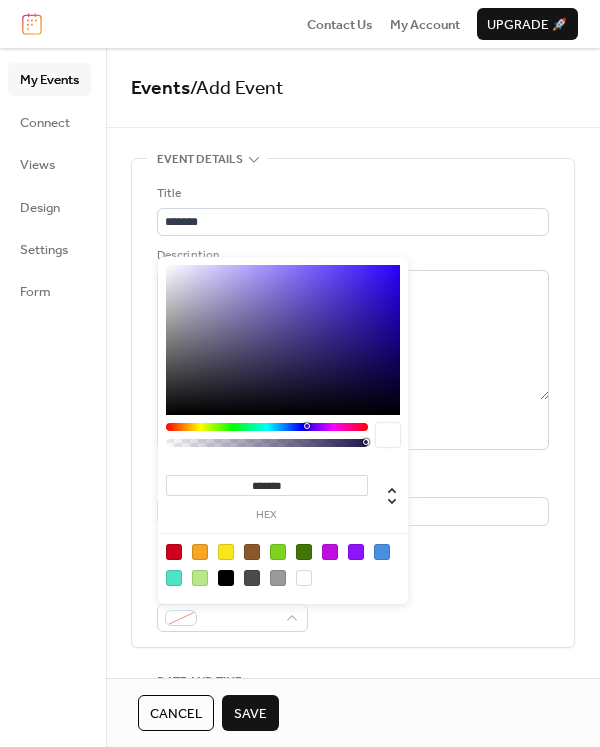 click at bounding box center [278, 552] 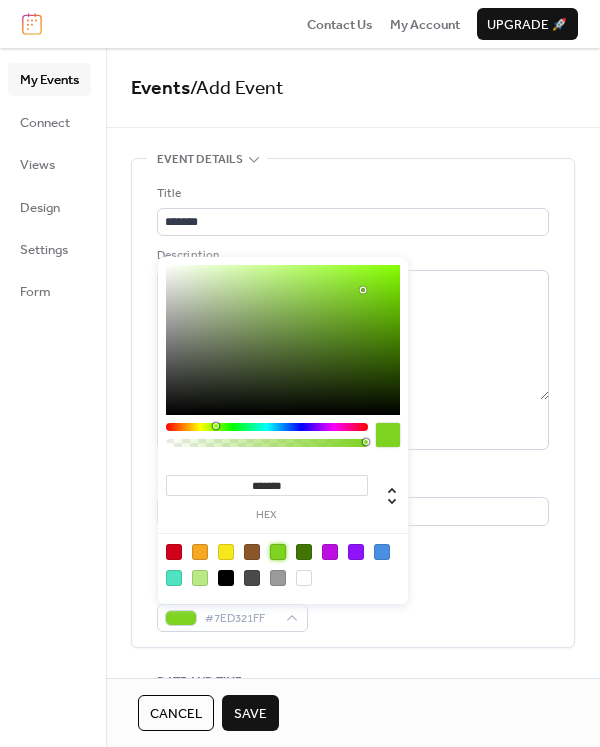 click on "Event Color #7ED321FF" at bounding box center [353, 606] 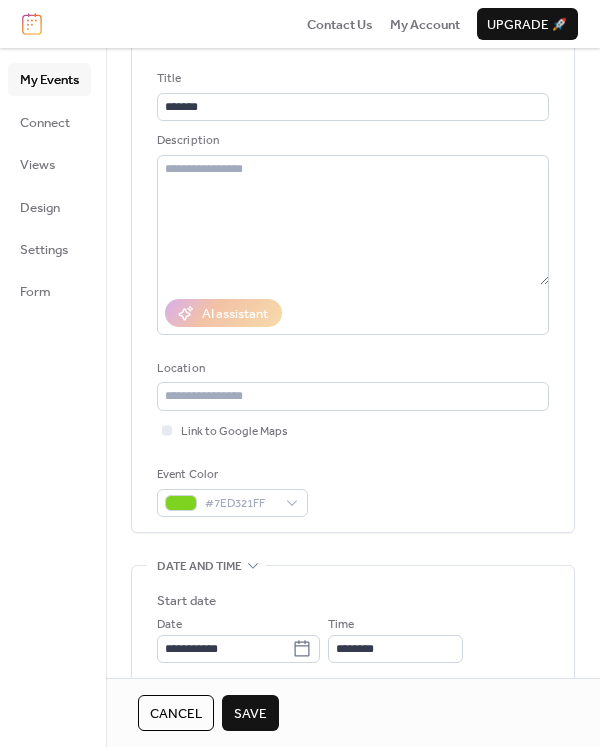 scroll, scrollTop: 300, scrollLeft: 0, axis: vertical 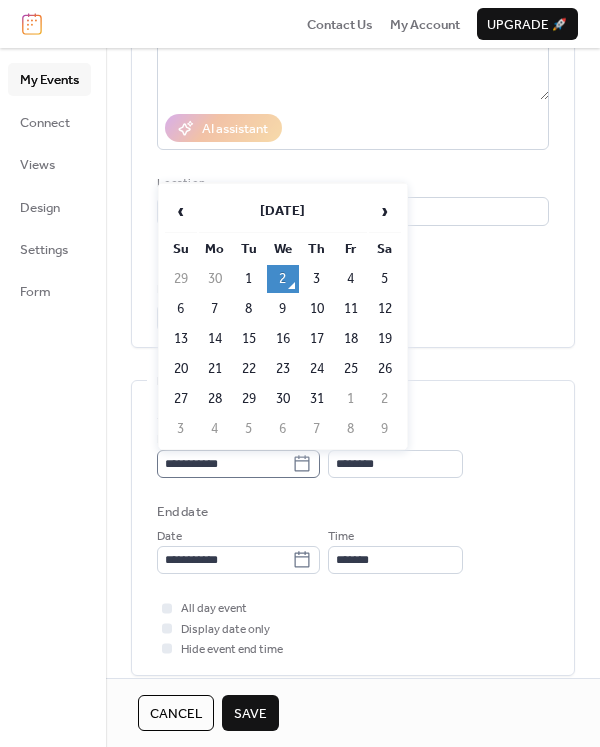 click 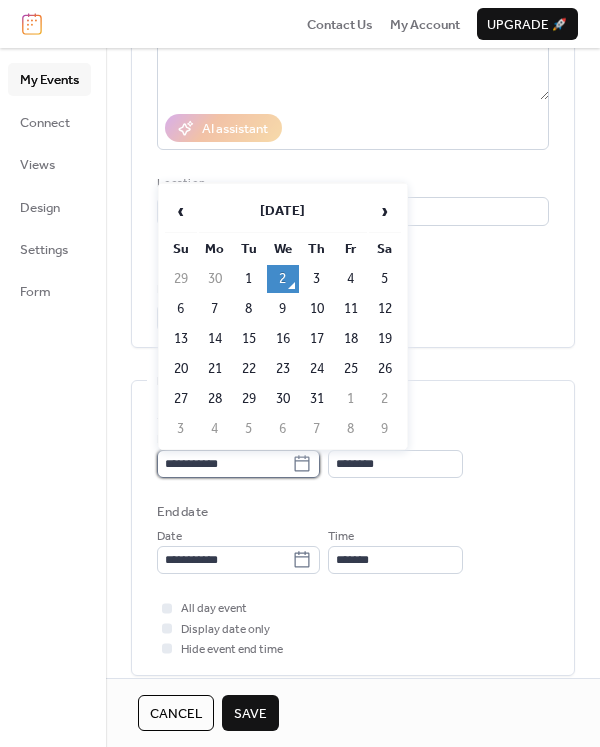 click on "**********" at bounding box center (224, 464) 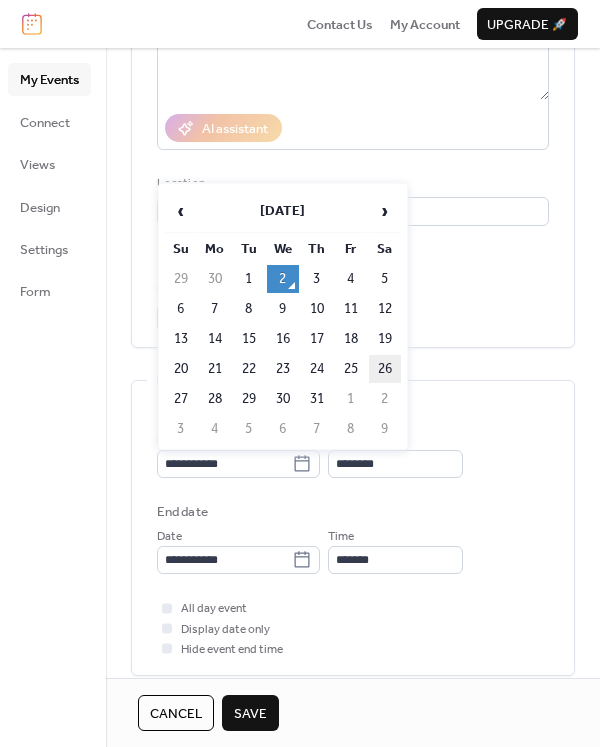 click on "26" at bounding box center (385, 369) 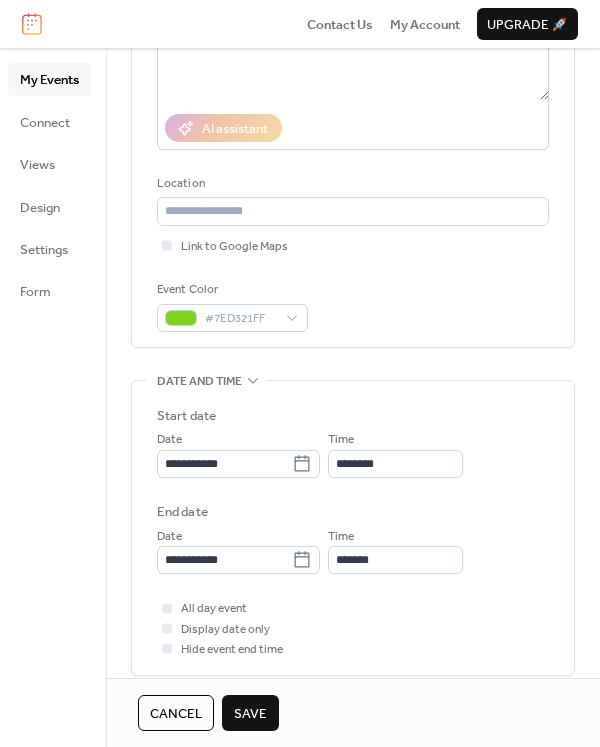 click on "Save" at bounding box center [250, 714] 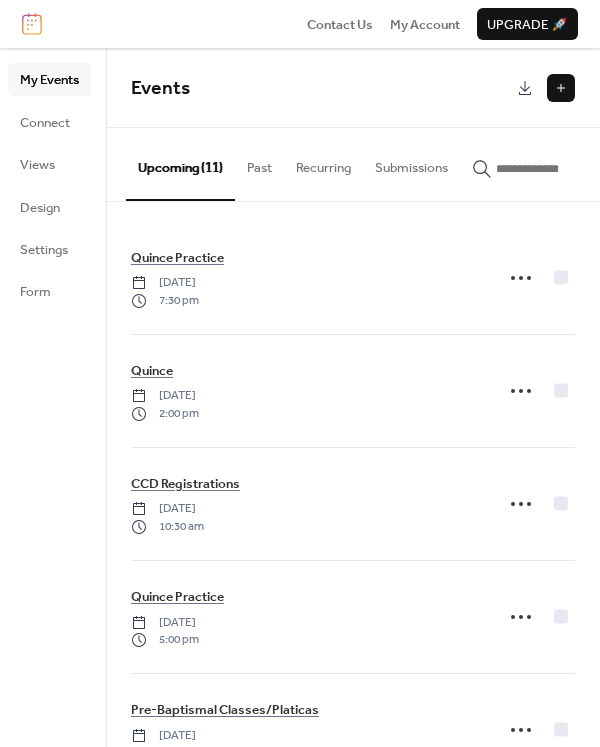 click at bounding box center [561, 88] 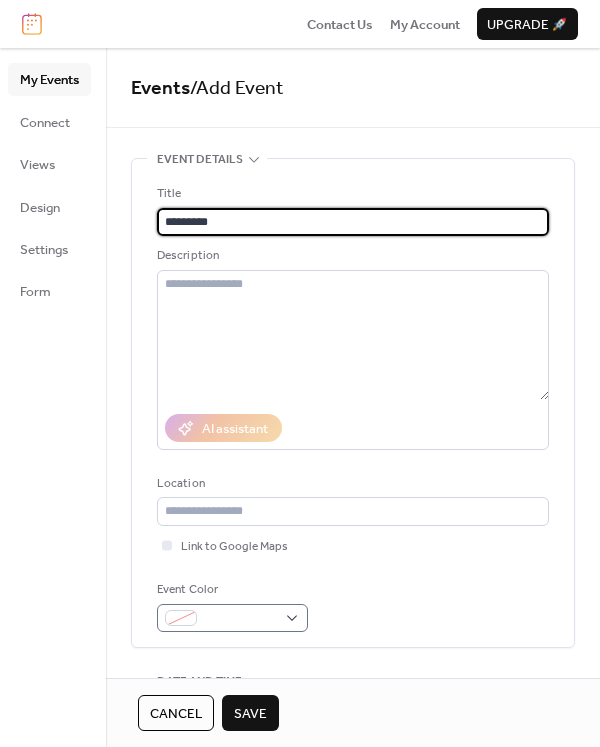 type on "*********" 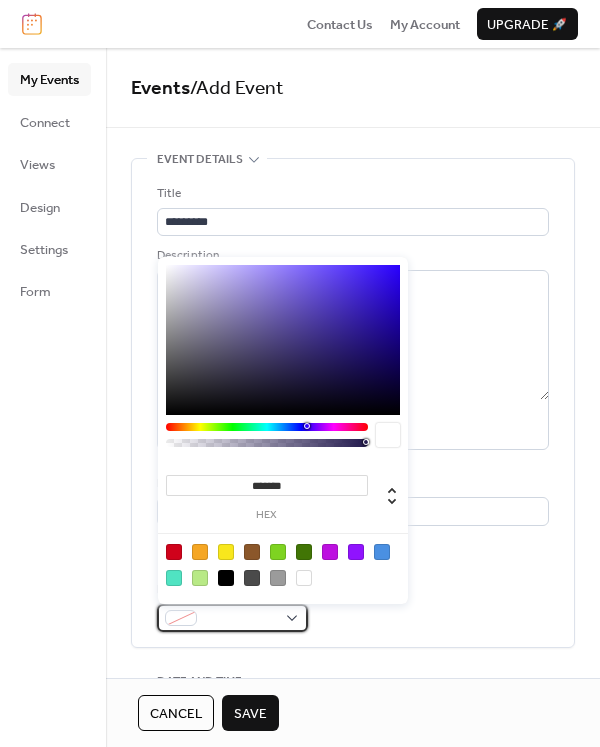 click at bounding box center [181, 618] 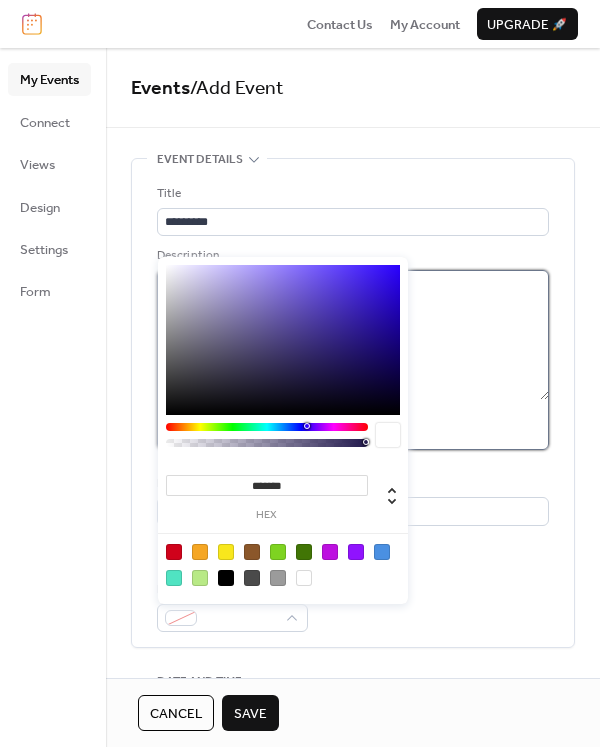 click at bounding box center (353, 335) 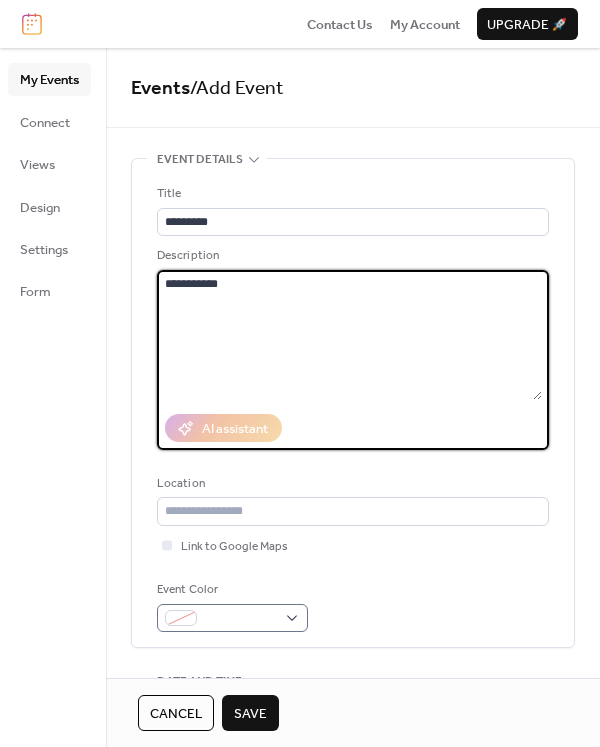 type on "**********" 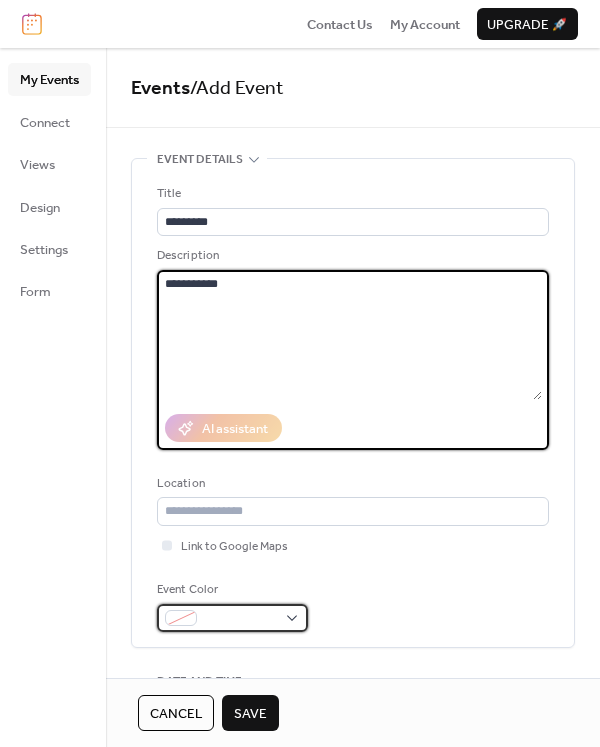 click at bounding box center (232, 618) 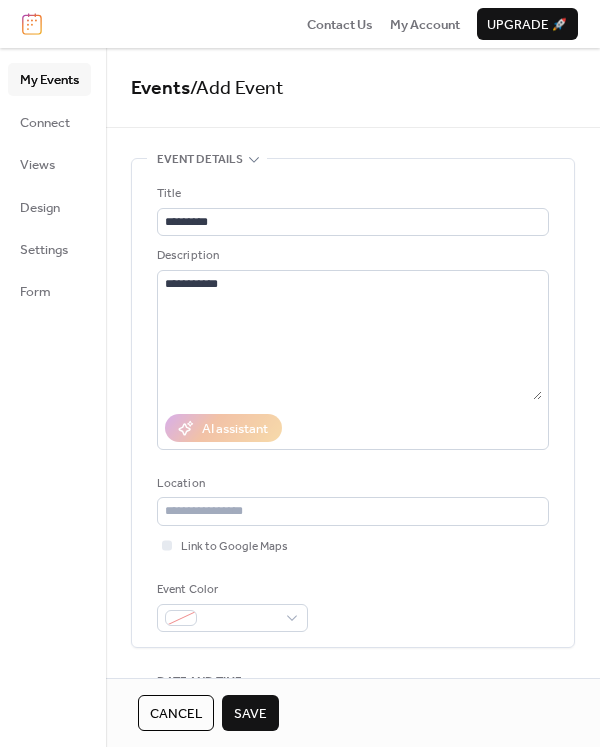click on "Event Color" at bounding box center (353, 606) 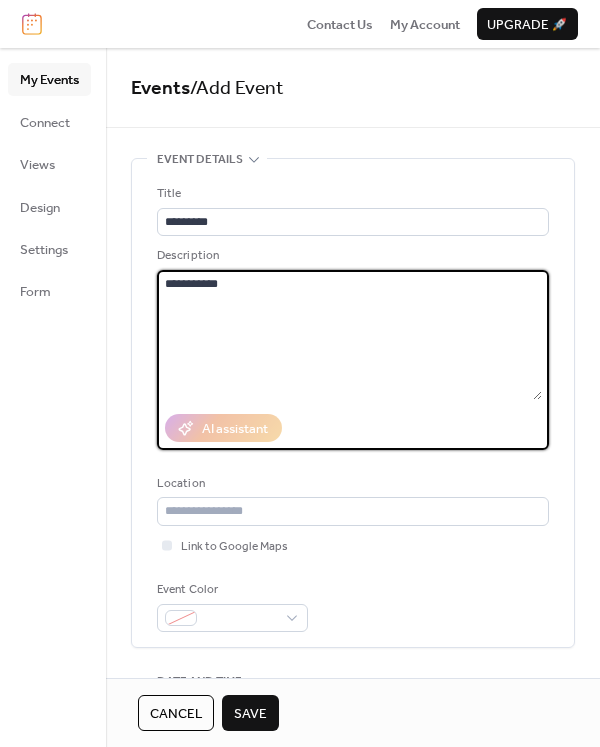 drag, startPoint x: 242, startPoint y: 280, endPoint x: 109, endPoint y: 288, distance: 133.24039 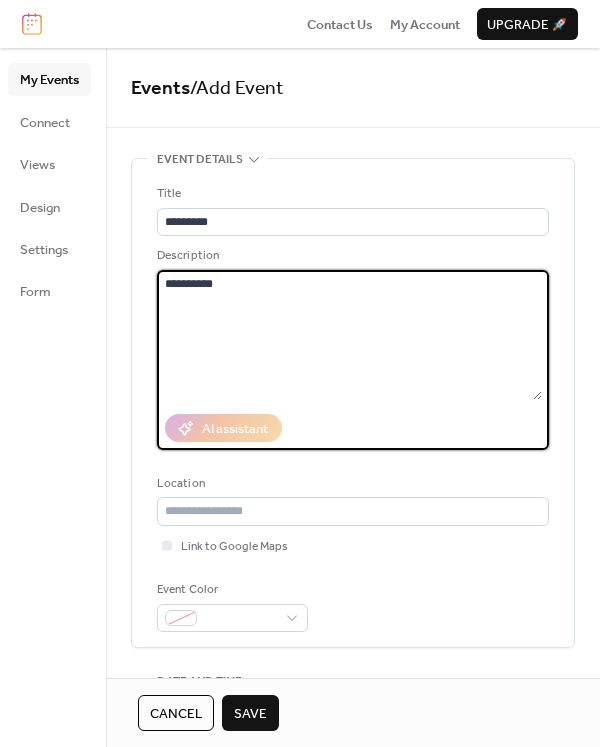 type on "**********" 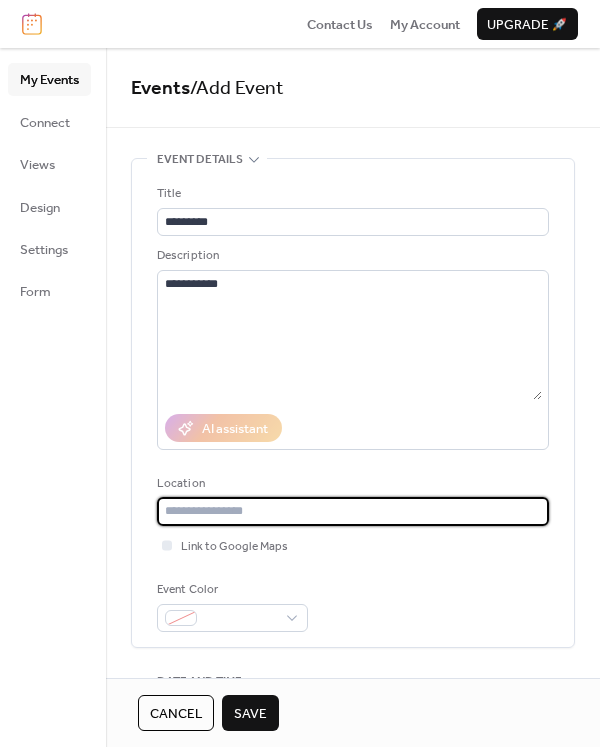 click at bounding box center [353, 511] 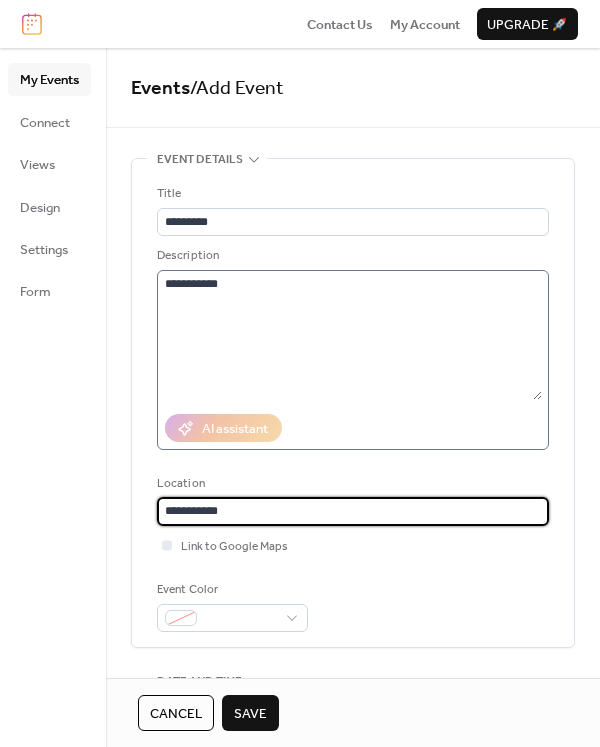 type on "**********" 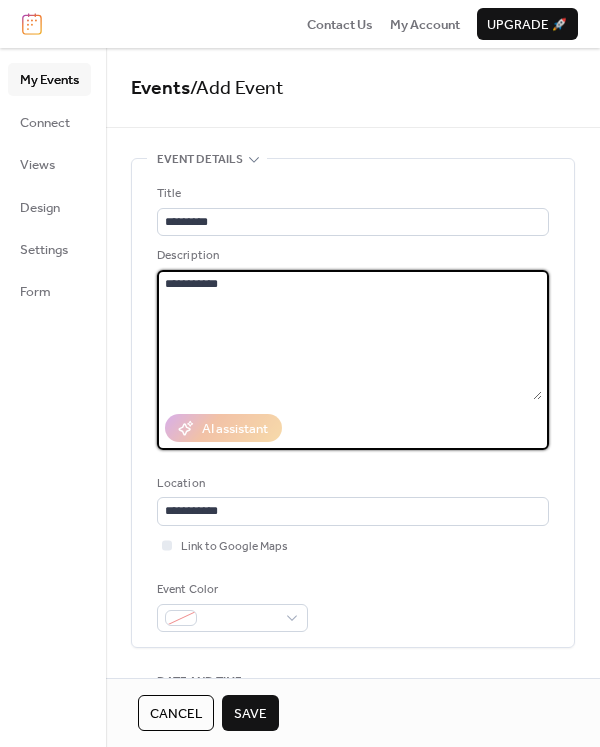 drag, startPoint x: 159, startPoint y: 283, endPoint x: 132, endPoint y: 283, distance: 27 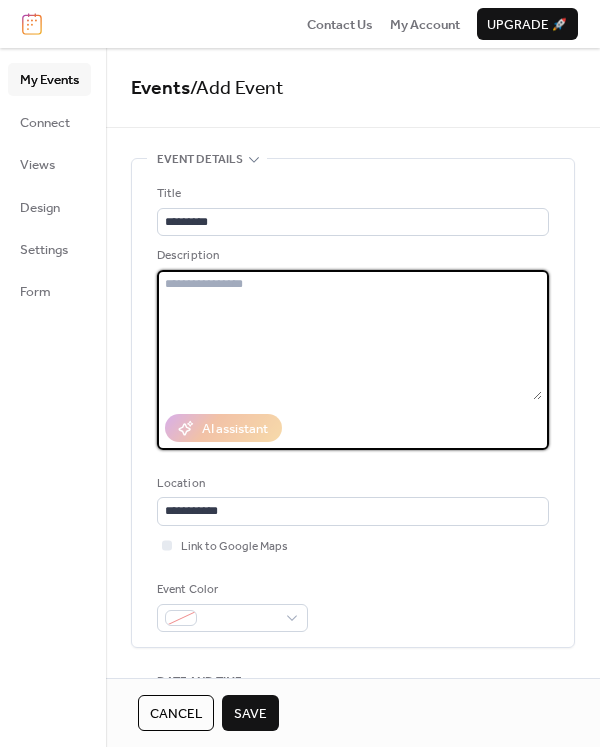 type 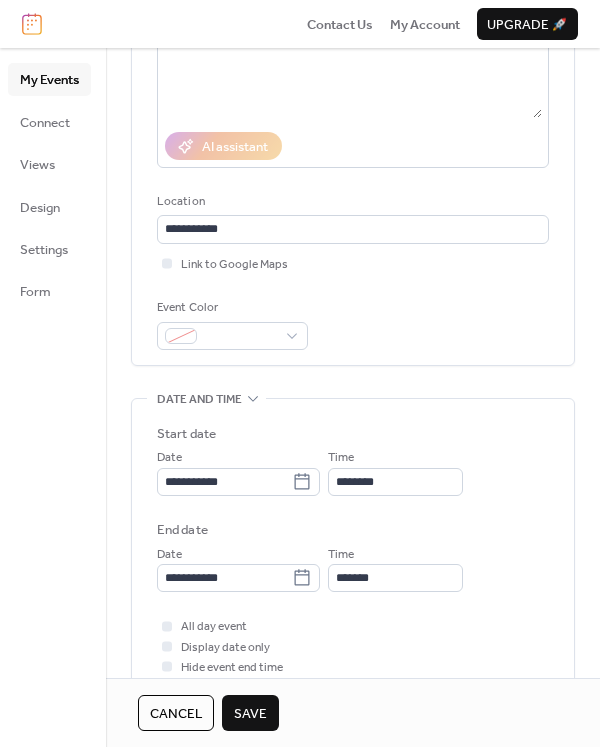 scroll, scrollTop: 300, scrollLeft: 0, axis: vertical 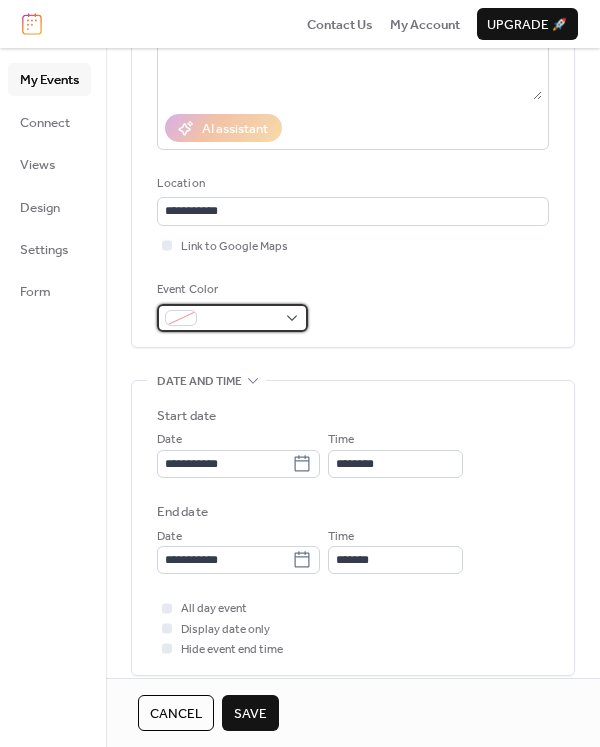 click at bounding box center (232, 318) 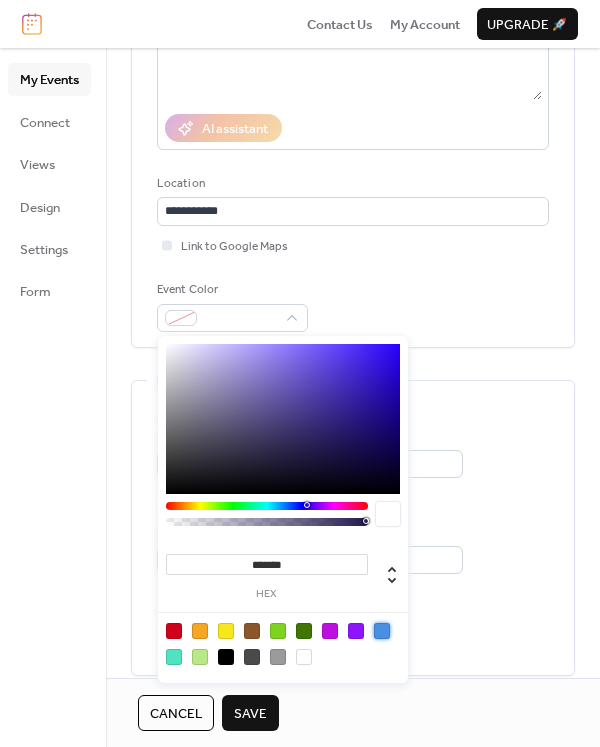 click at bounding box center (382, 631) 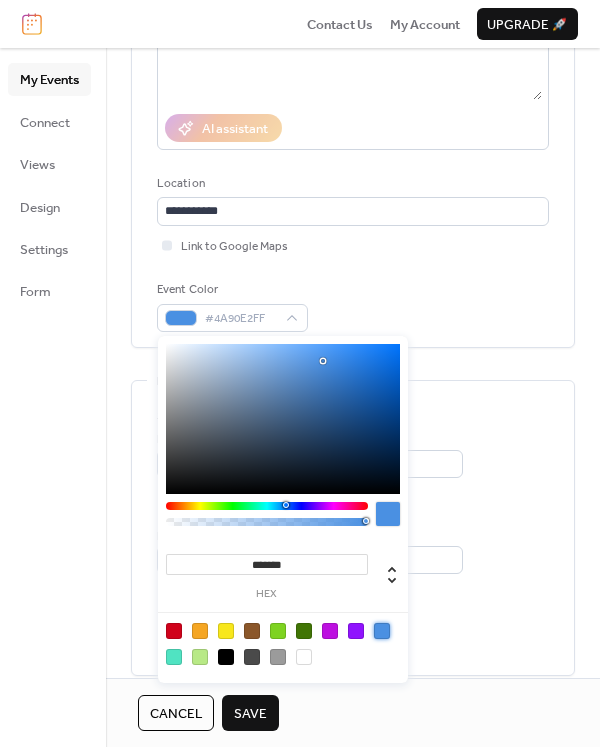 click on "**********" at bounding box center (353, 550) 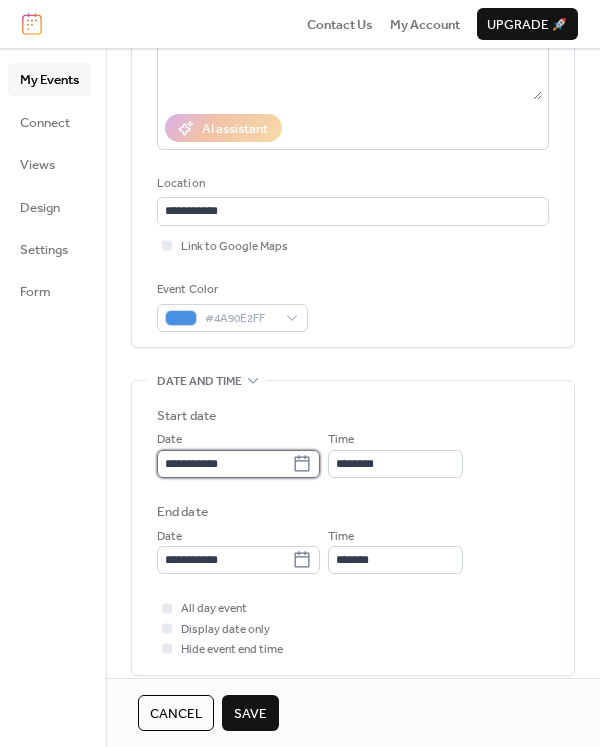 click on "**********" at bounding box center (224, 464) 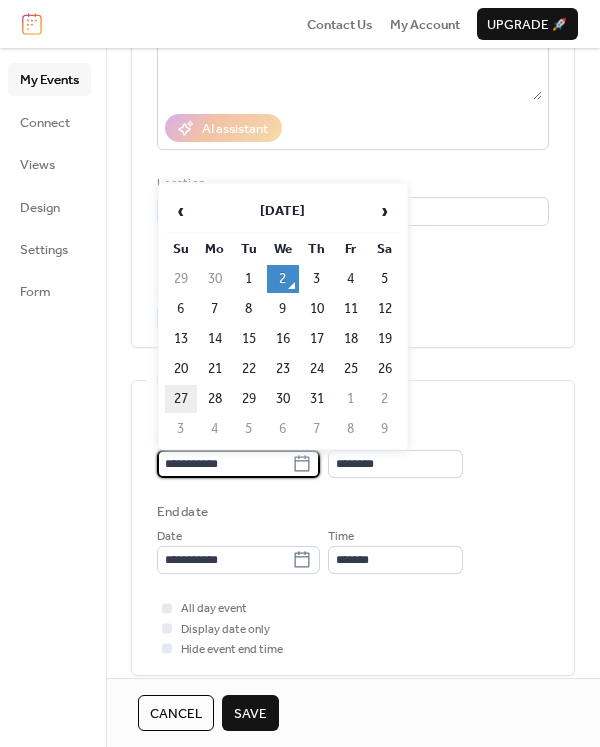 click on "27" at bounding box center [181, 399] 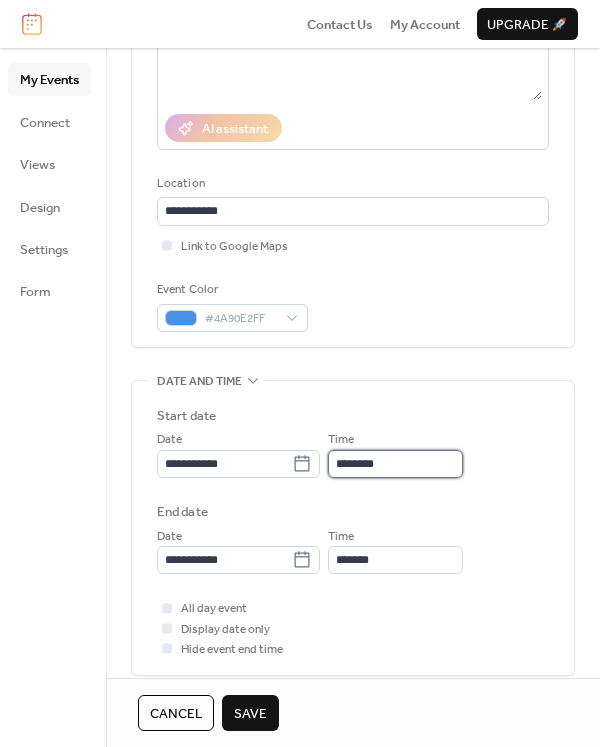 click on "********" at bounding box center [395, 464] 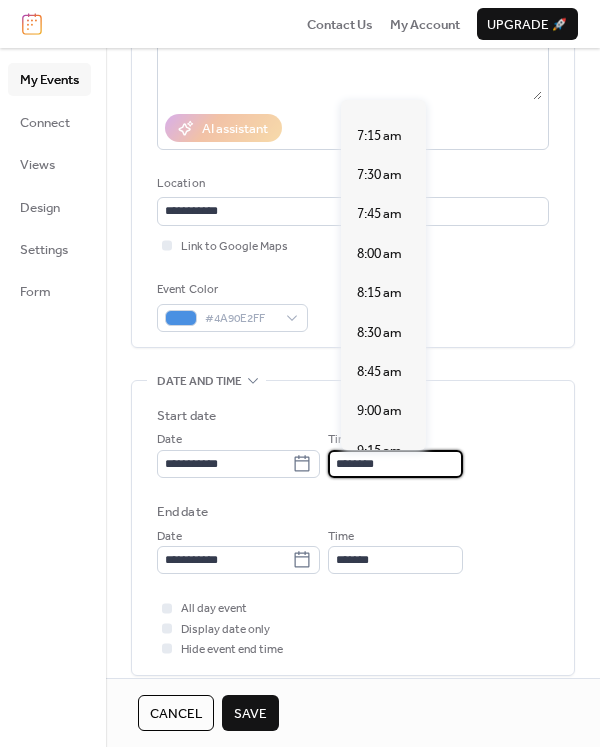 scroll, scrollTop: 1092, scrollLeft: 0, axis: vertical 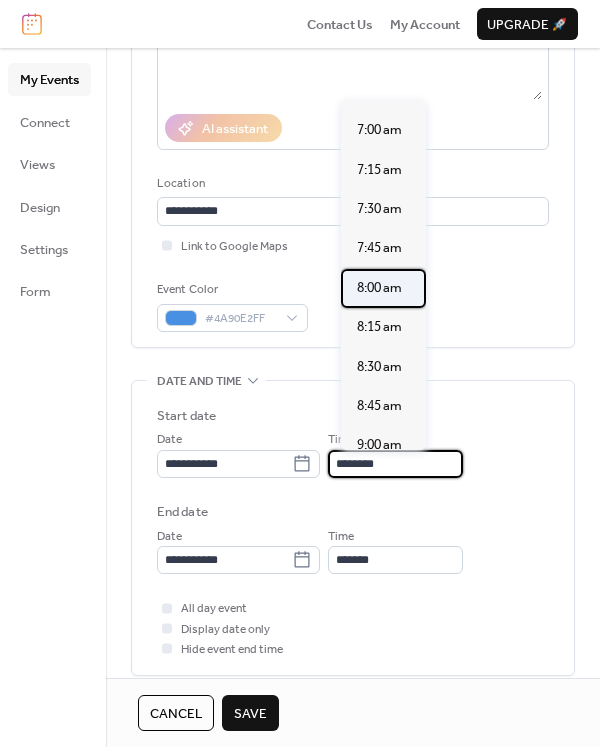 click on "8:00 am" at bounding box center (379, 288) 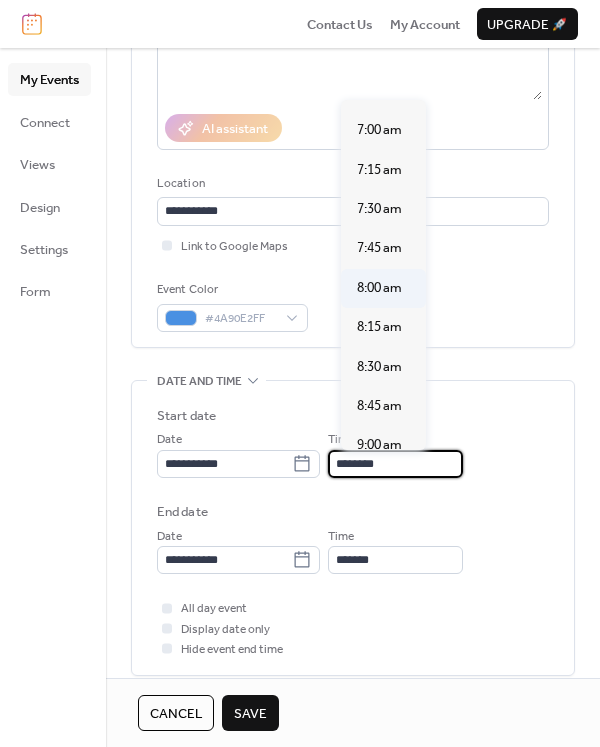 type on "*******" 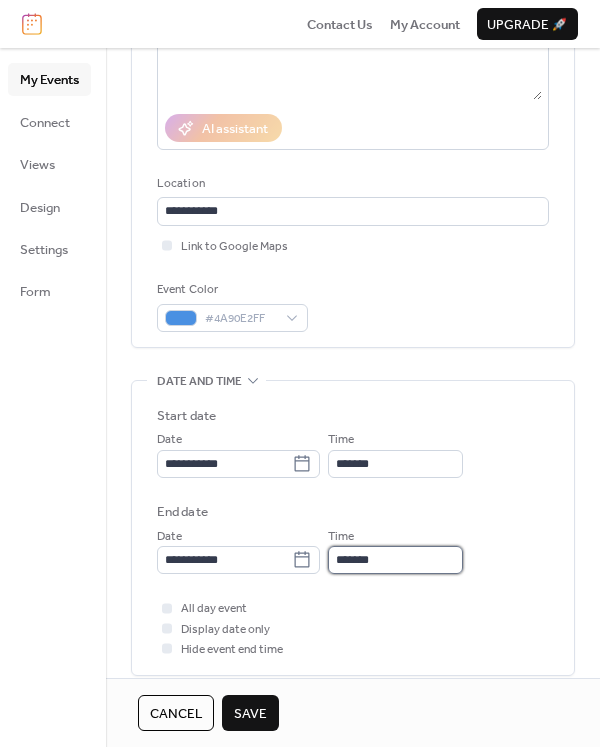 click on "*******" at bounding box center [395, 560] 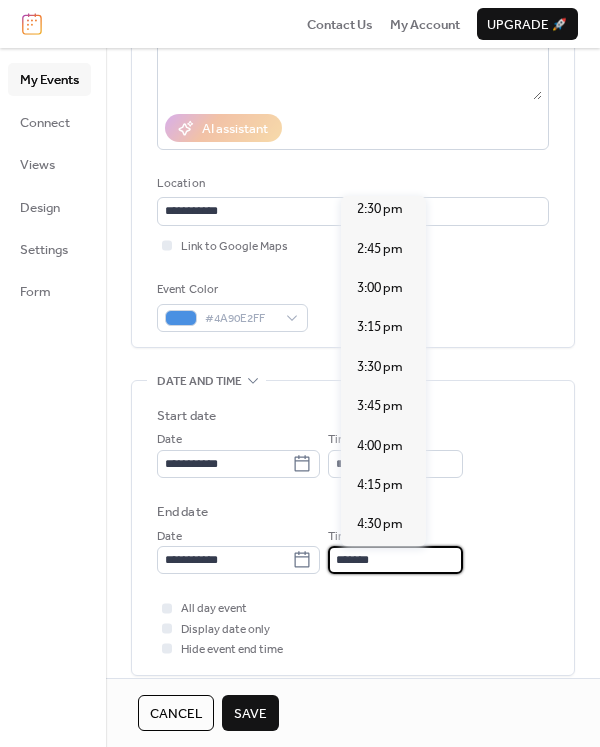 scroll, scrollTop: 1000, scrollLeft: 0, axis: vertical 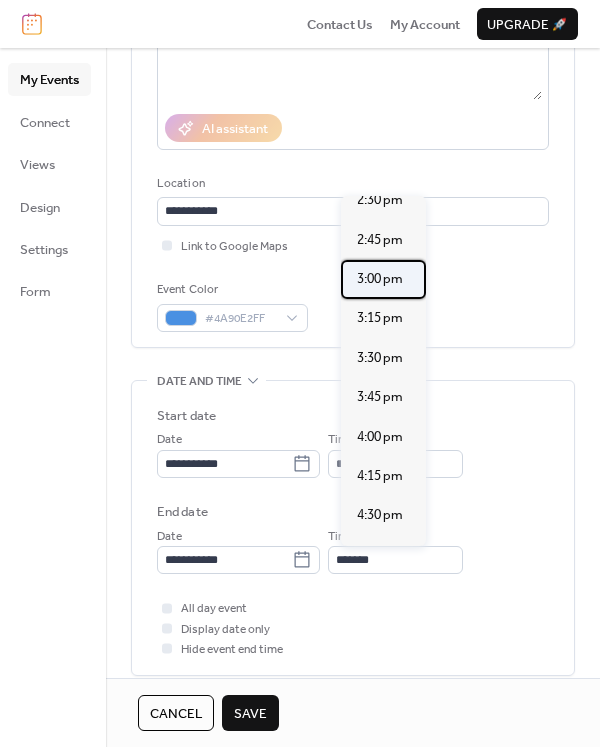click on "3:00 pm" at bounding box center (380, 279) 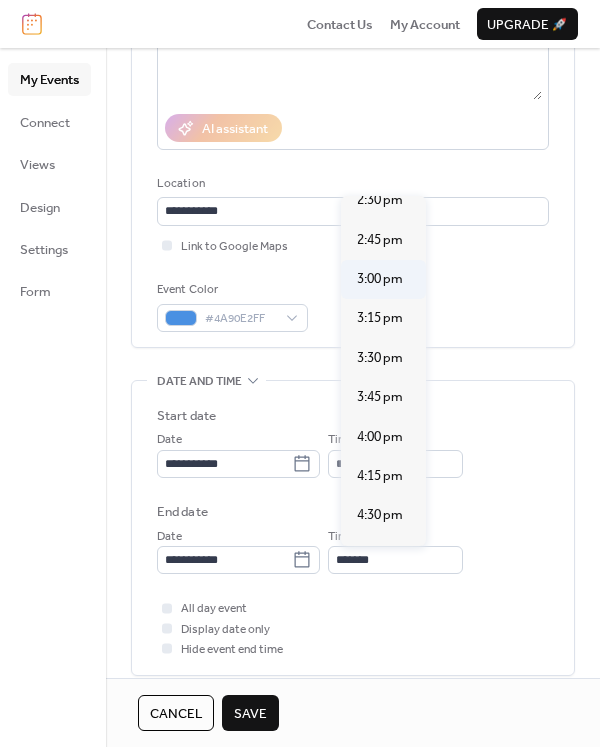 type on "*******" 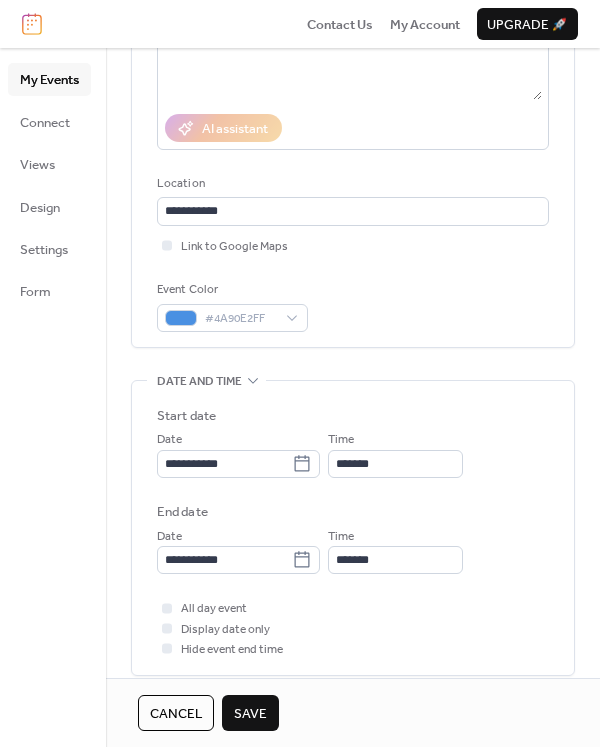 click on "All day event Display date only Hide event end time" at bounding box center (353, 628) 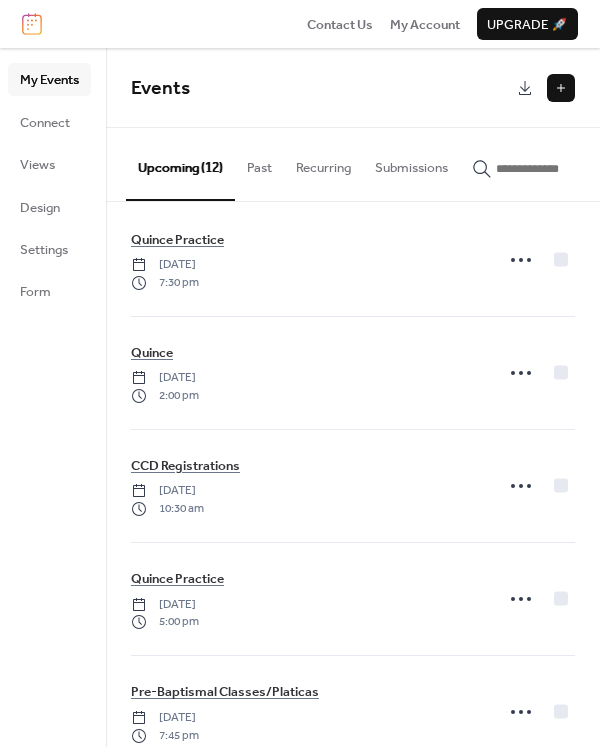 scroll, scrollTop: 0, scrollLeft: 0, axis: both 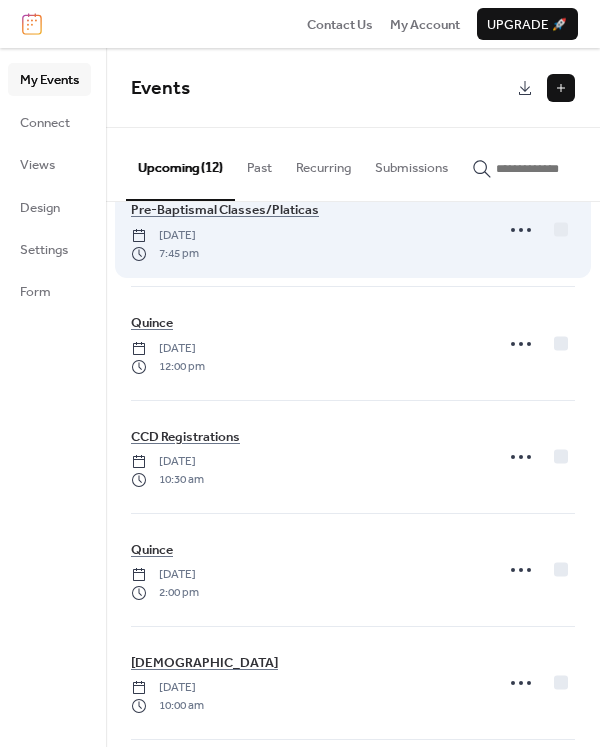 click on "[DATE]" at bounding box center [165, 236] 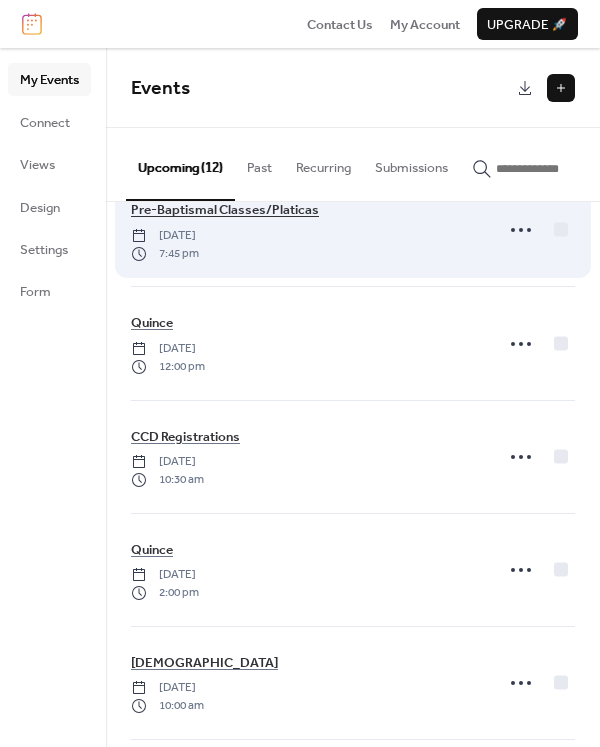 click on "Pre-Baptismal Classes/Platicas" at bounding box center (225, 210) 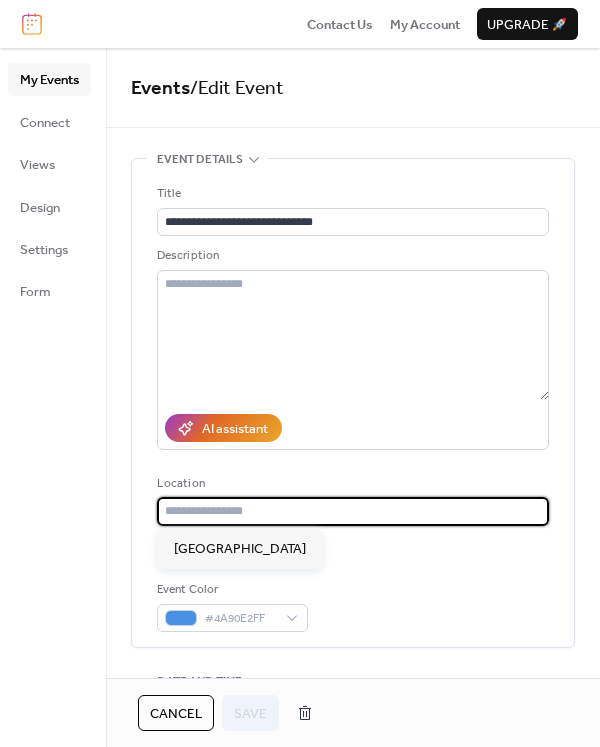 click at bounding box center (353, 511) 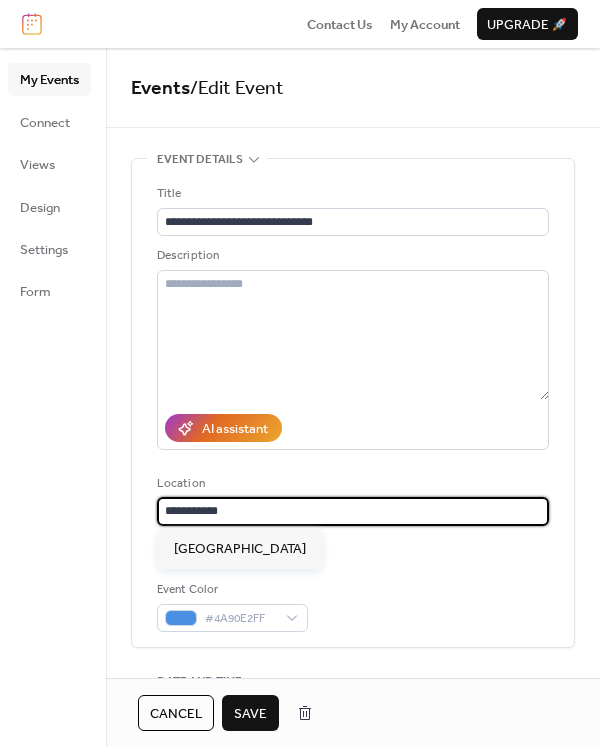 type on "**********" 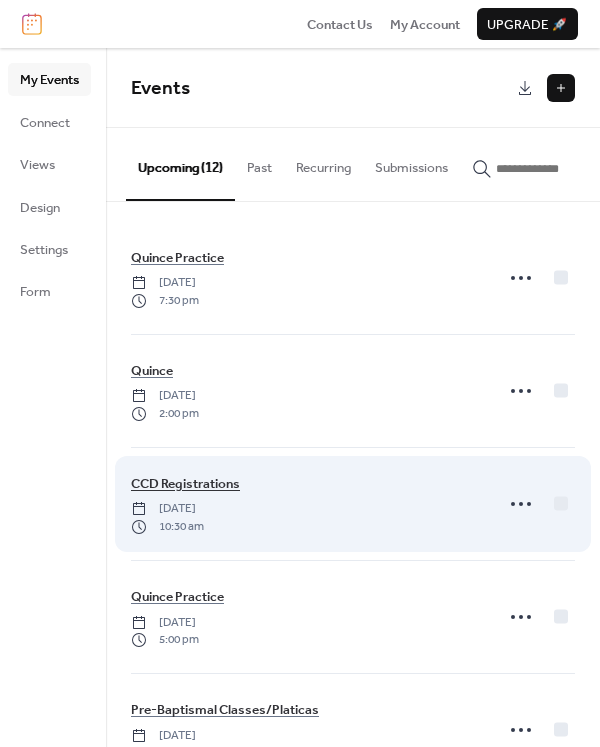 click on "CCD Registrations" at bounding box center [185, 484] 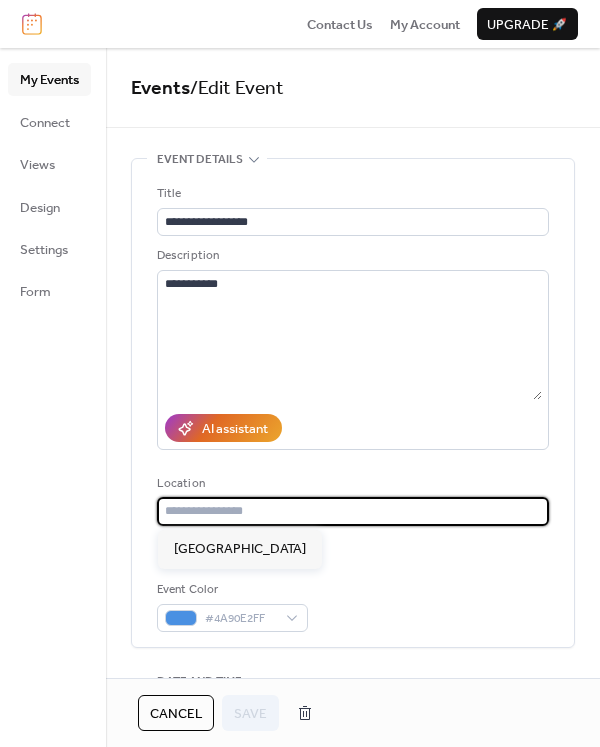 click at bounding box center [353, 511] 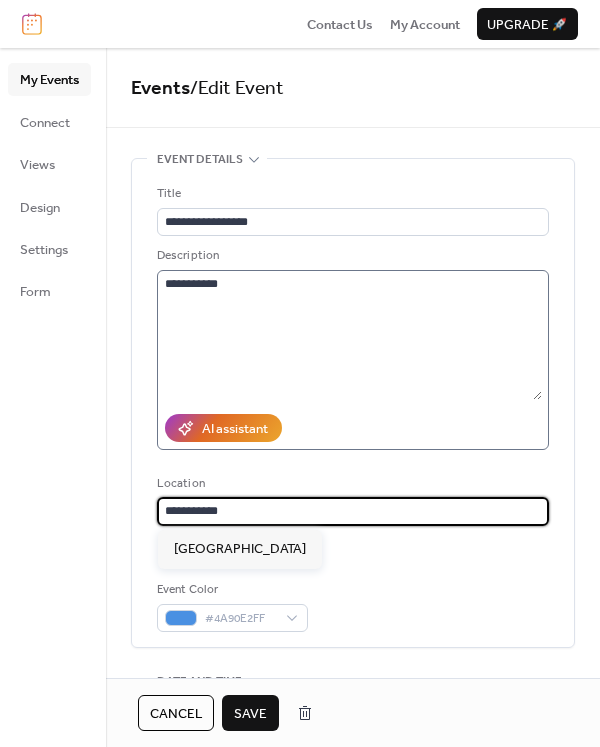 type on "**********" 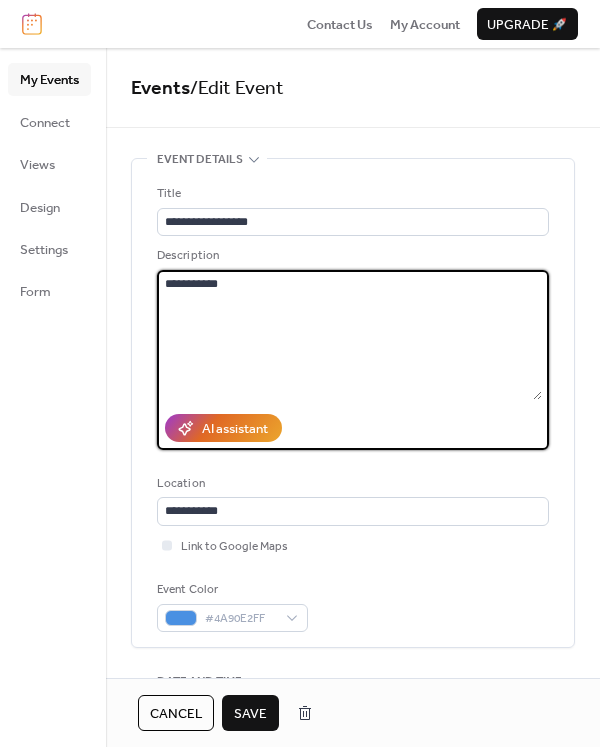 drag, startPoint x: 240, startPoint y: 285, endPoint x: 132, endPoint y: 291, distance: 108.16654 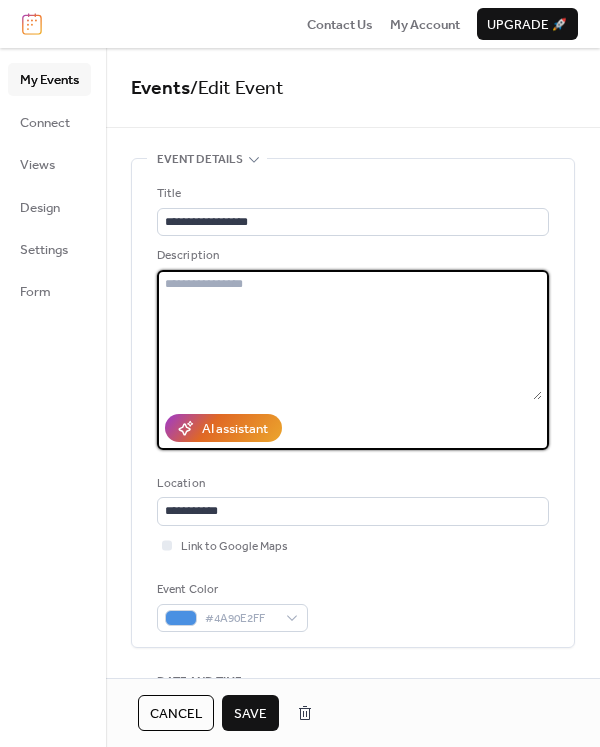 type 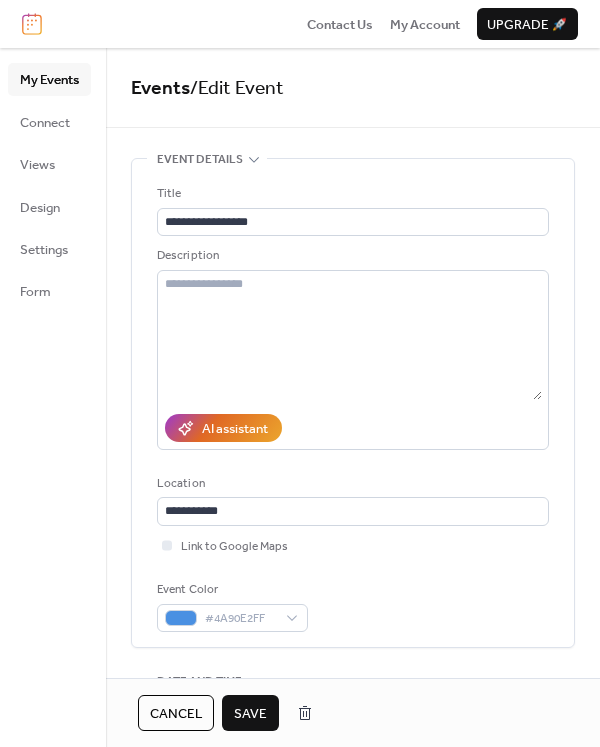 click on "Save" at bounding box center [250, 714] 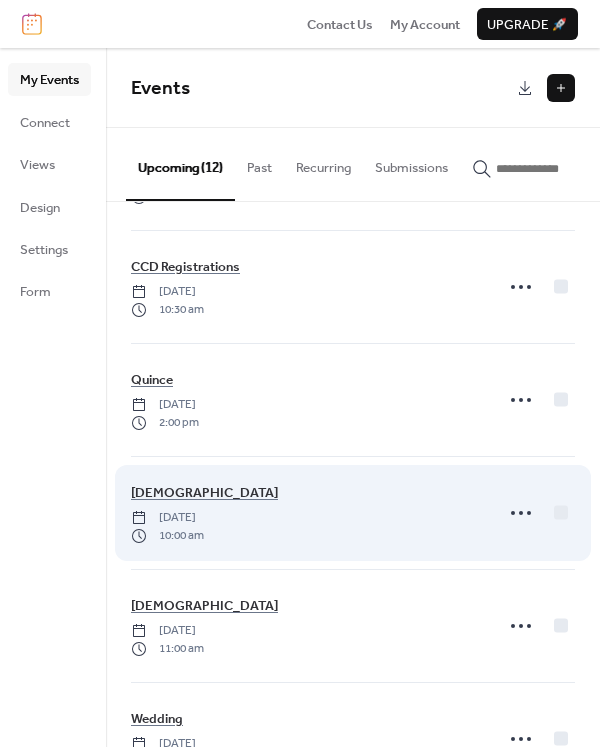 scroll, scrollTop: 700, scrollLeft: 0, axis: vertical 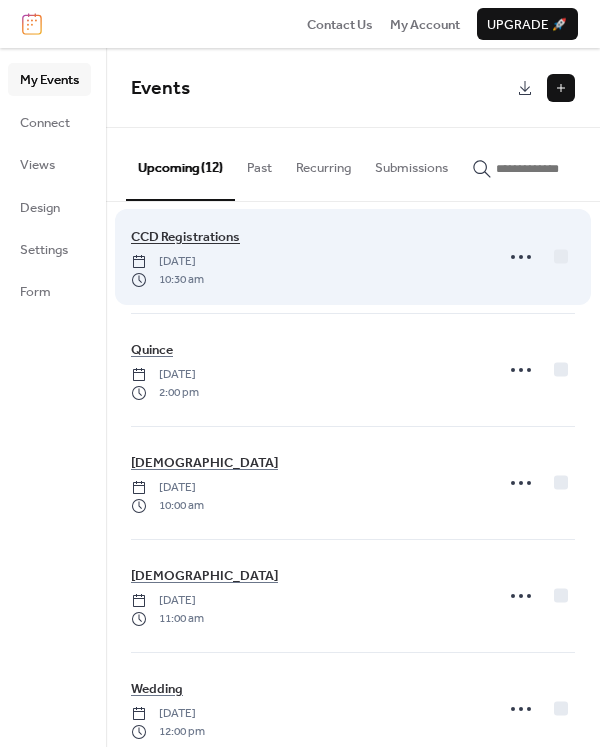 click on "CCD Registrations" at bounding box center (185, 237) 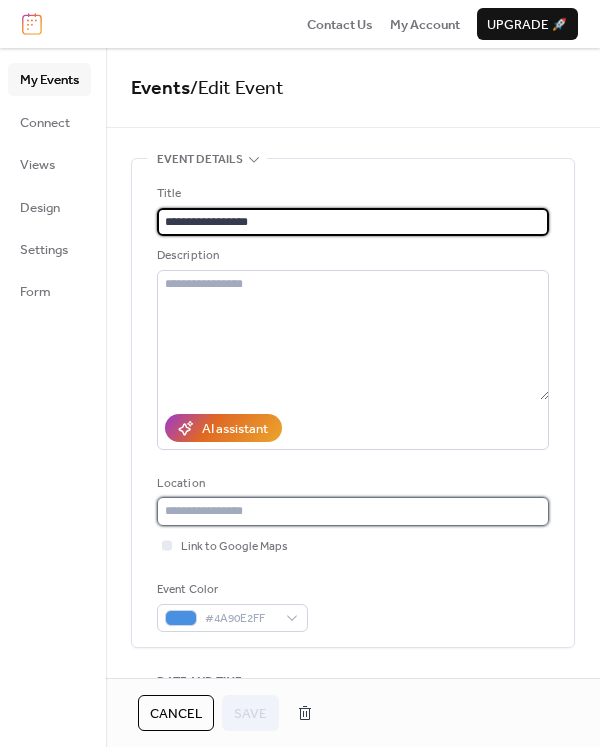click at bounding box center (353, 511) 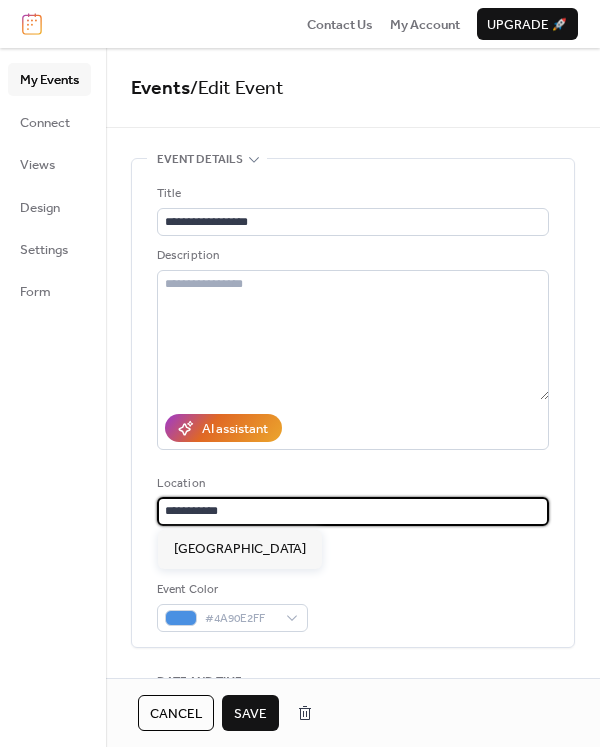 type on "**********" 